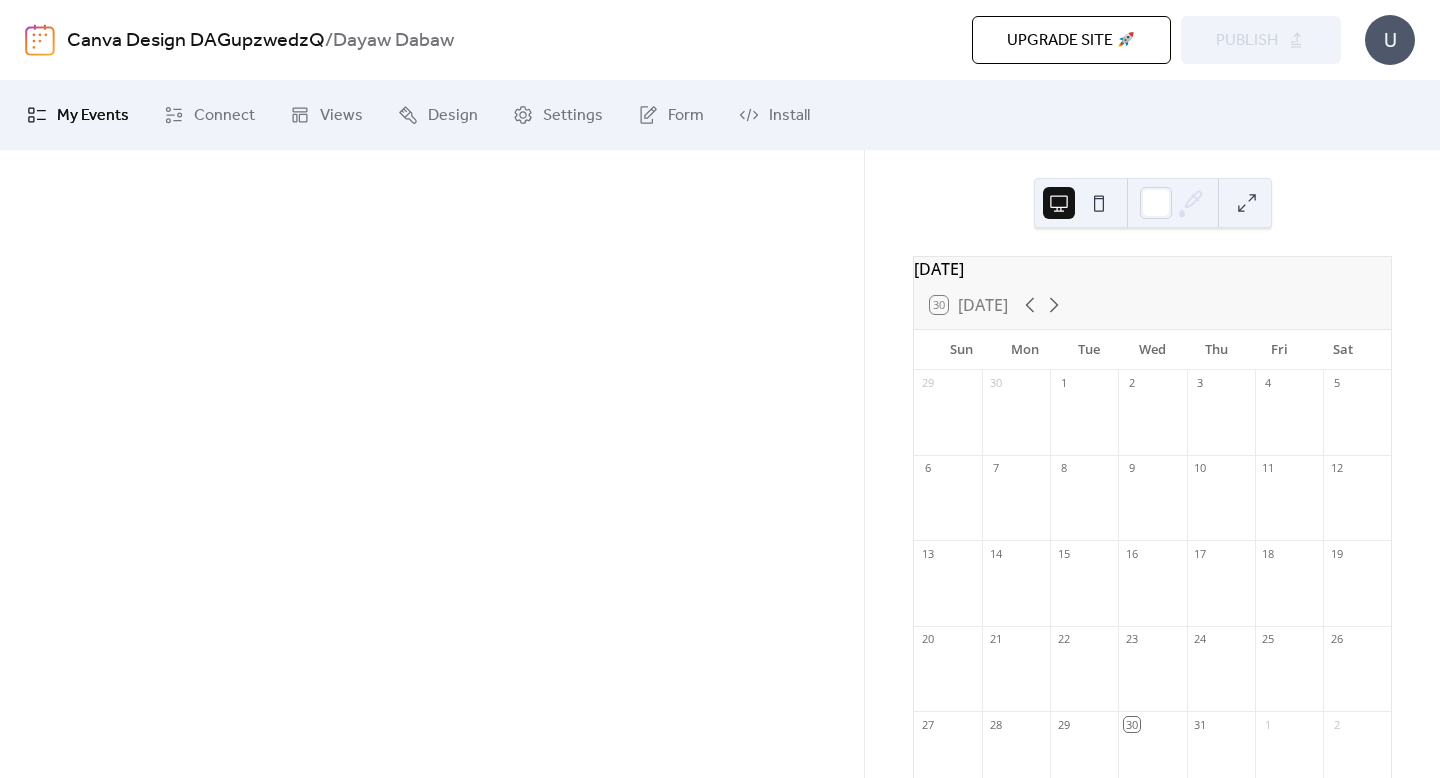 scroll, scrollTop: 0, scrollLeft: 0, axis: both 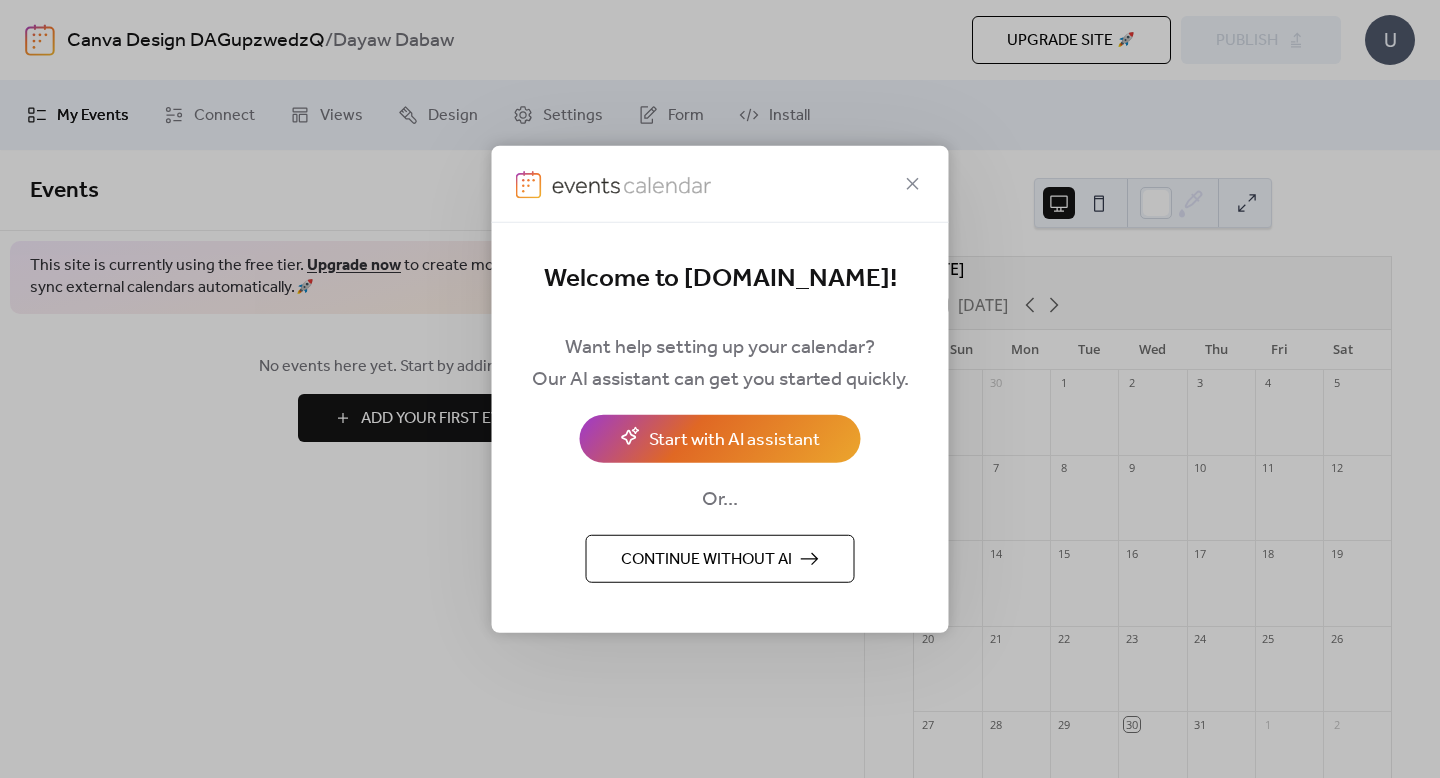 click on "Continue without AI" at bounding box center [720, 558] 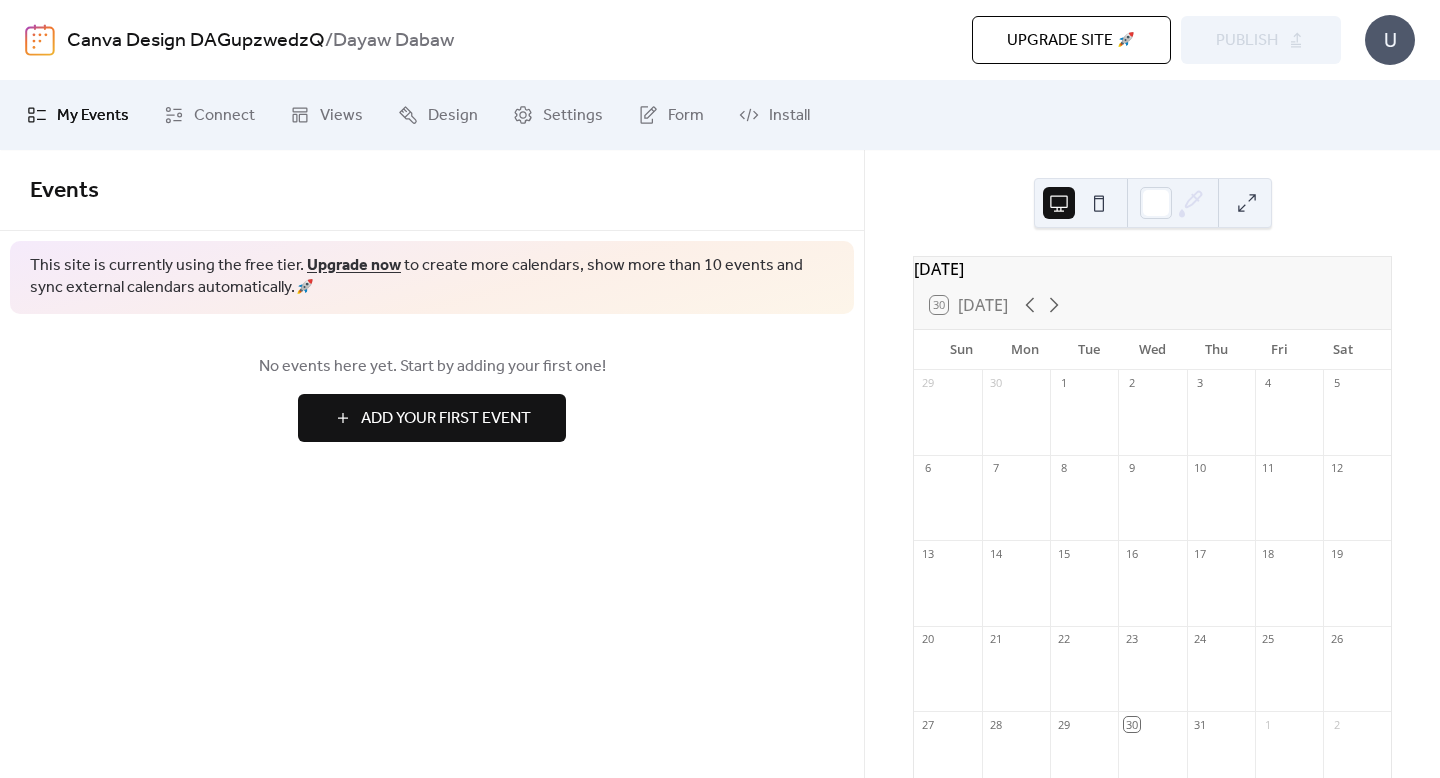 click on "Add Your First Event" at bounding box center [446, 419] 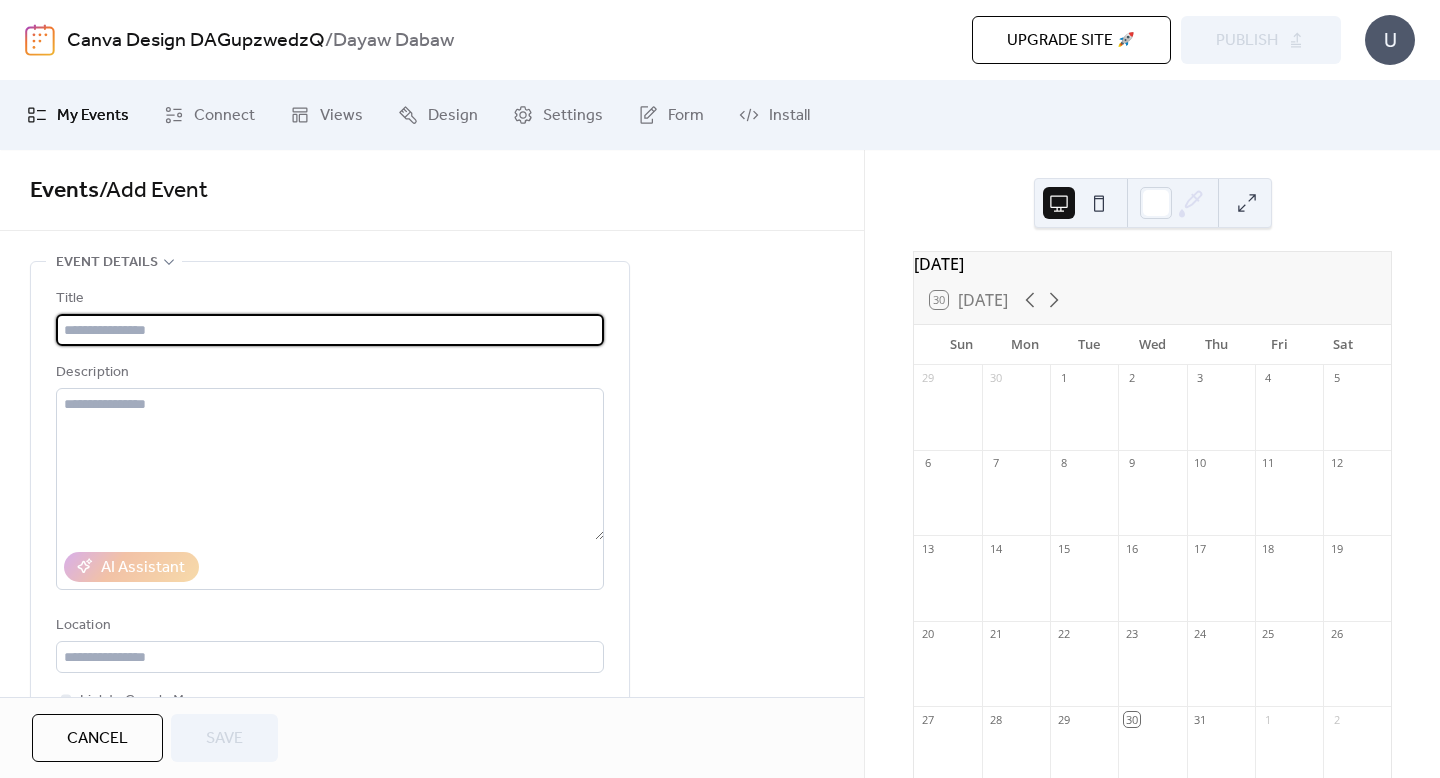 scroll, scrollTop: 2, scrollLeft: 0, axis: vertical 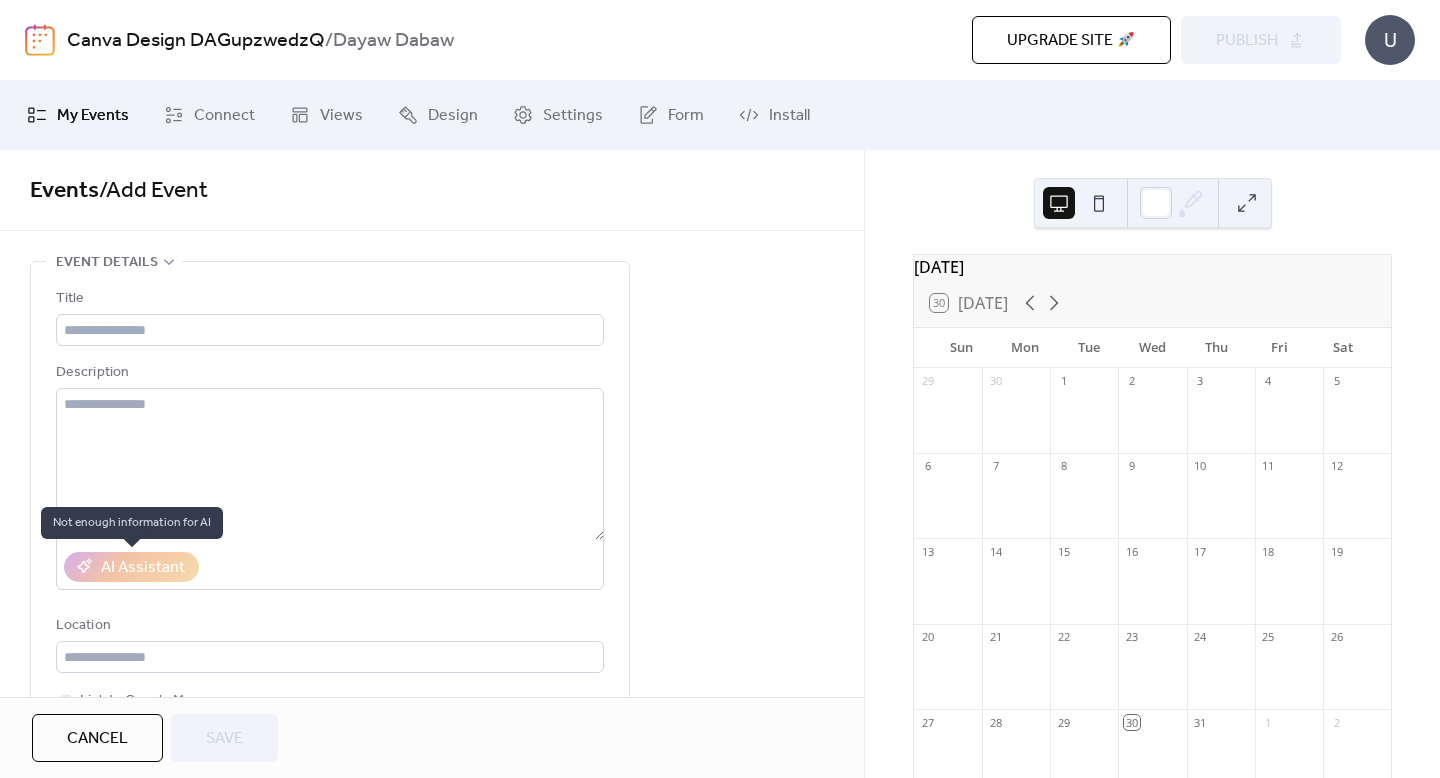 click on "AI Assistant" at bounding box center (131, 567) 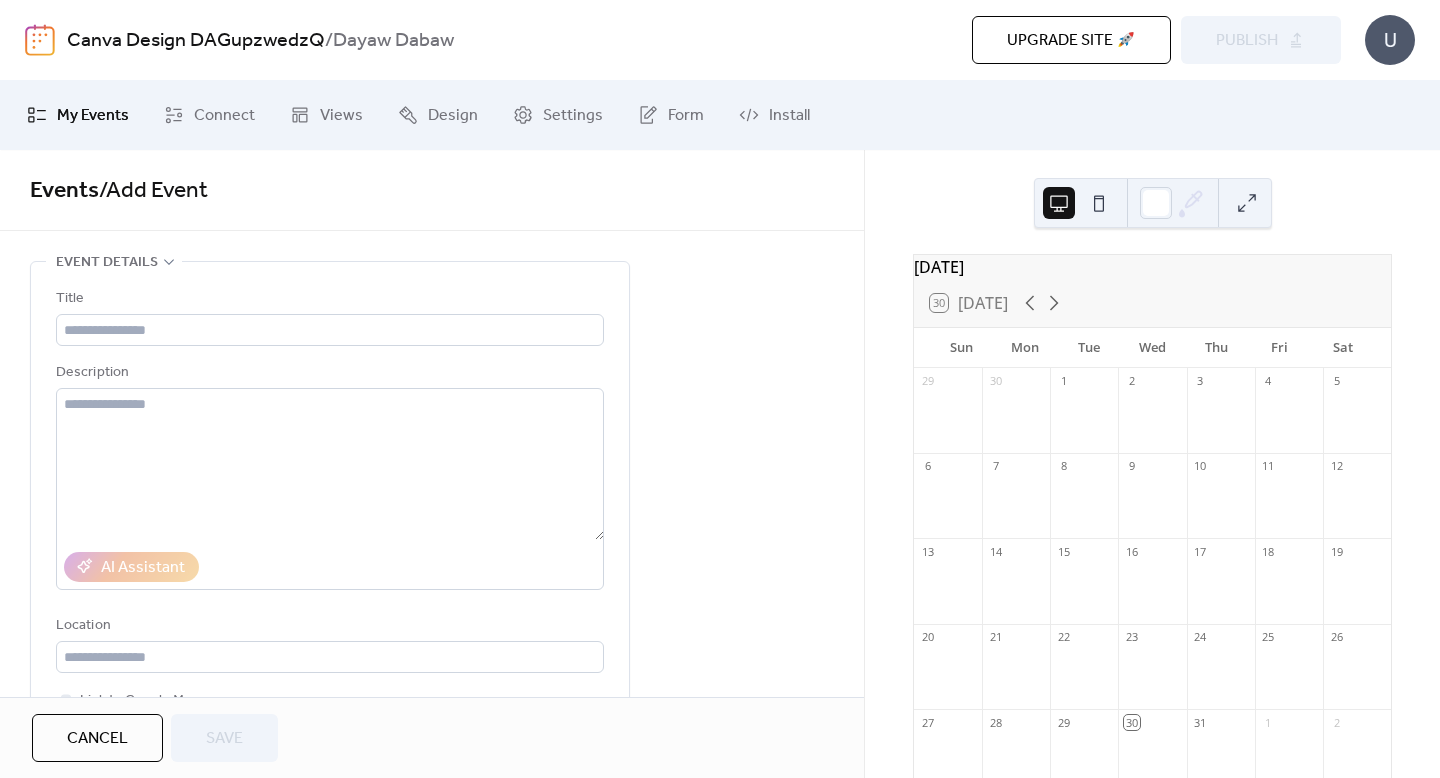 click on "30 [DATE]" at bounding box center (1152, 303) 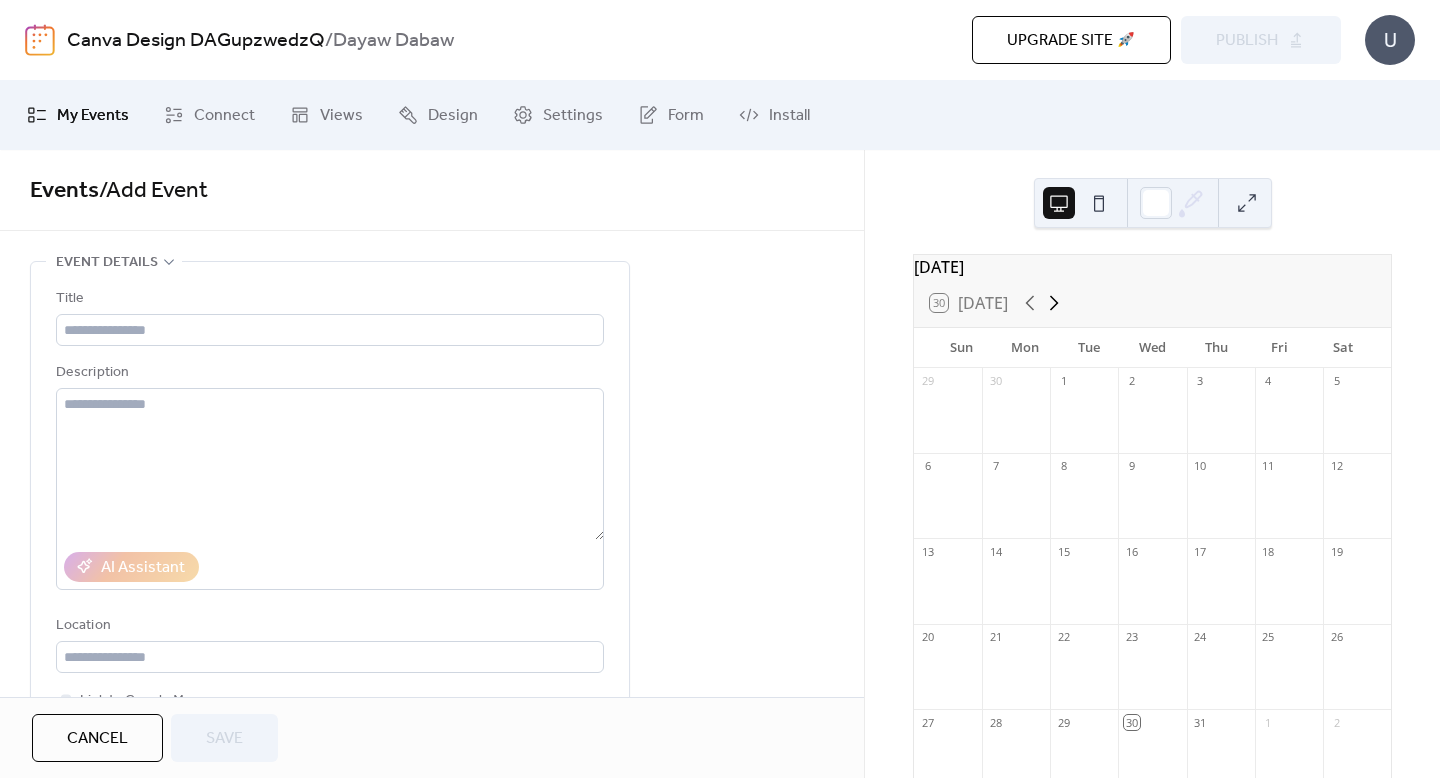 click 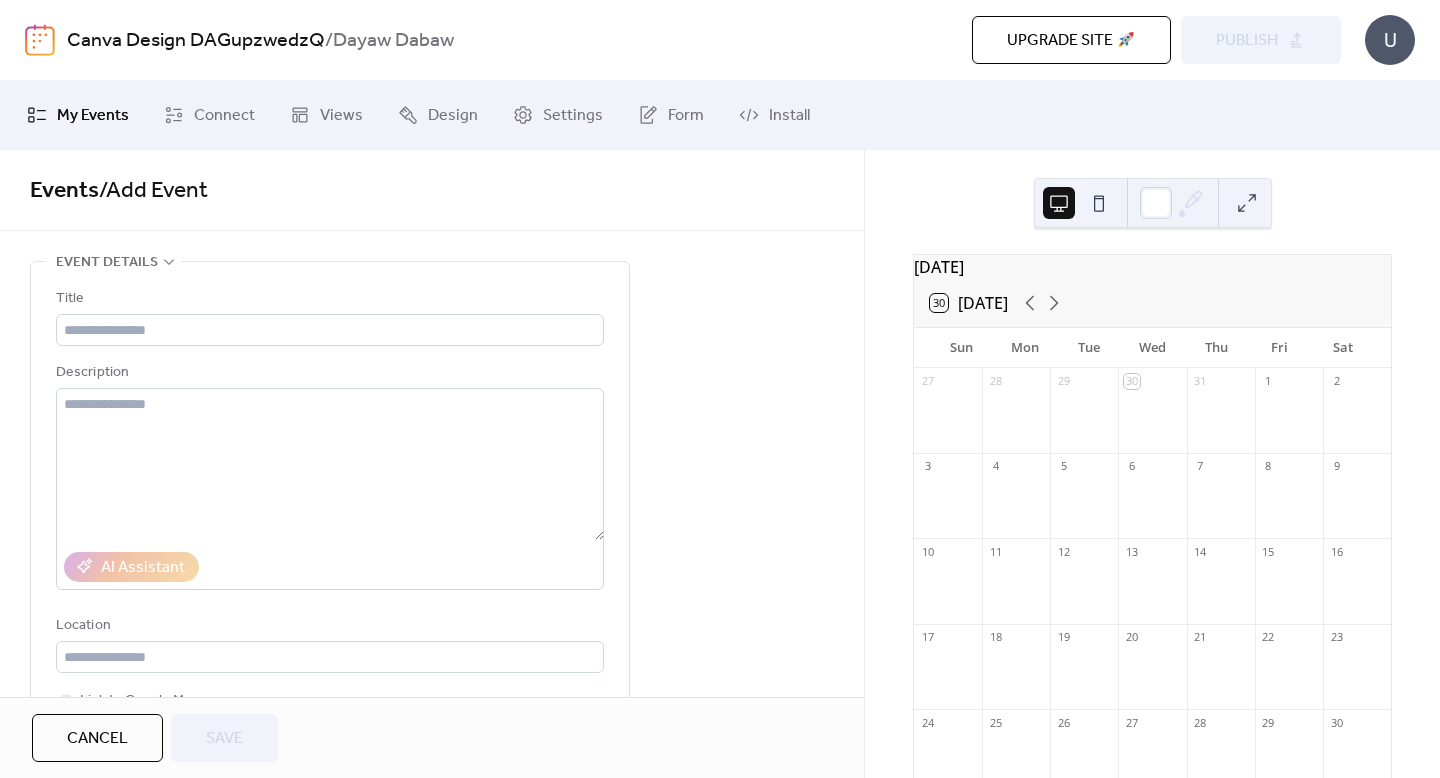 click at bounding box center [1099, 203] 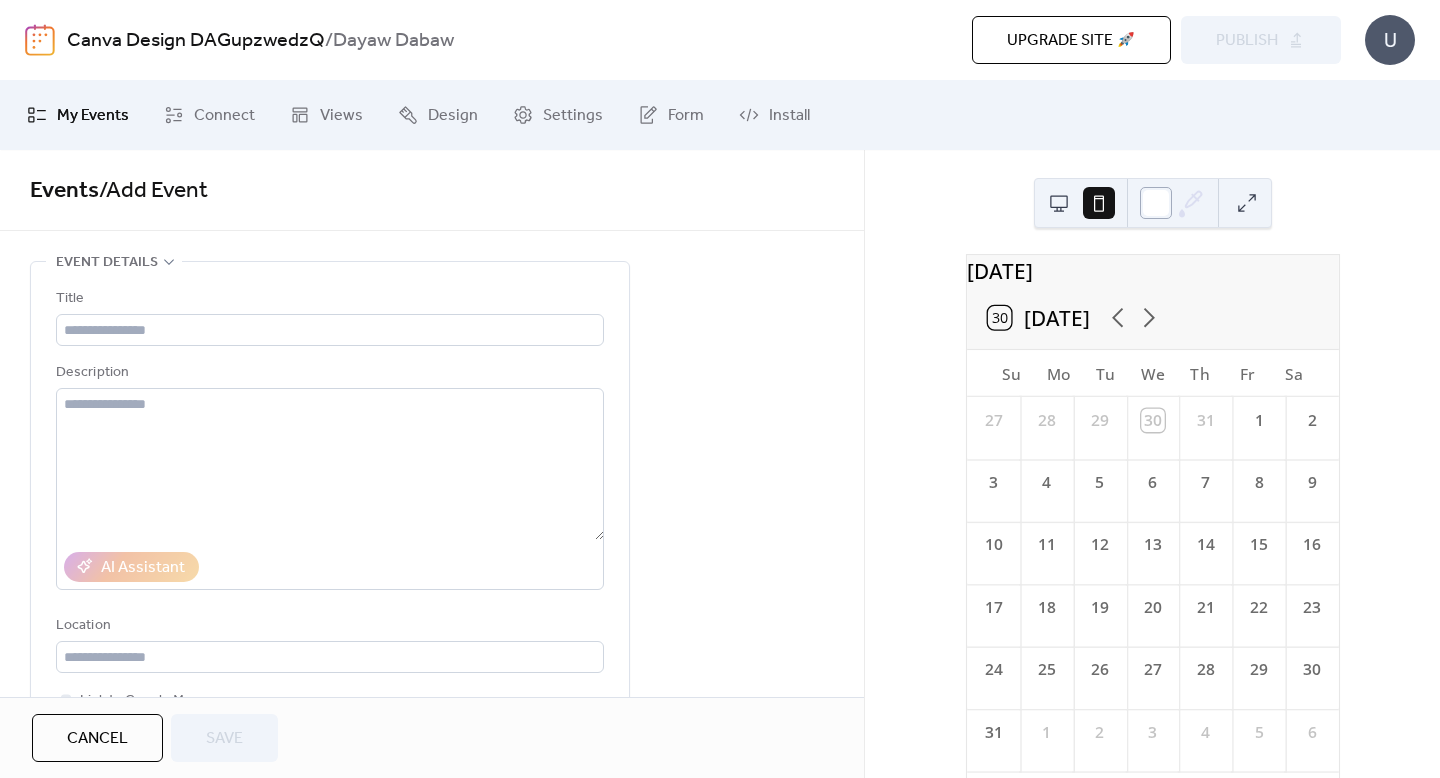 click at bounding box center (1156, 203) 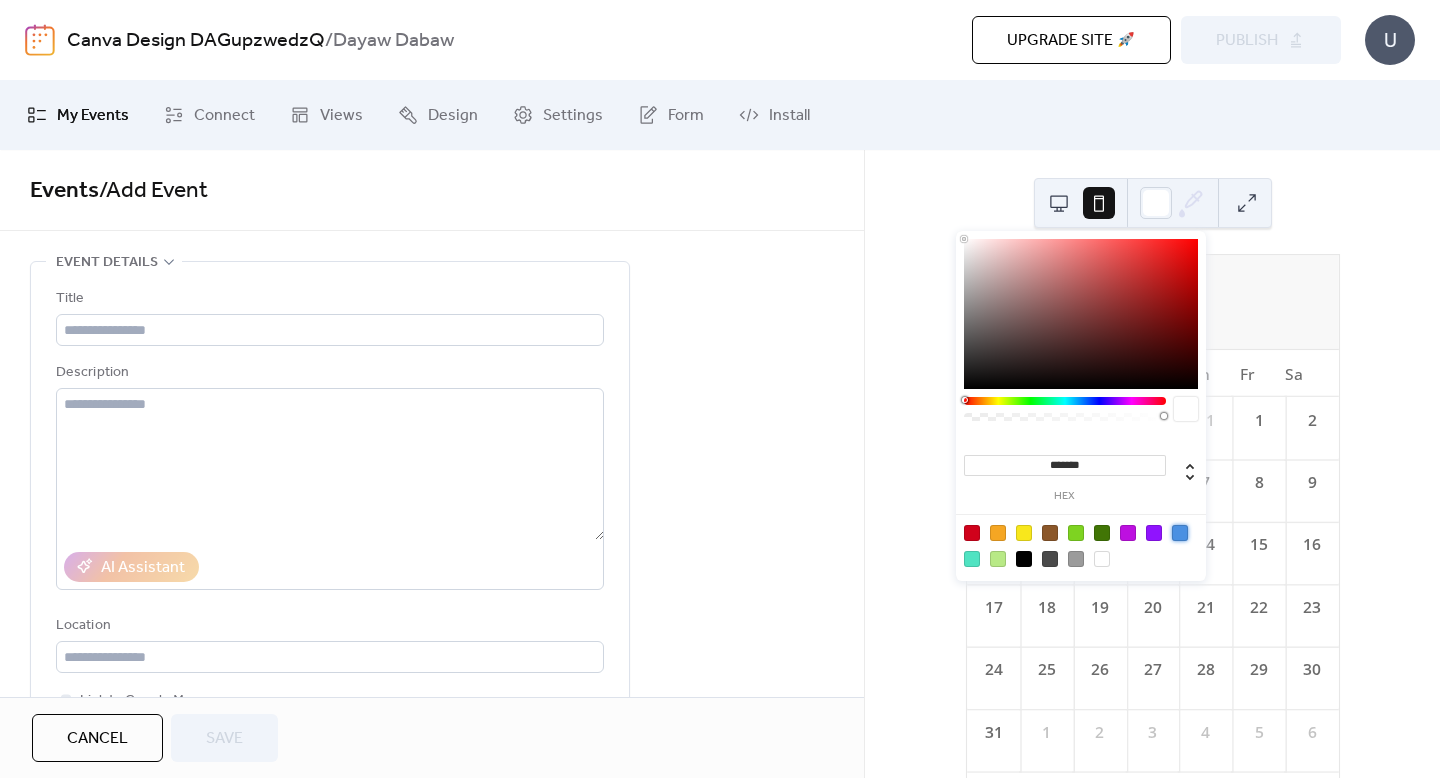 click at bounding box center (1180, 533) 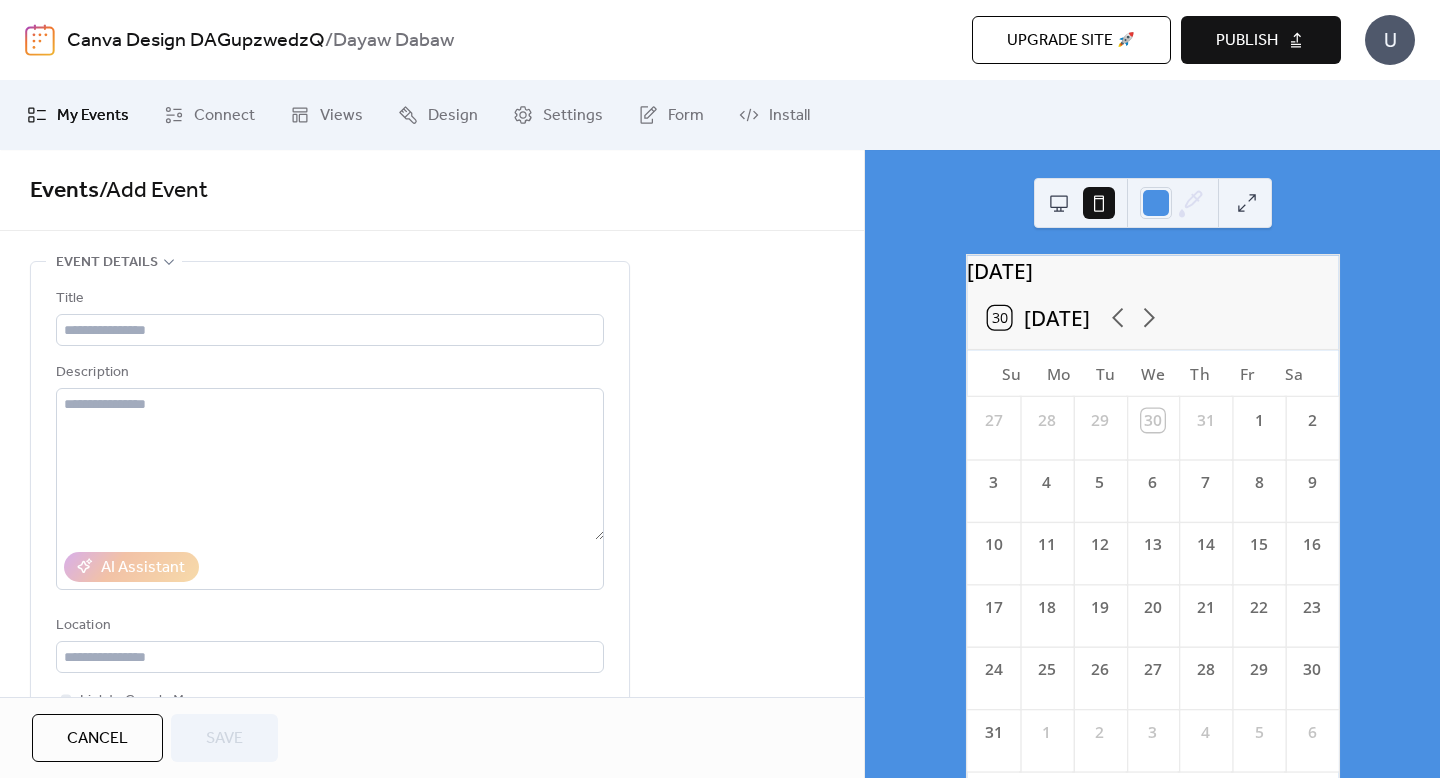 click on "[DATE] 30 [DATE] Su Mo Tu We Th Fr Sa 27 28 29 30 31 1 2 3 4 5 6 7 8 9 10 11 12 13 14 15 16 17 18 19 20 21 22 23 24 25 26 27 28 29 30 31 1 2 3 4 5 6 Powered by   [DOMAIN_NAME]" at bounding box center [1152, 464] 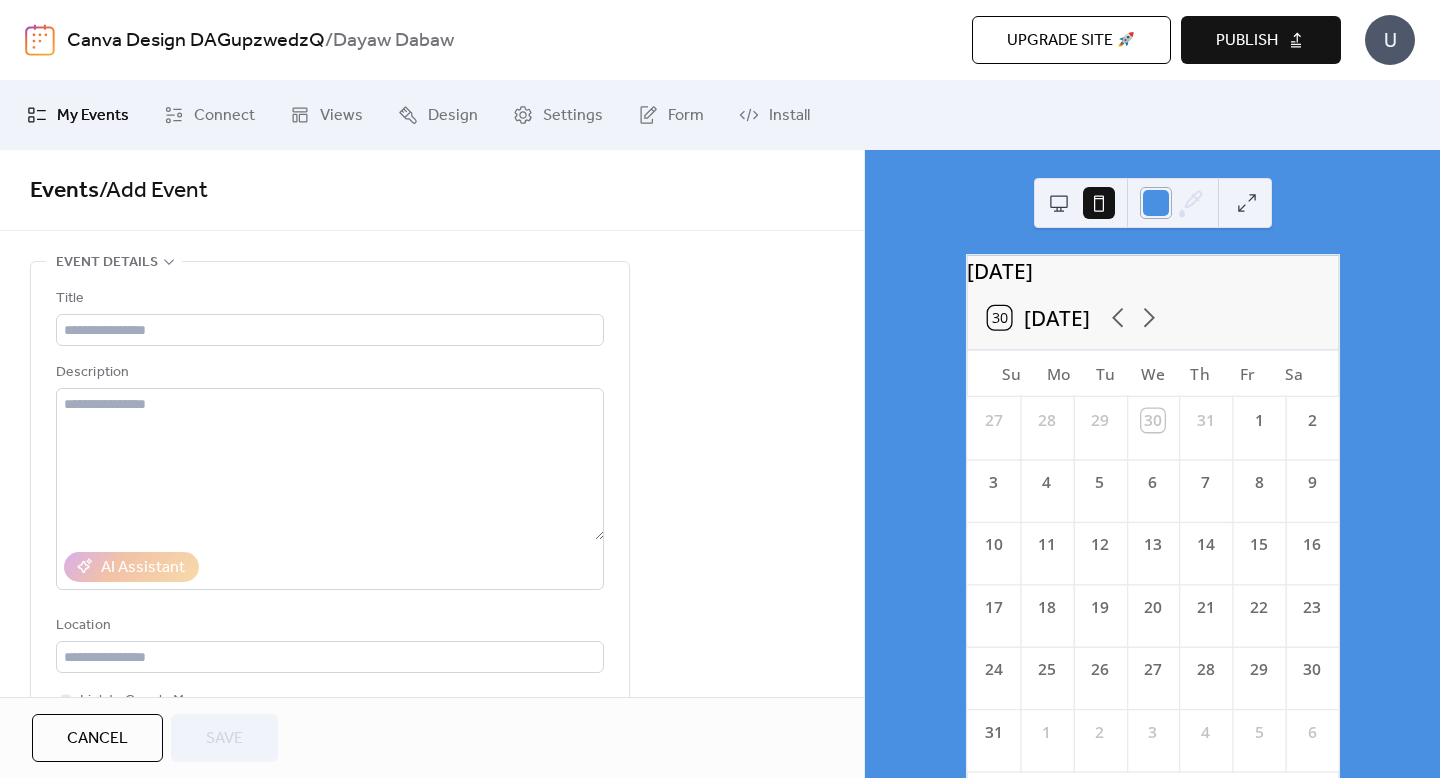 click at bounding box center (1156, 203) 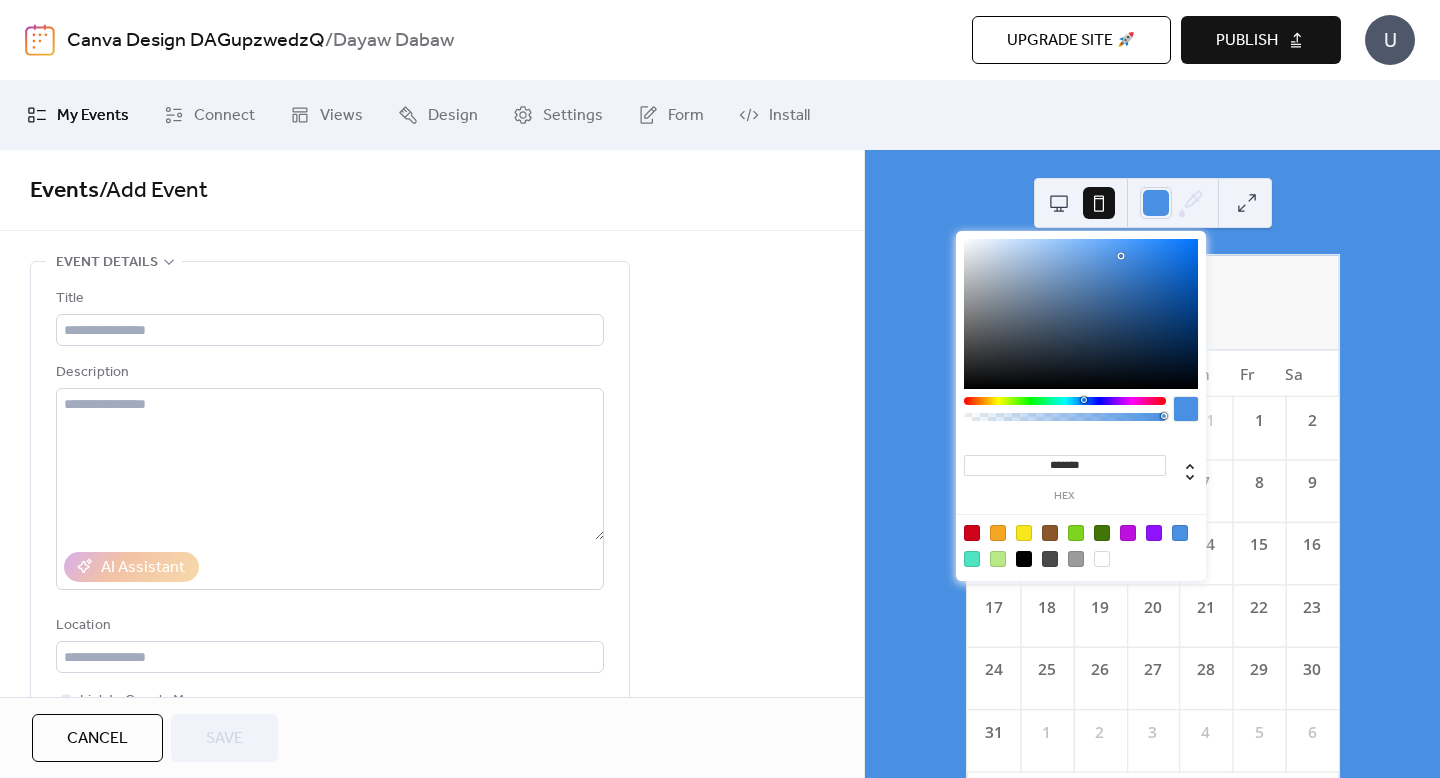 click on "[DATE]" at bounding box center (1153, 270) 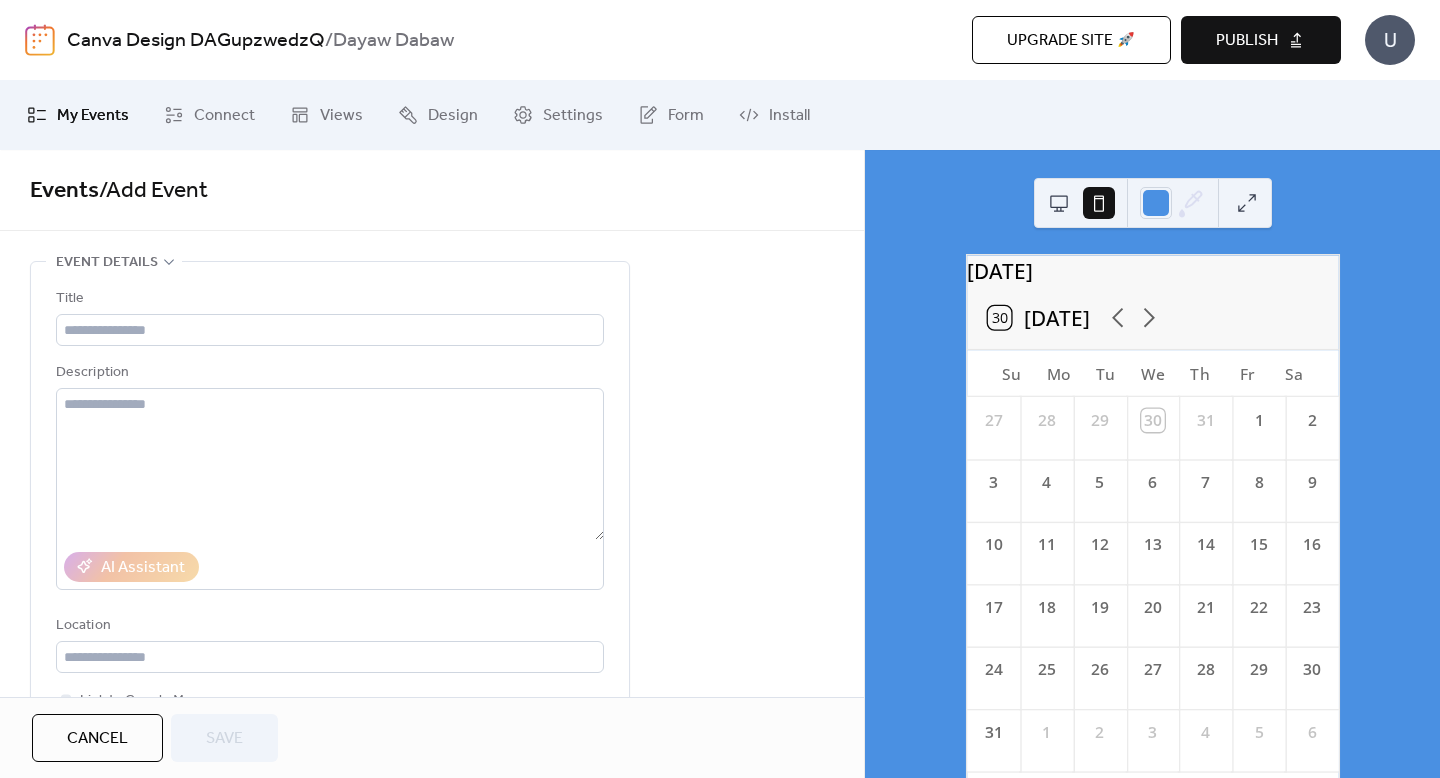 click at bounding box center [1247, 203] 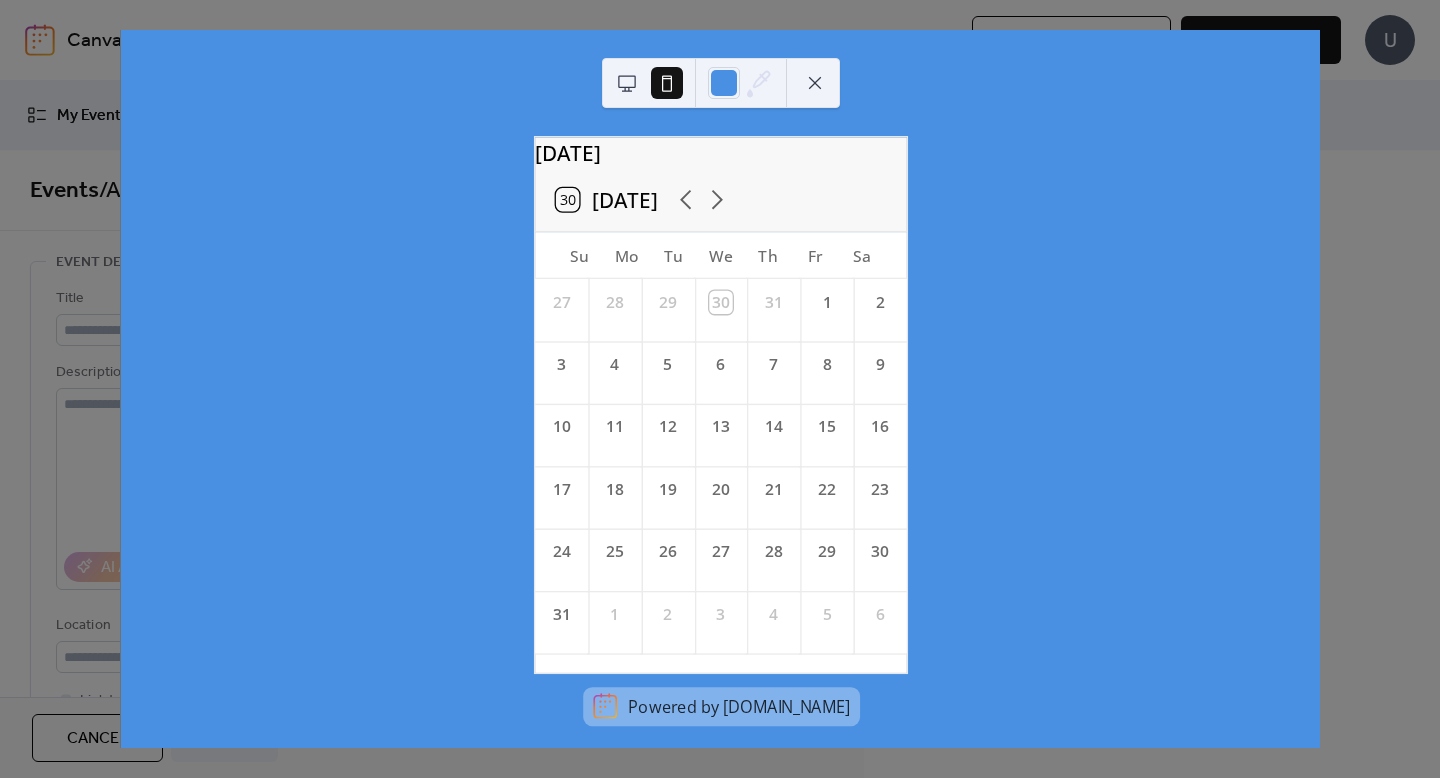 click on "[DATE] 30 [DATE] Su Mo Tu We Th Fr Sa 27 28 29 30 31 1 2 3 4 5 6 7 8 9 10 11 12 13 14 15 16 17 18 19 20 21 22 23 24 25 26 27 28 29 30 31 1 2 3 4 5 6 Powered by   [DOMAIN_NAME]" at bounding box center [720, 389] 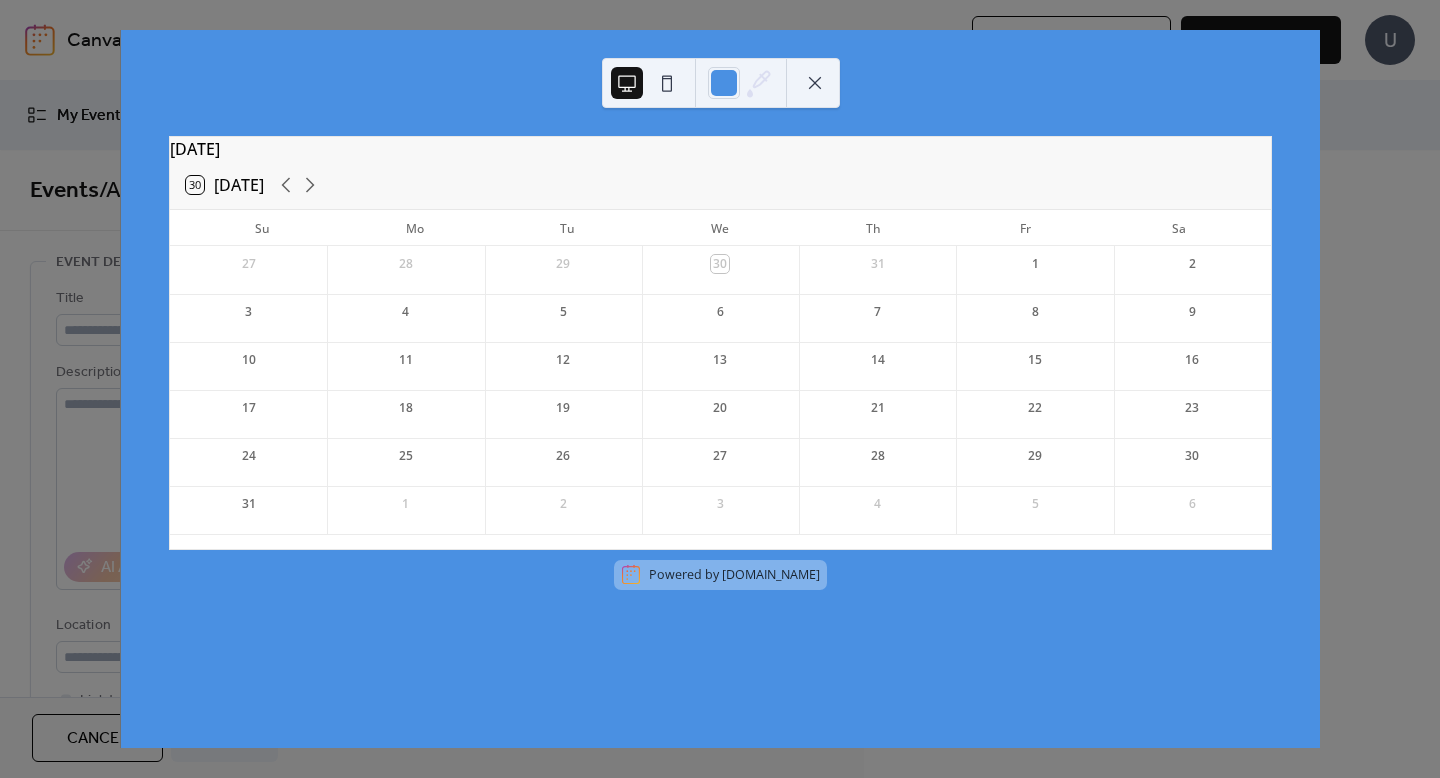 scroll, scrollTop: 0, scrollLeft: 0, axis: both 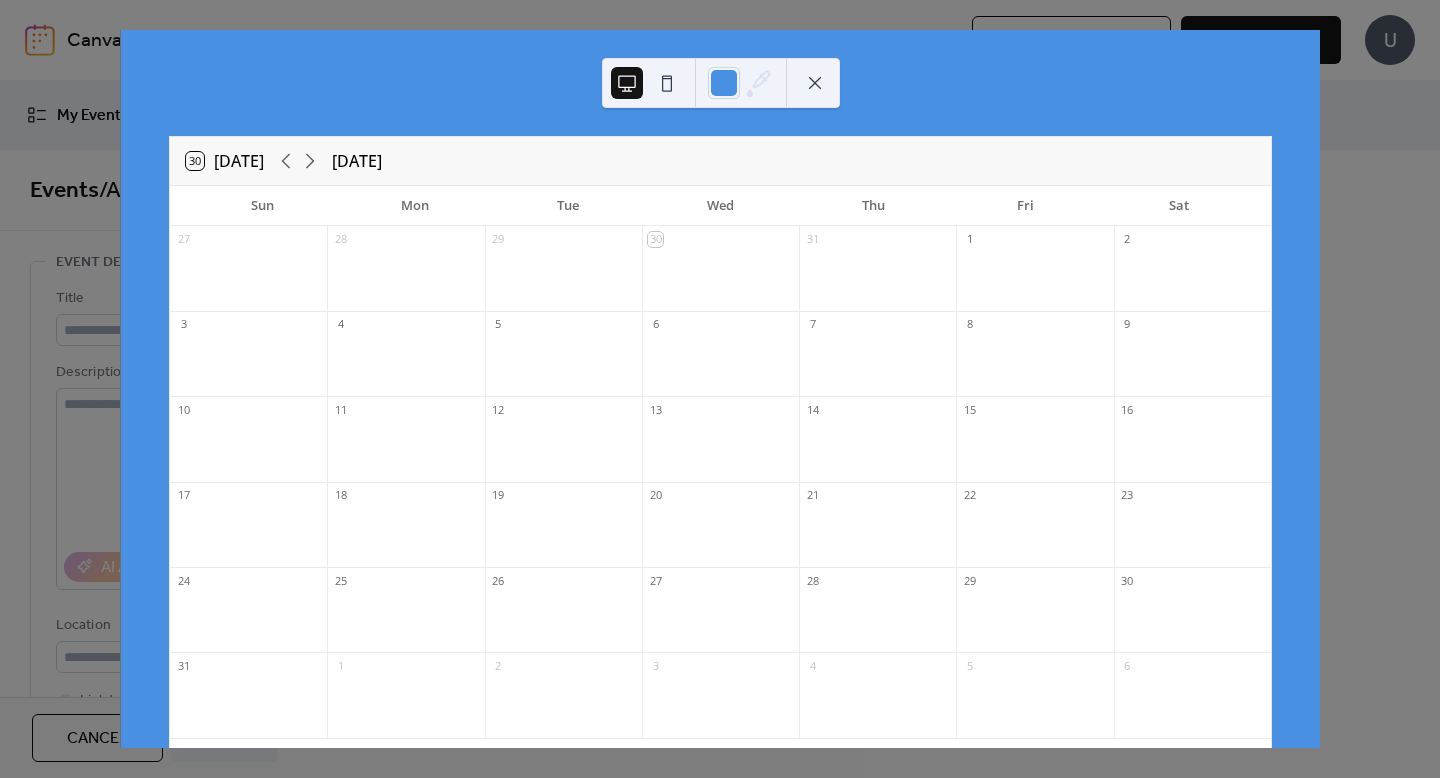 click on "30 [DATE] [DATE] Sun Mon Tue Wed Thu Fri Sat 27 28 29 30 31 1 2 3 4 5 6 7 8 9 10 11 12 13 14 15 16 17 18 19 20 21 22 23 24 25 26 27 28 29 30 31 1 2 3 4 5 6 Powered by   [DOMAIN_NAME]" at bounding box center [720, 389] 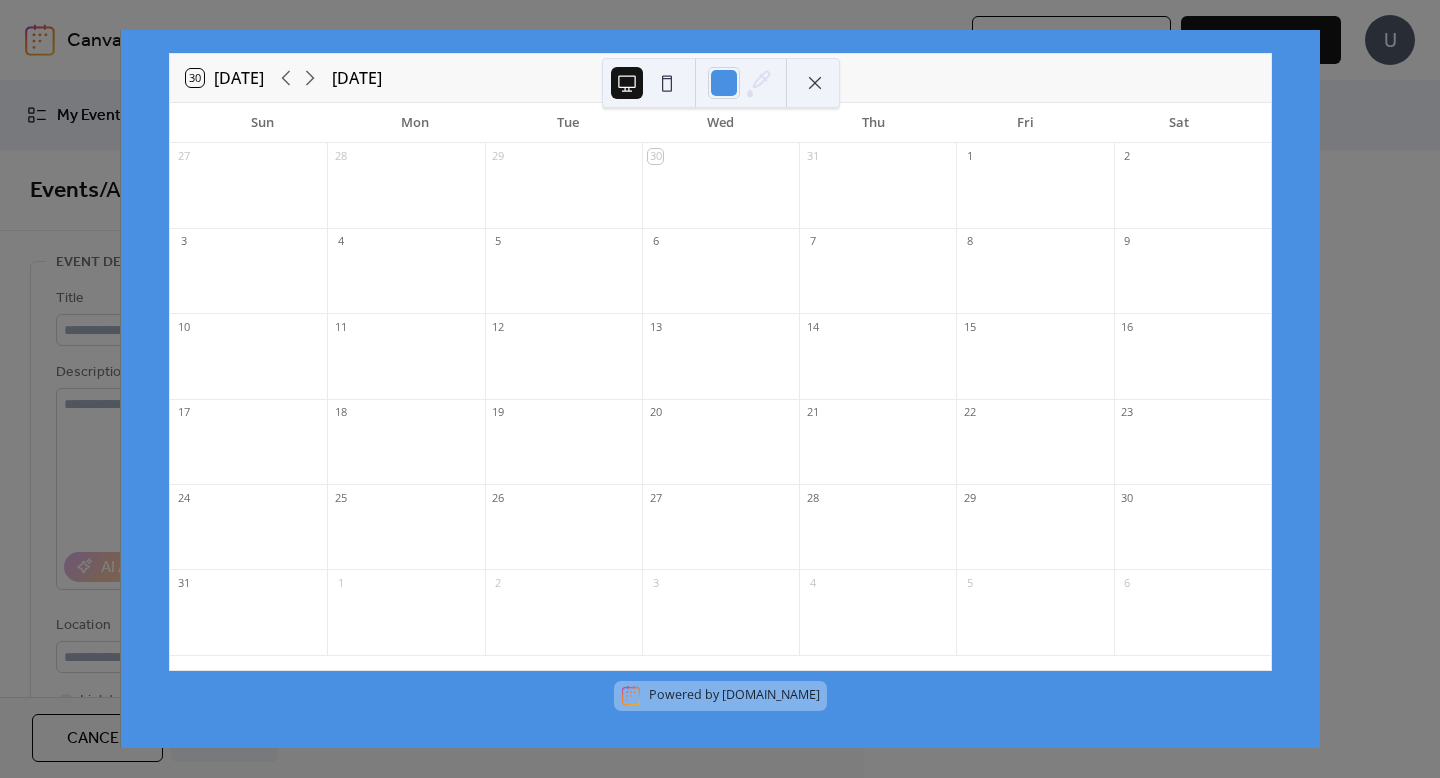 click on "30 [DATE] [DATE] Sun Mon Tue Wed Thu Fri Sat 27 28 29 30 31 1 2 3 4 5 6 7 8 9 10 11 12 13 14 15 16 17 18 19 20 21 22 23 24 25 26 27 28 29 30 31 1 2 3 4 5 6 Powered by   [DOMAIN_NAME]" at bounding box center (720, 389) 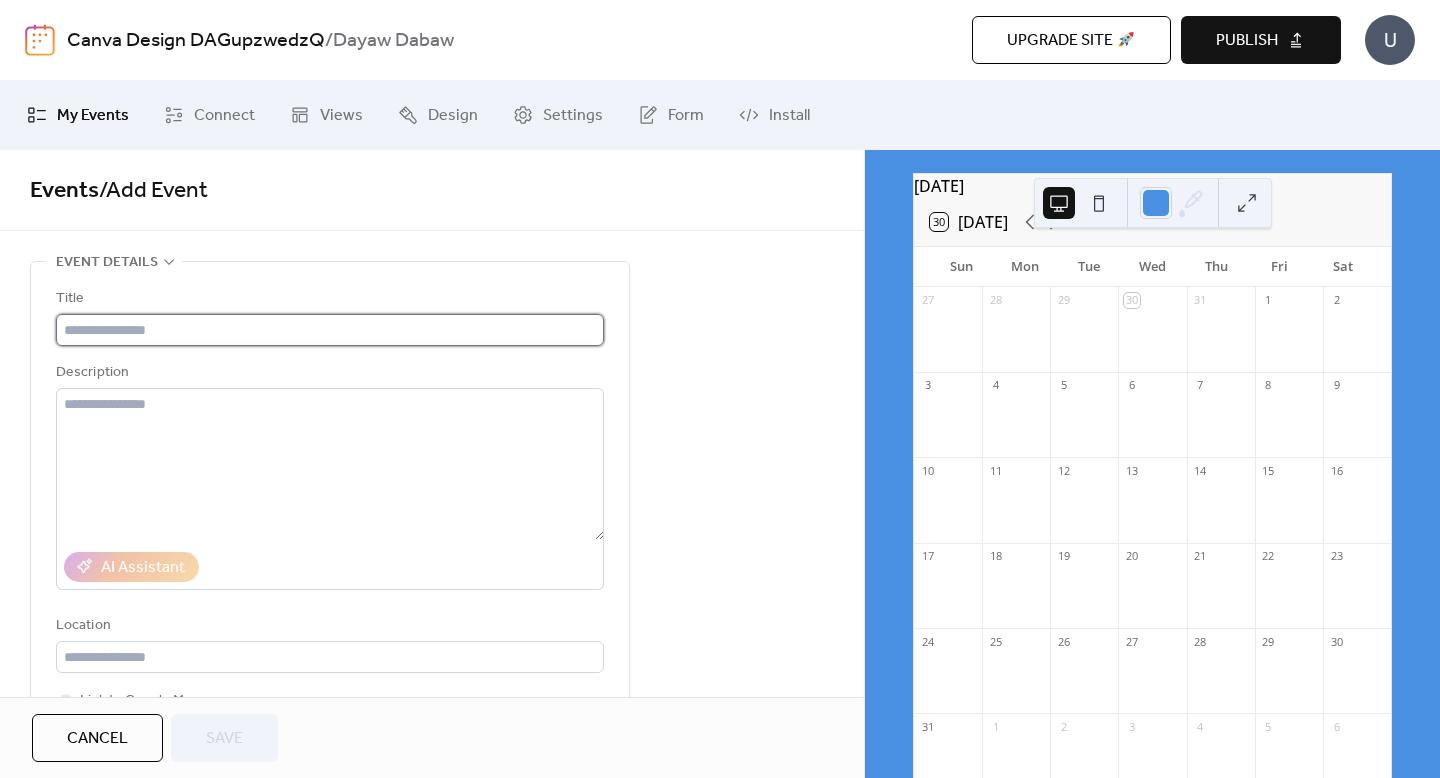 click at bounding box center [330, 330] 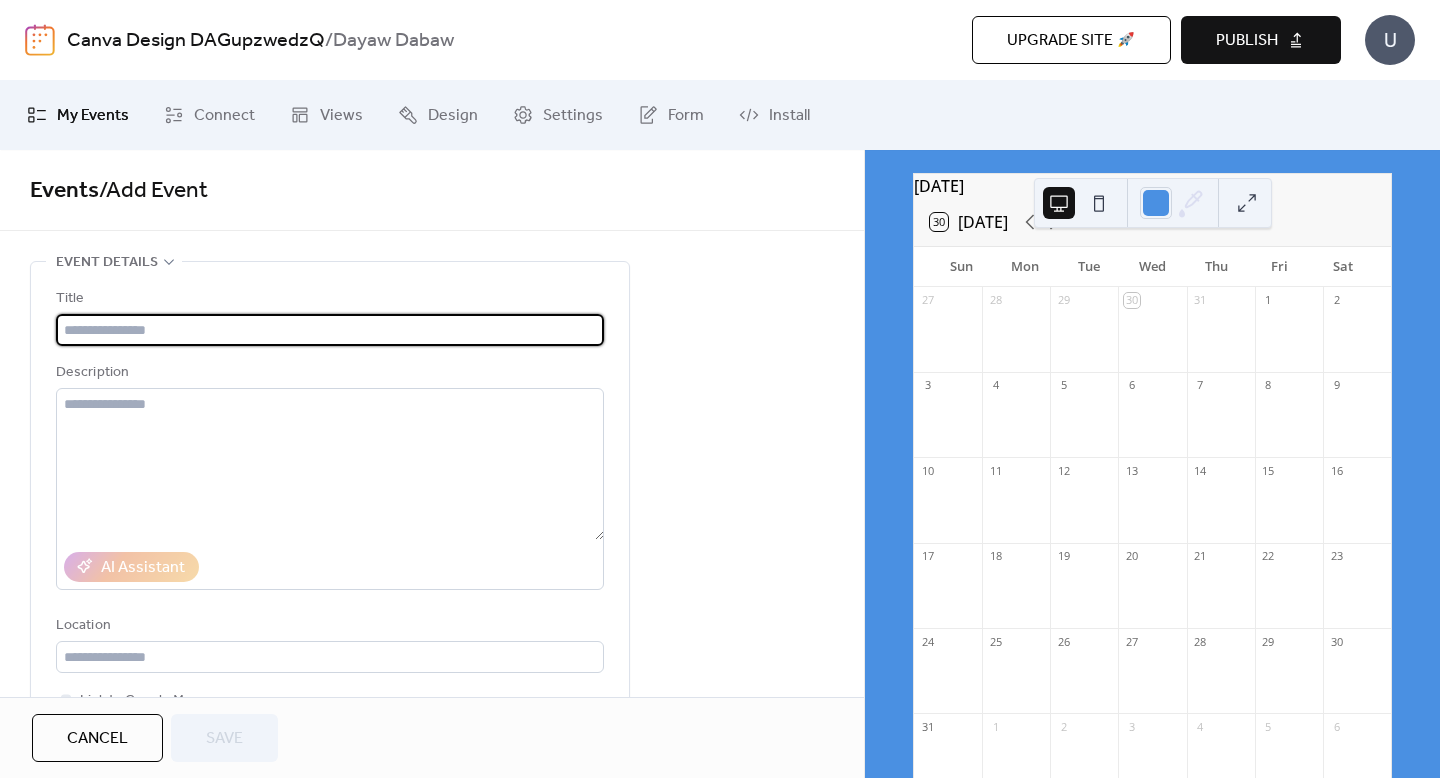 click on "6" at bounding box center (1131, 385) 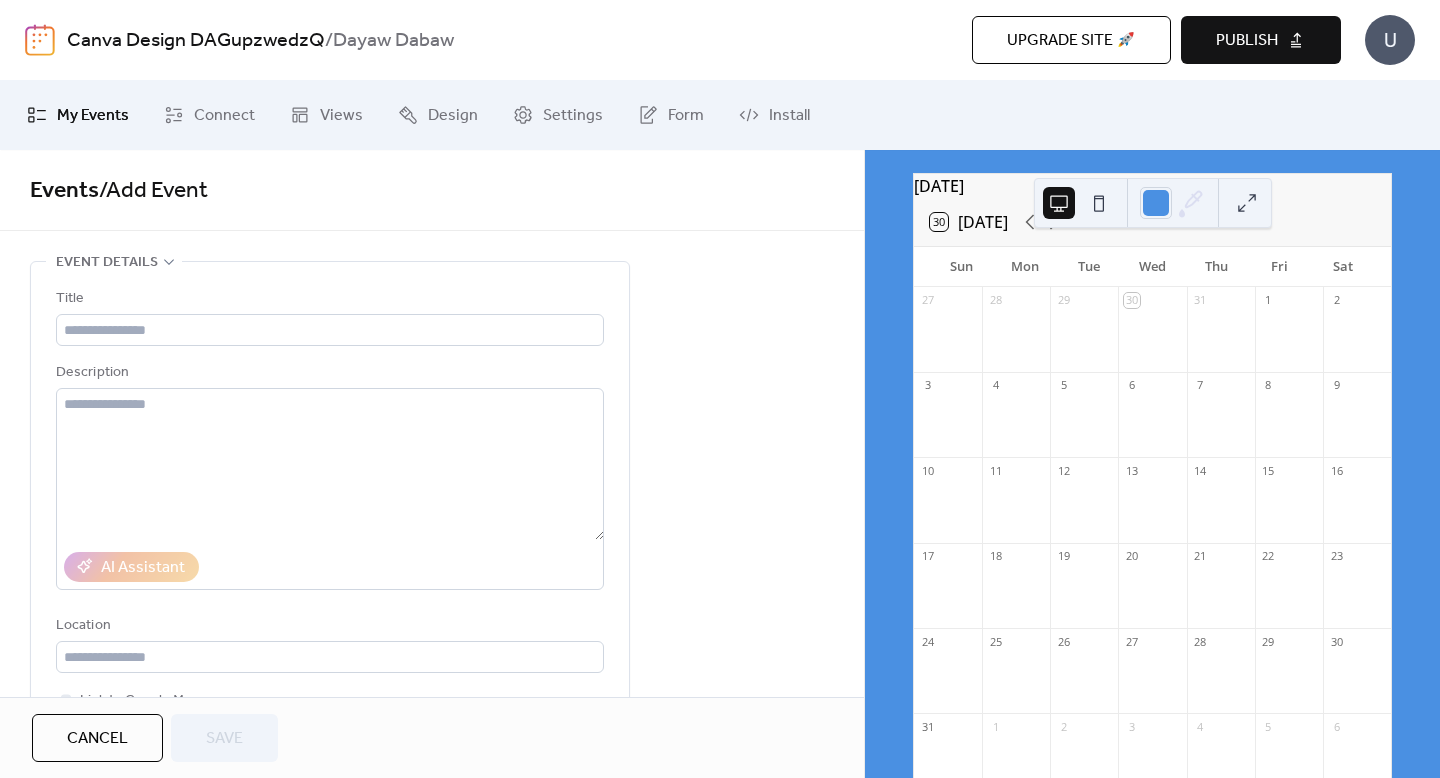 click at bounding box center [1152, 424] 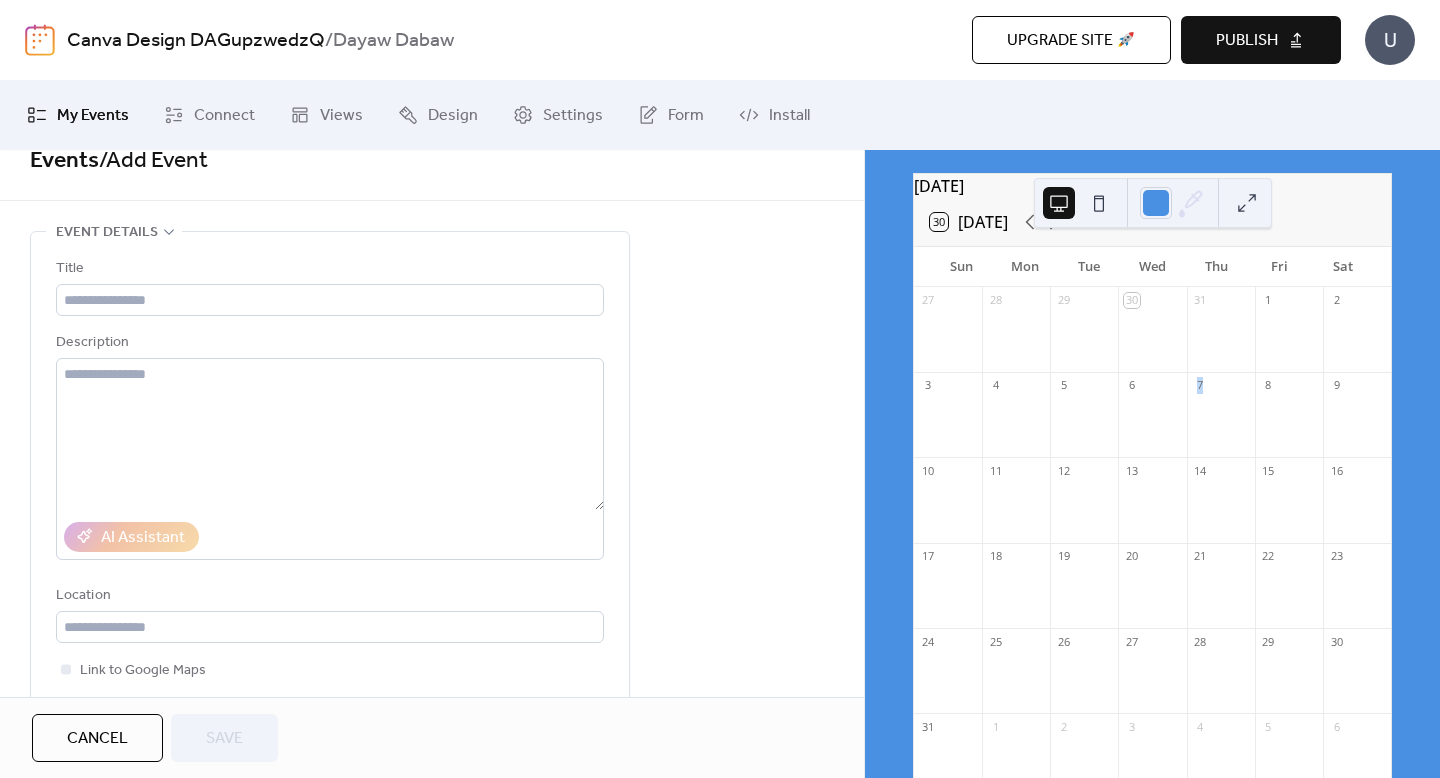 scroll, scrollTop: 0, scrollLeft: 0, axis: both 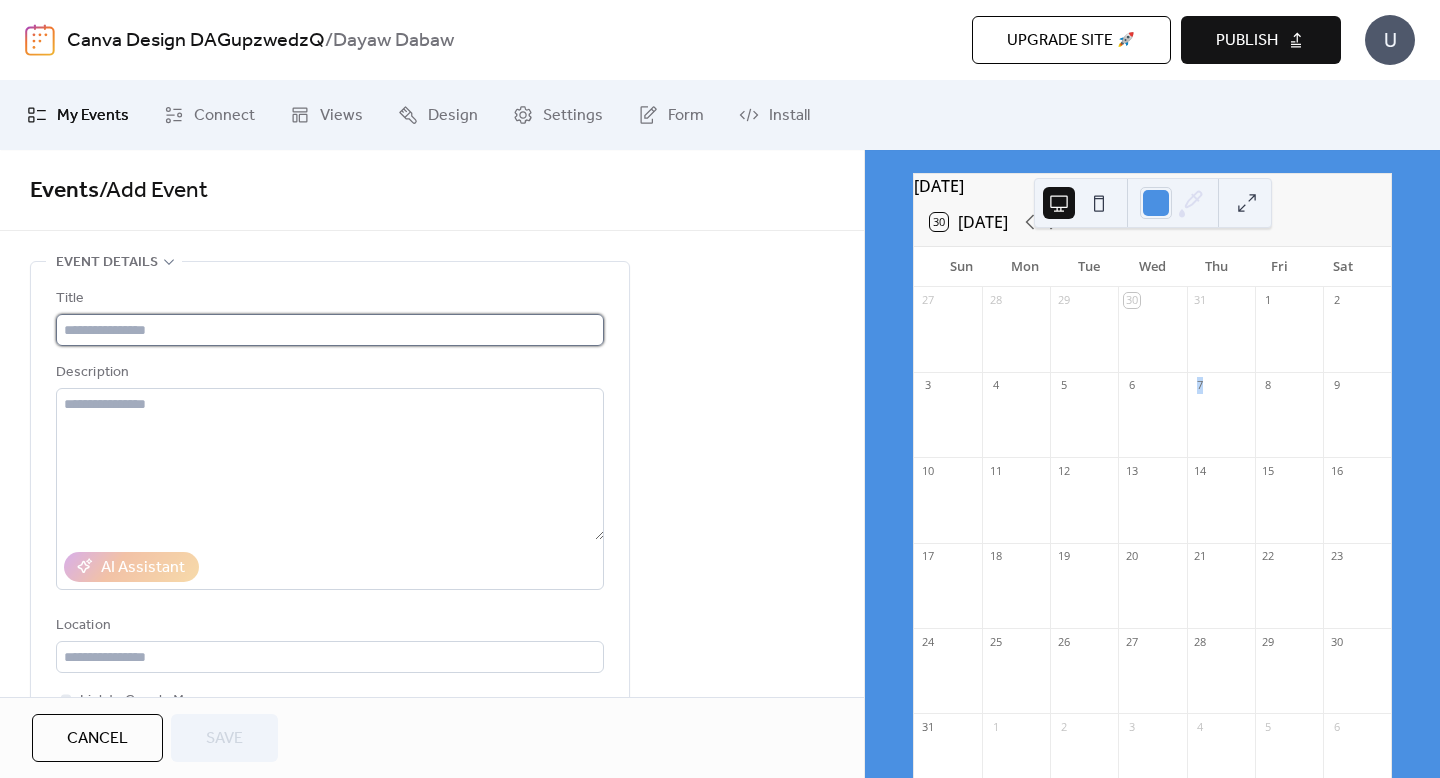 click at bounding box center [330, 330] 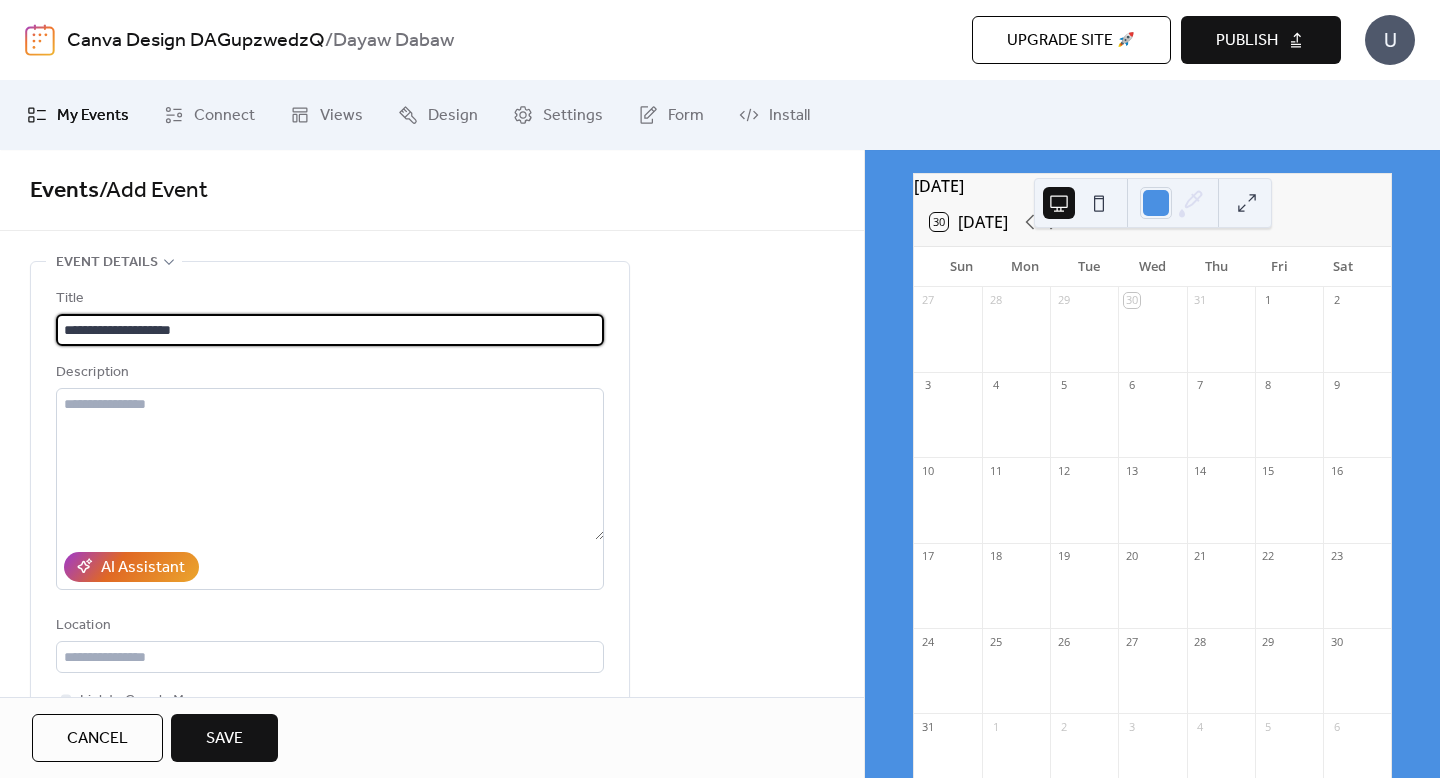 click on "**********" at bounding box center [330, 330] 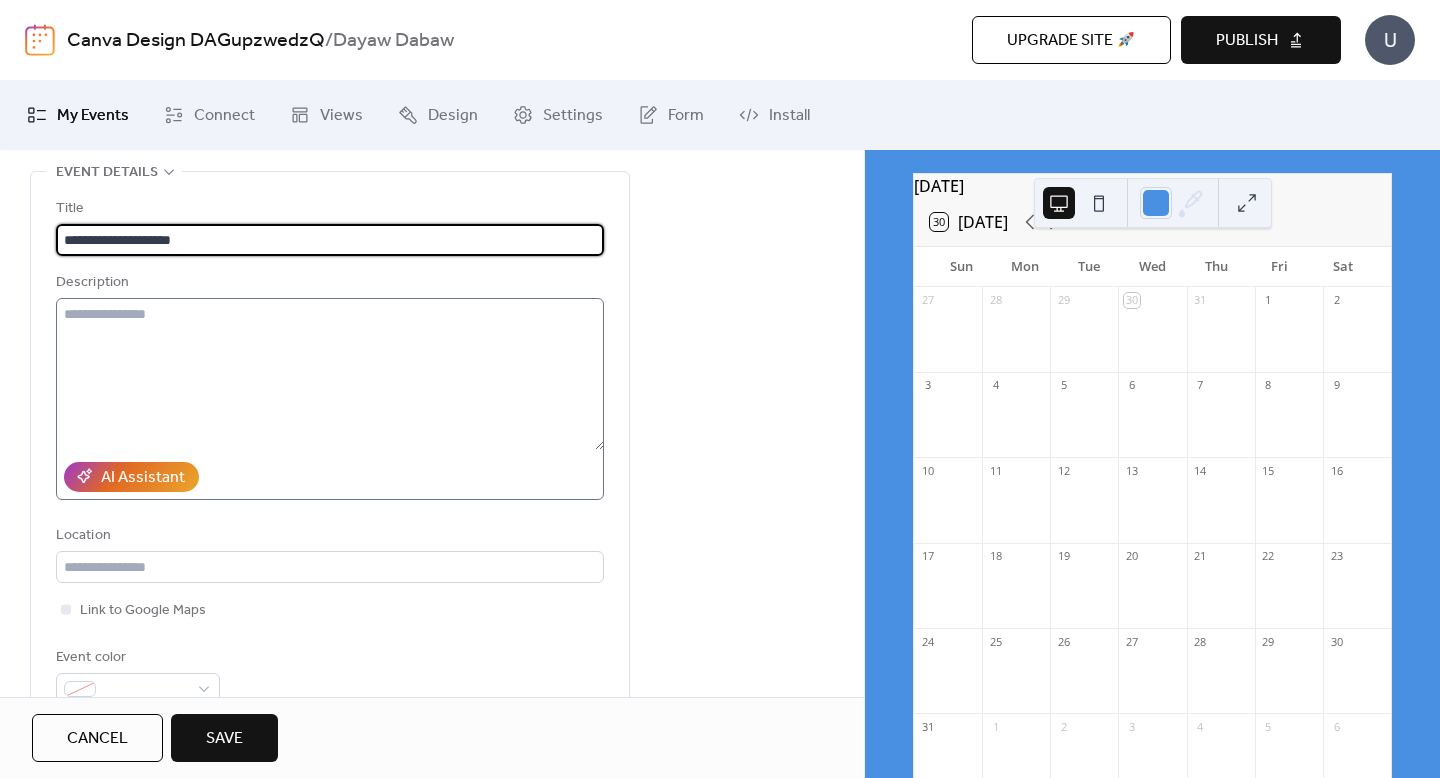 scroll, scrollTop: 117, scrollLeft: 0, axis: vertical 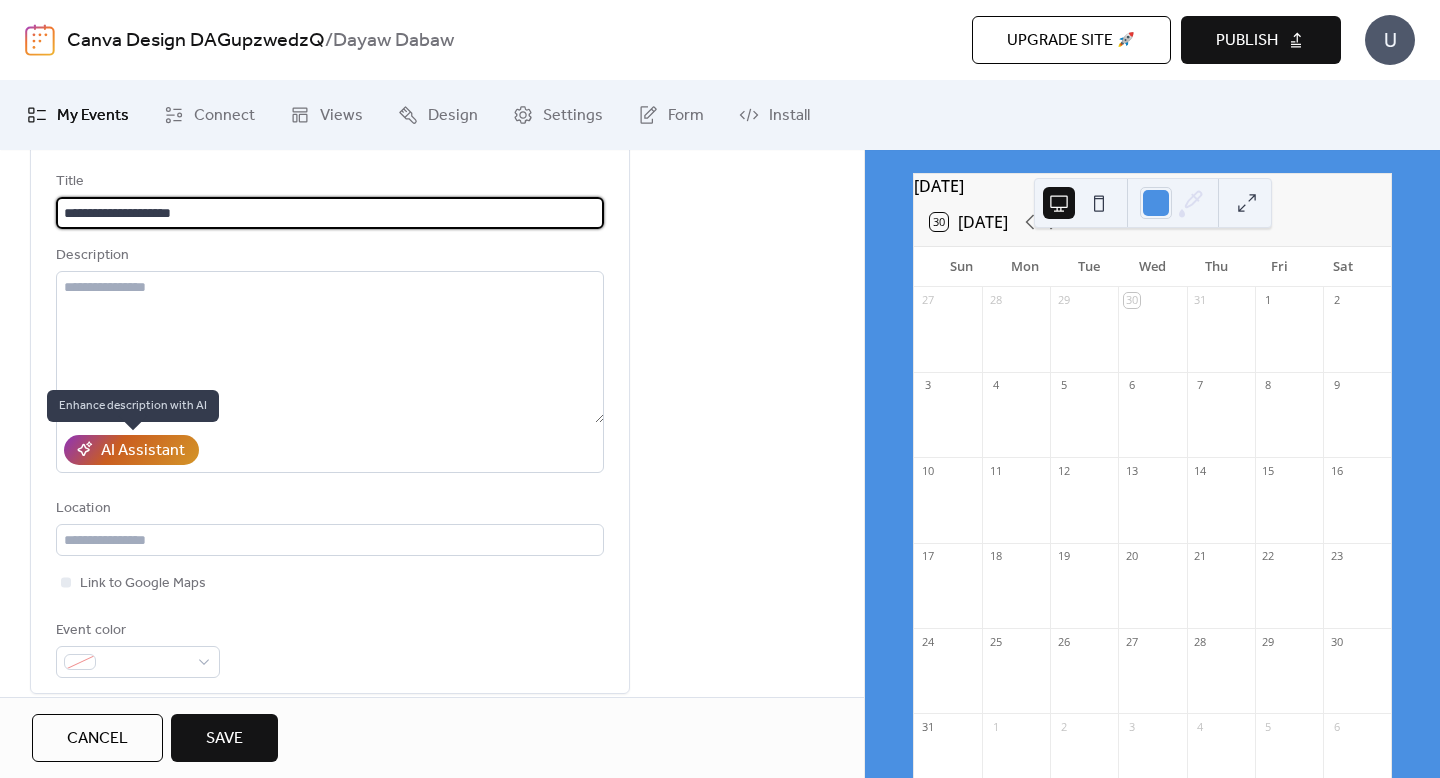type on "**********" 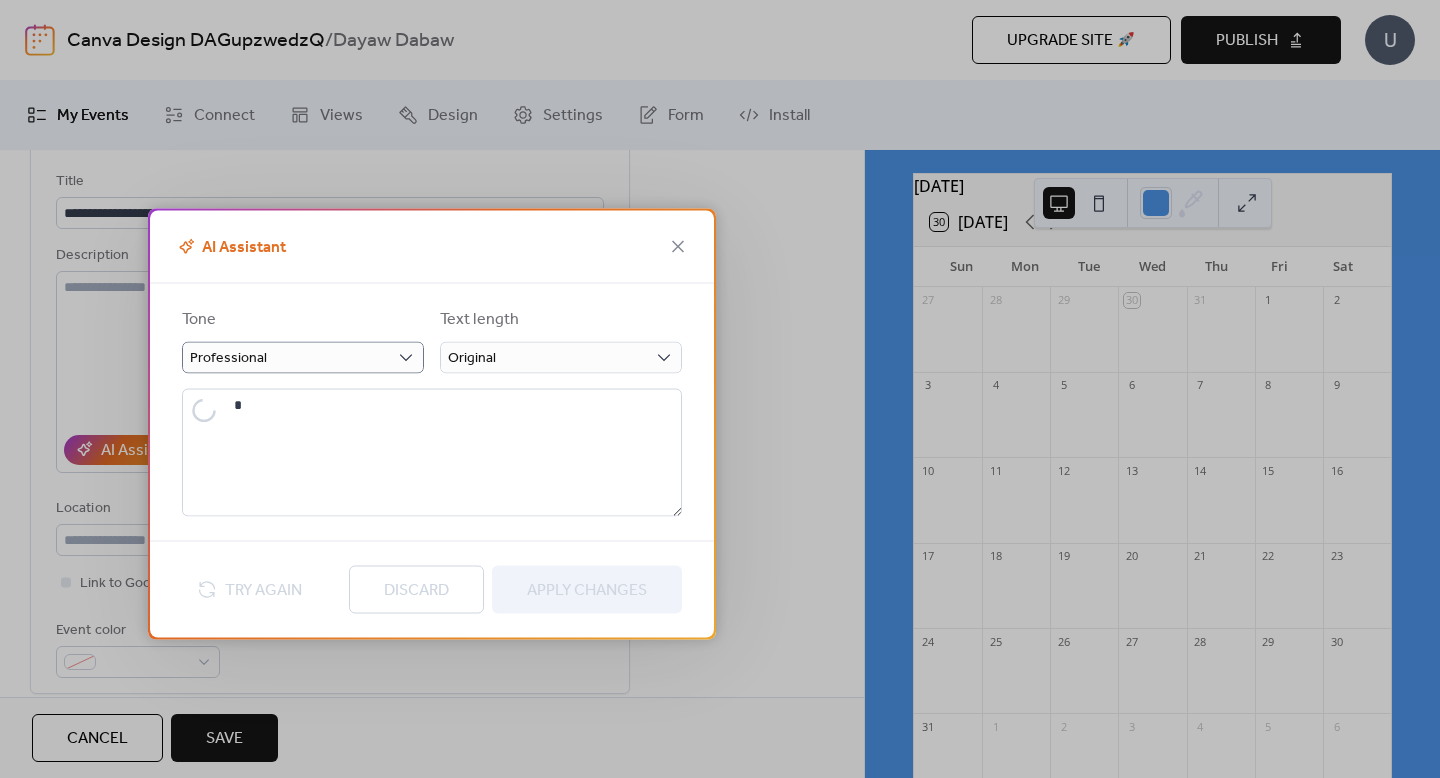 type on "**********" 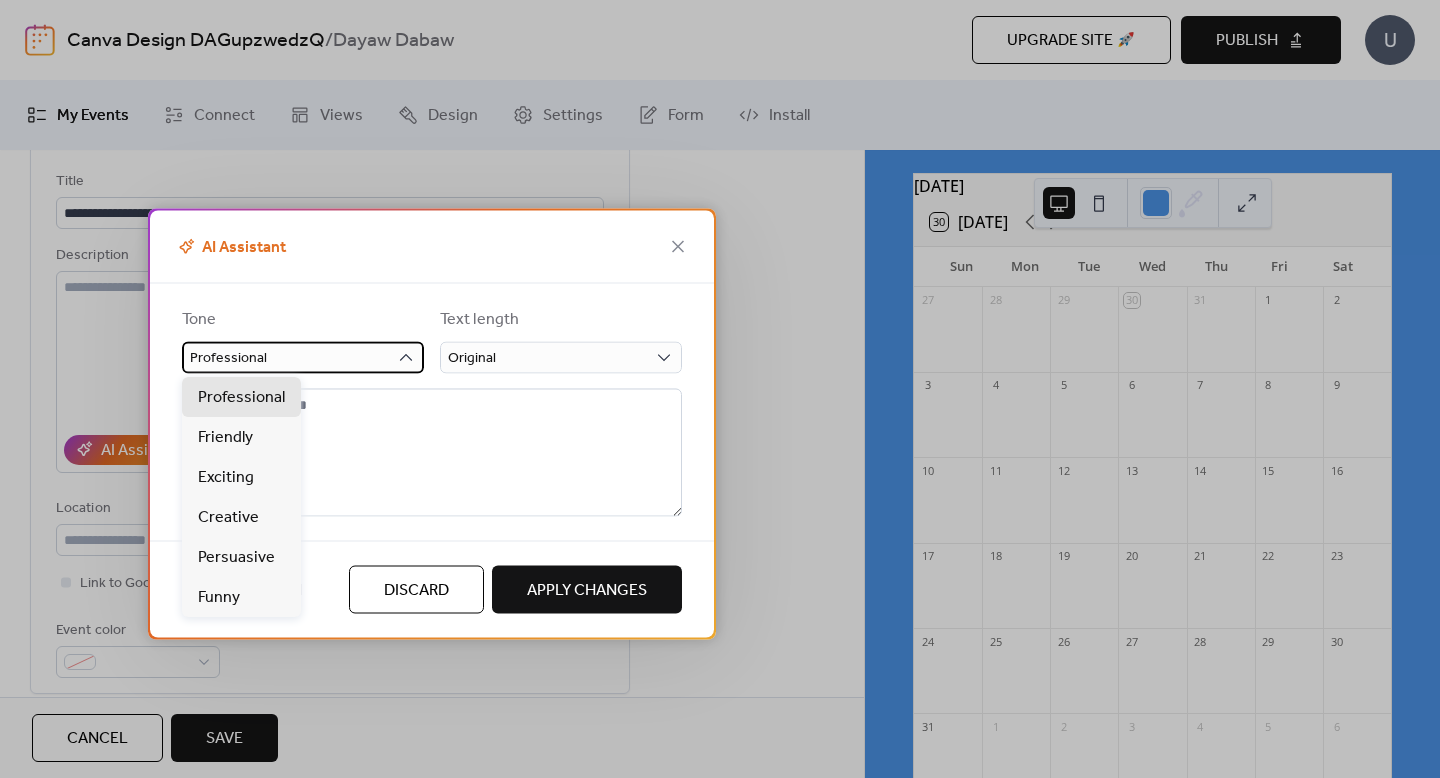 click on "Professional" at bounding box center (303, 357) 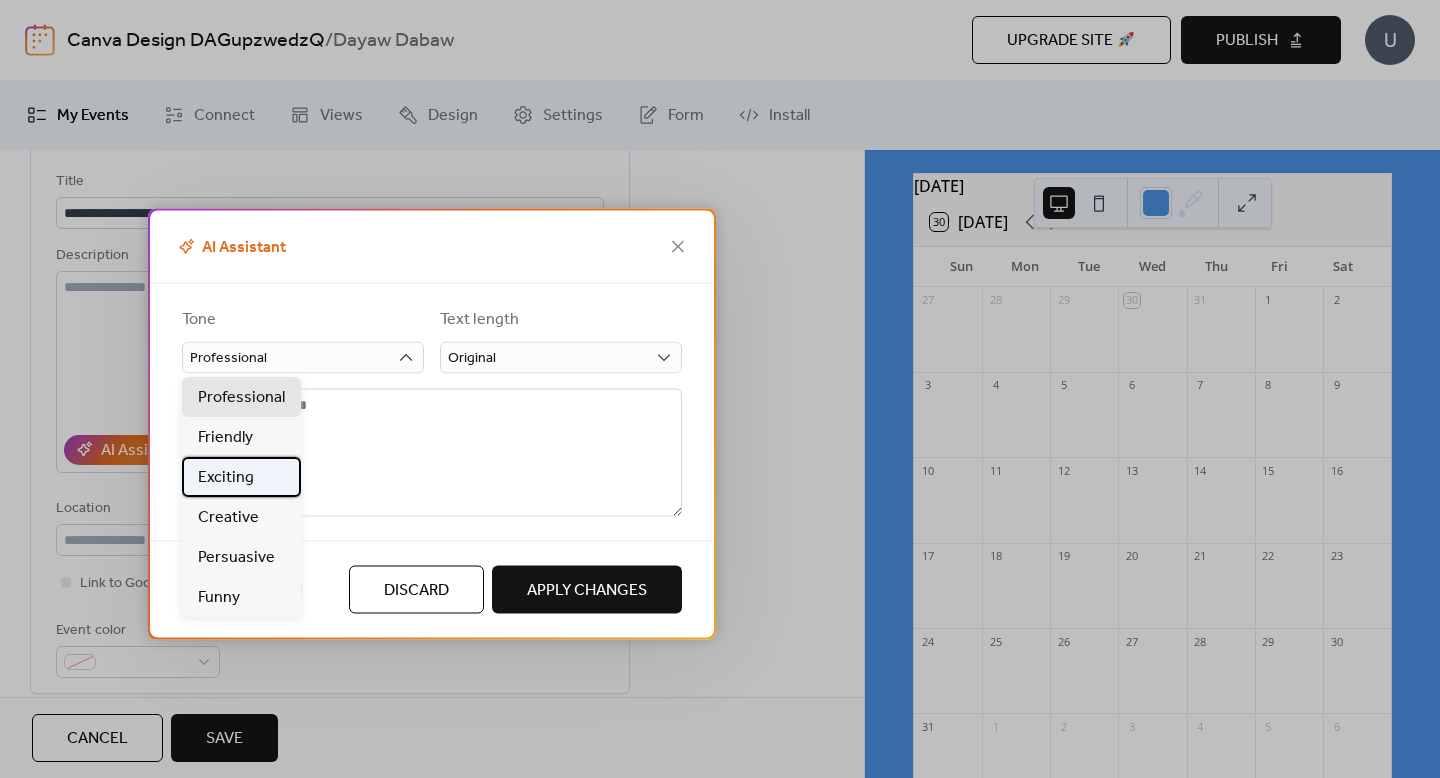 click on "Exciting" at bounding box center [241, 477] 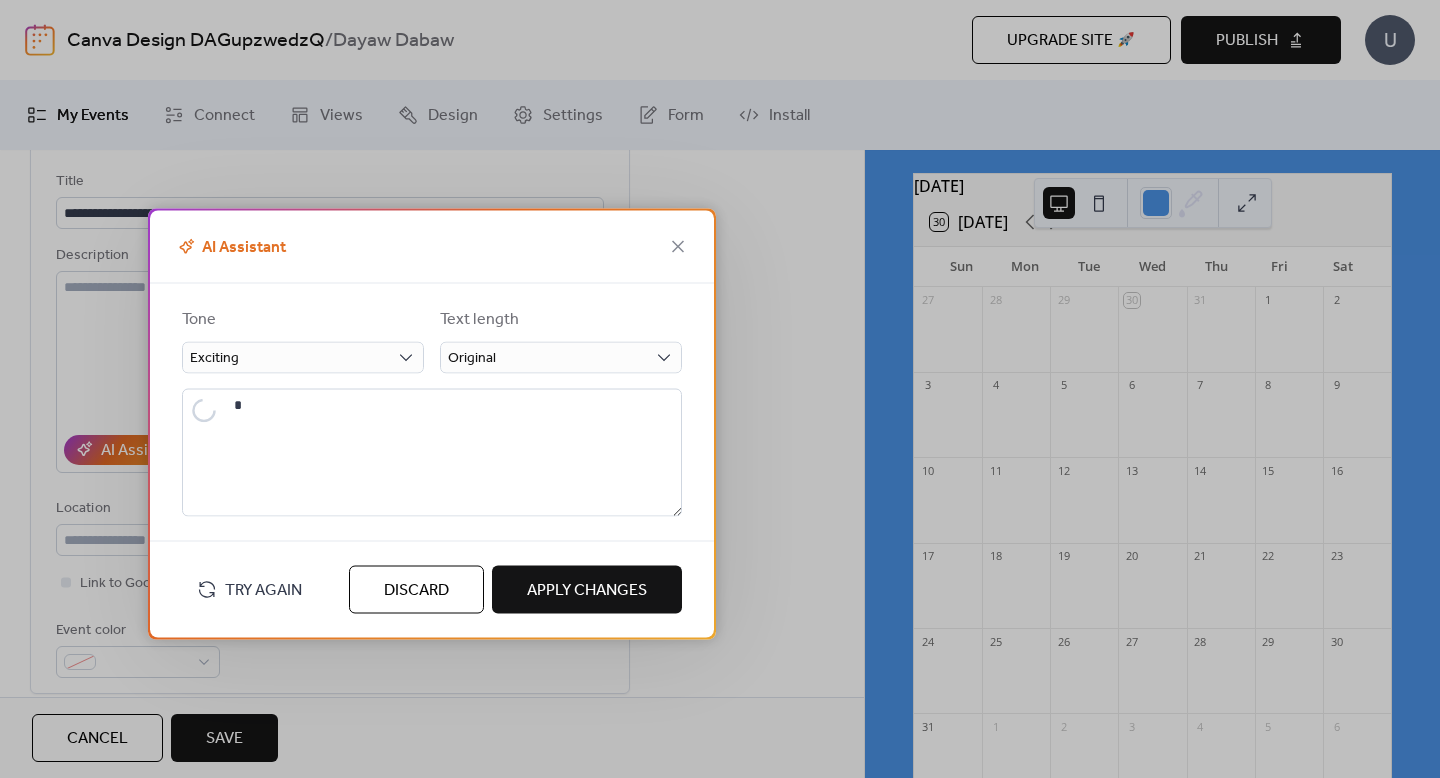 type on "**********" 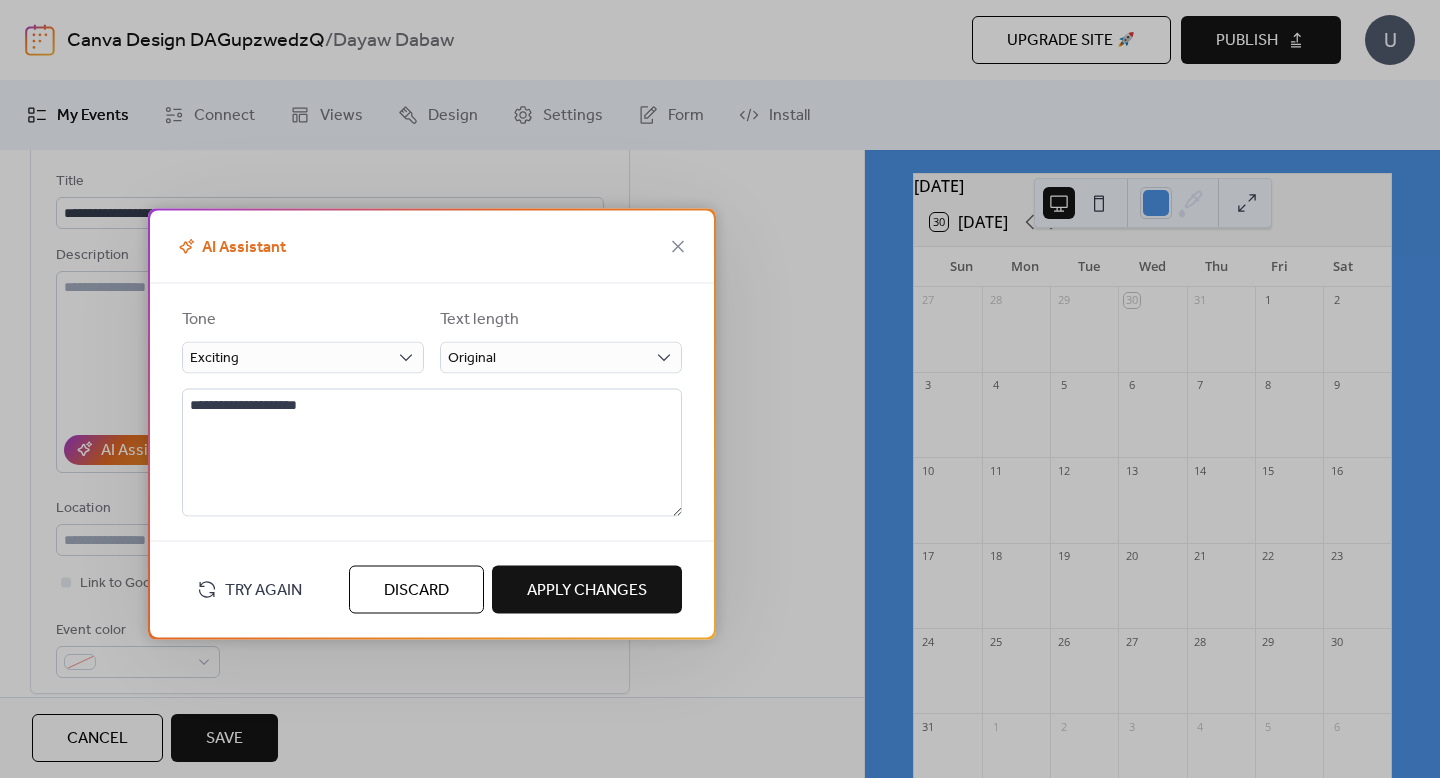 click on "Apply Changes" at bounding box center (587, 590) 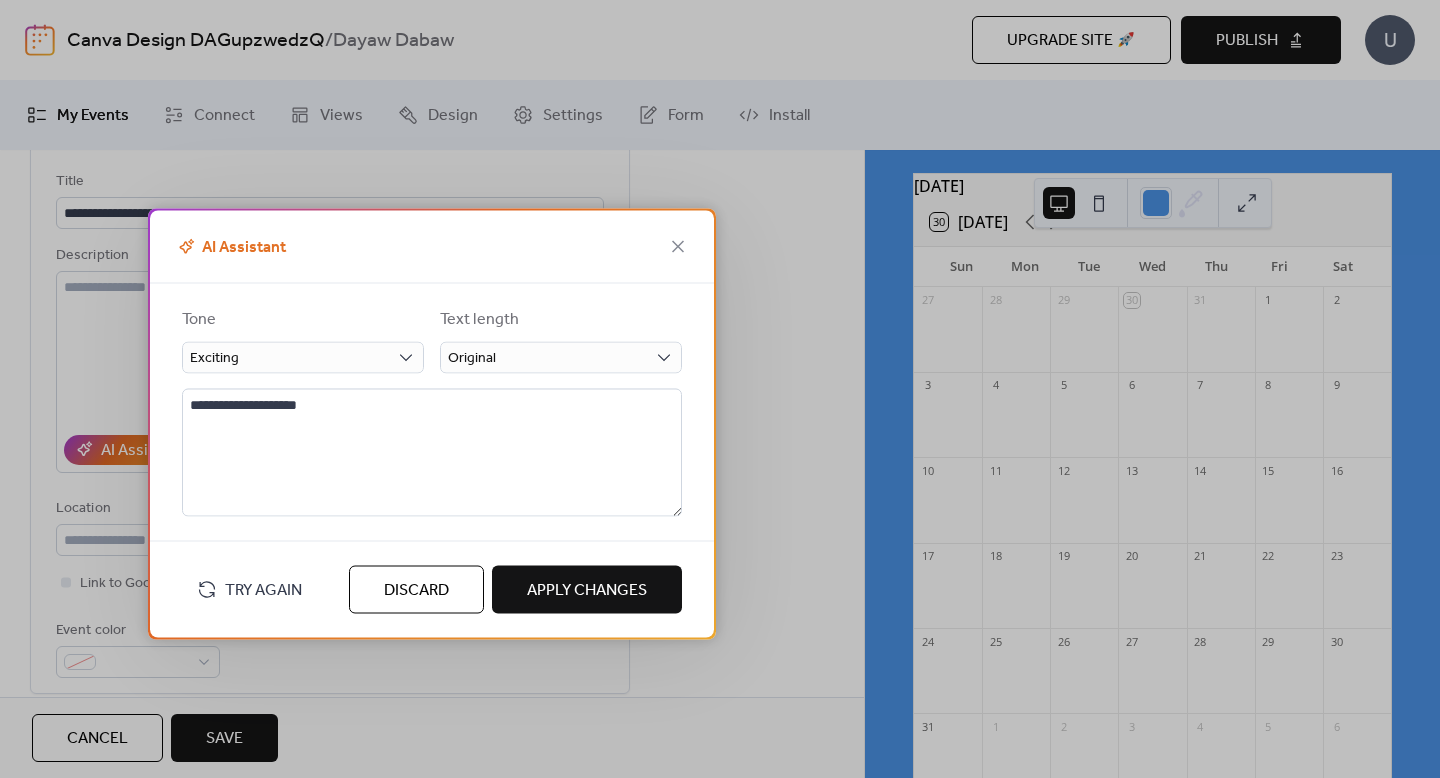 type on "**********" 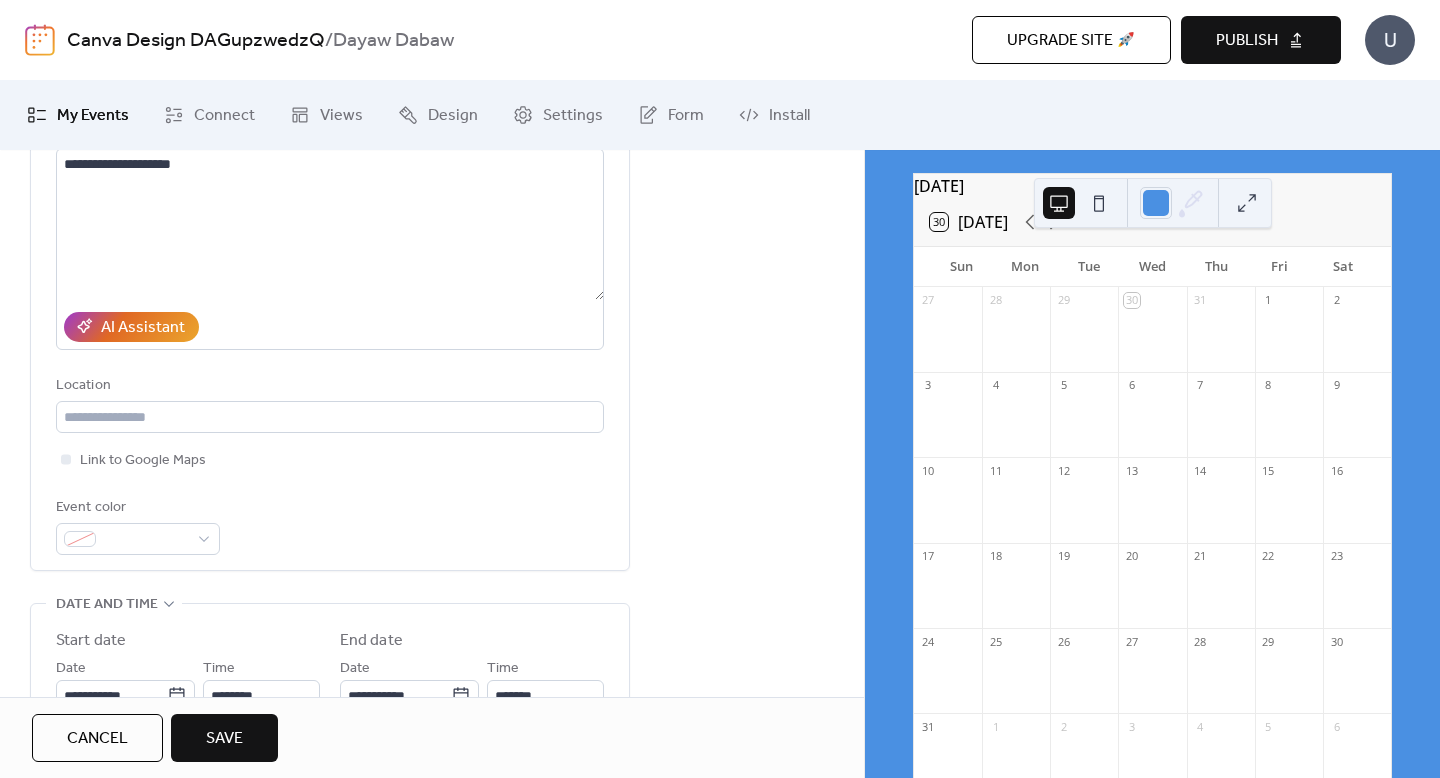 scroll, scrollTop: 295, scrollLeft: 0, axis: vertical 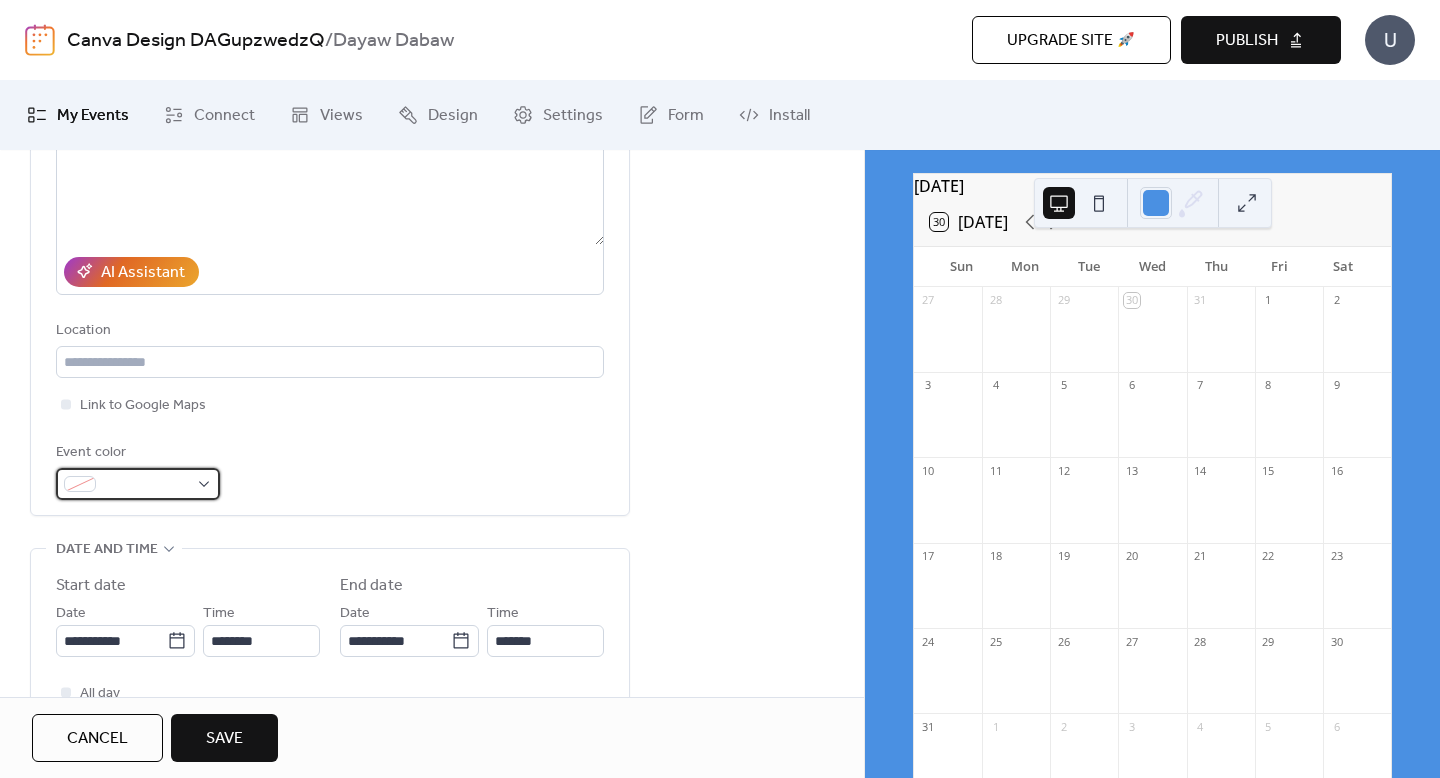 click at bounding box center (146, 485) 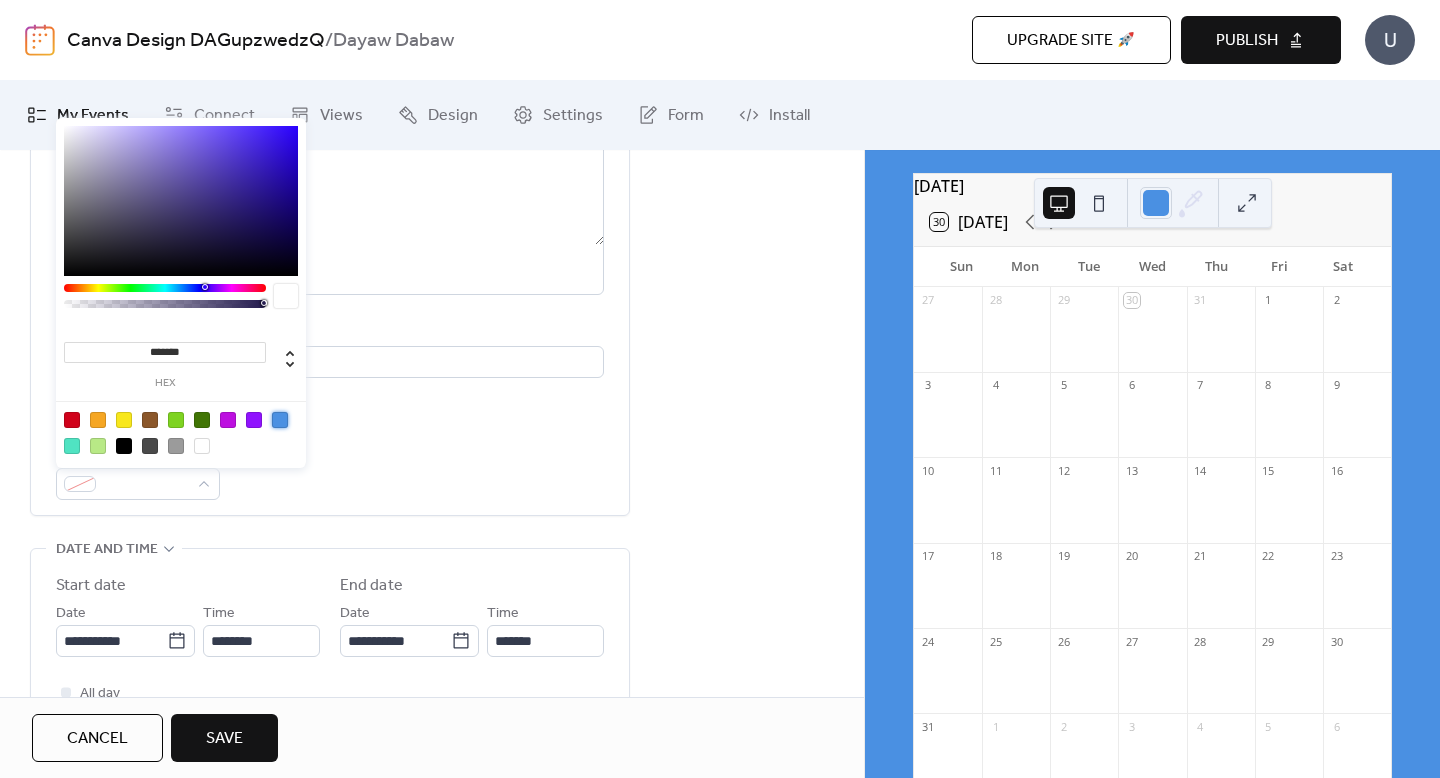 click at bounding box center (280, 420) 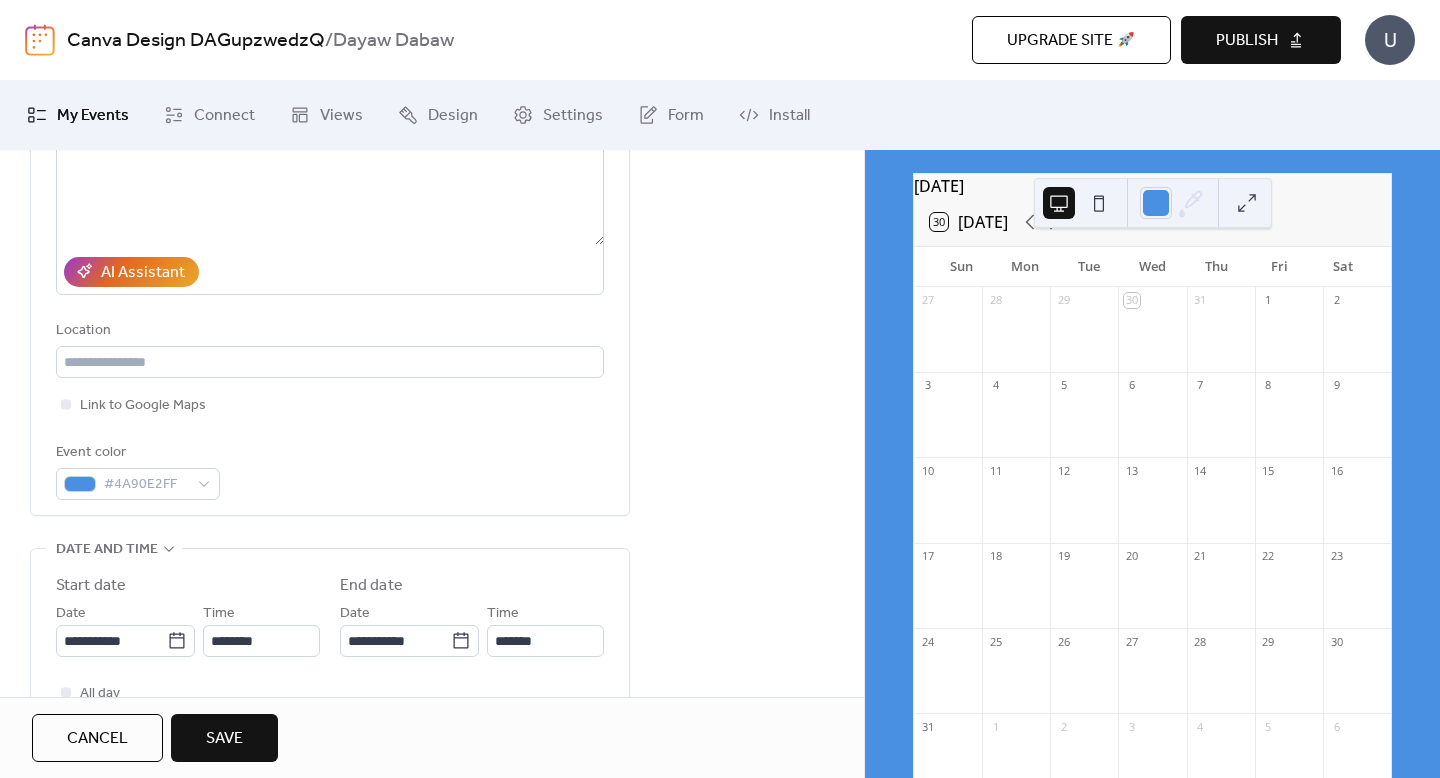 click on "**********" at bounding box center [330, 246] 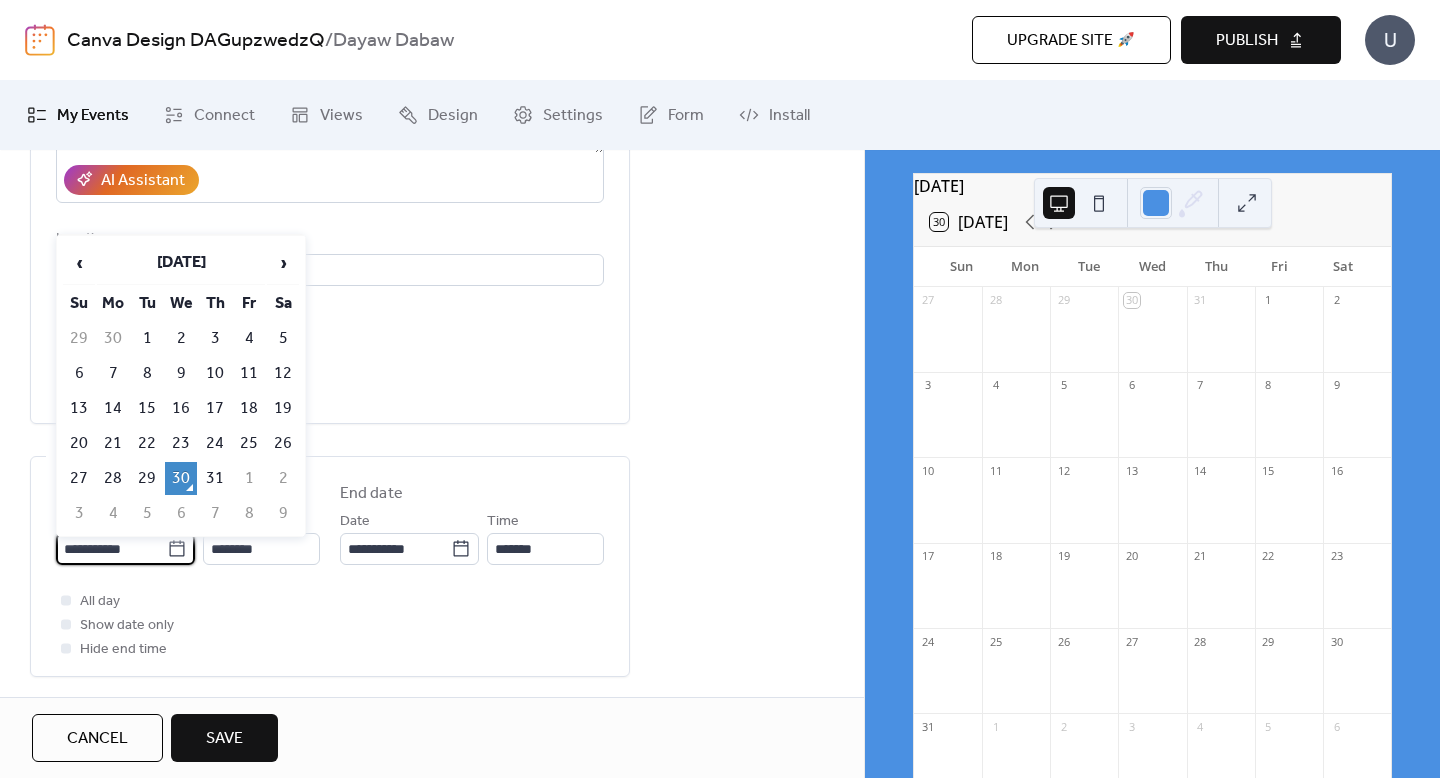 drag, startPoint x: 104, startPoint y: 547, endPoint x: 51, endPoint y: 544, distance: 53.08484 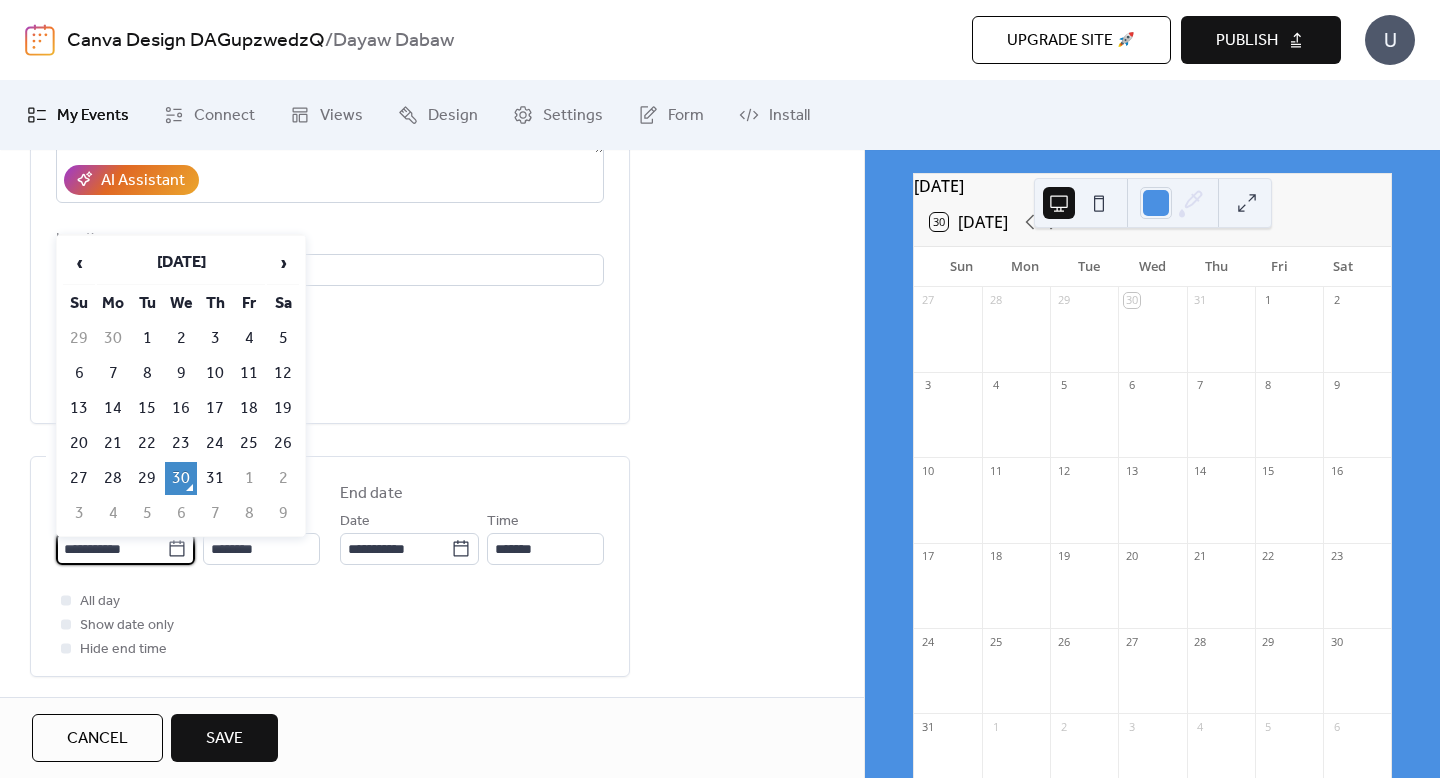 click on "**********" at bounding box center (330, 566) 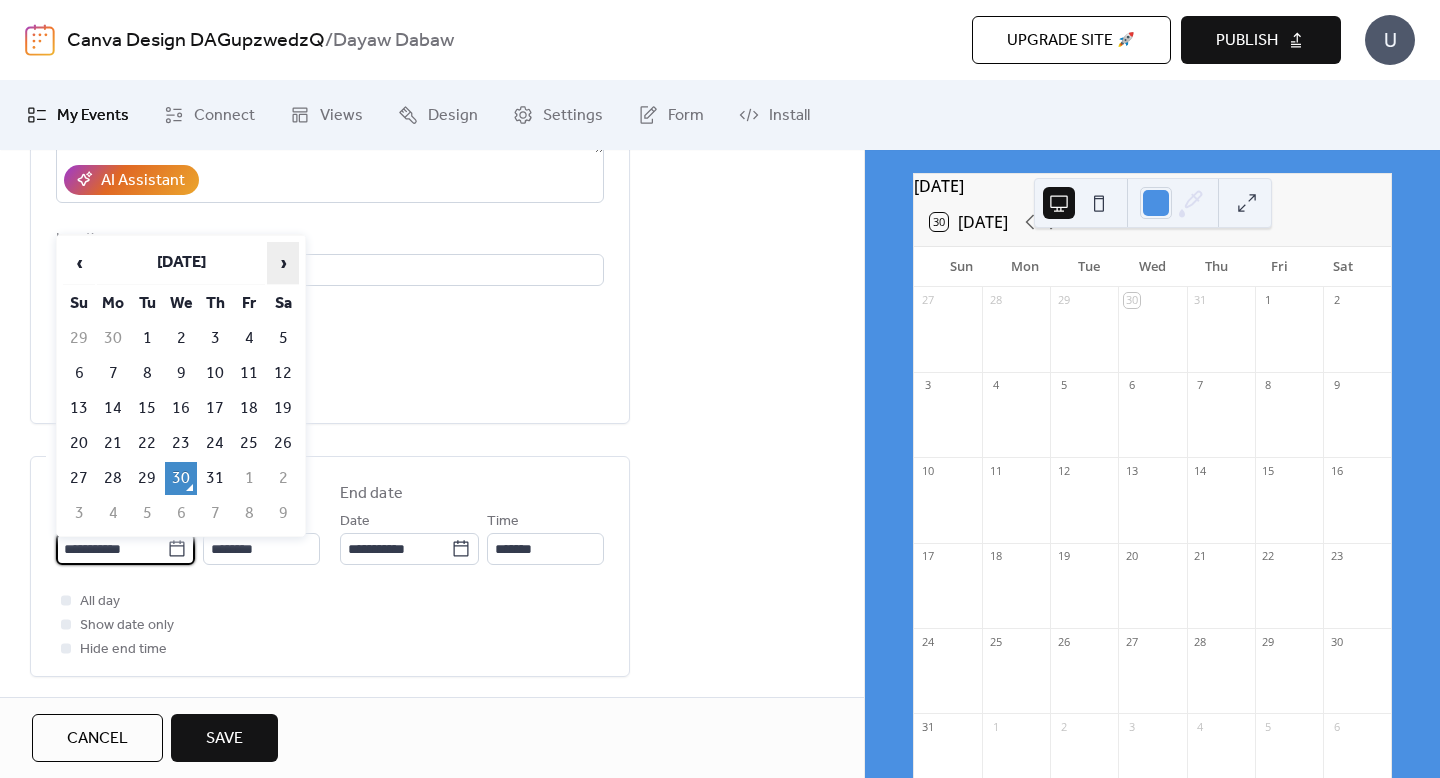 click on "›" at bounding box center [283, 263] 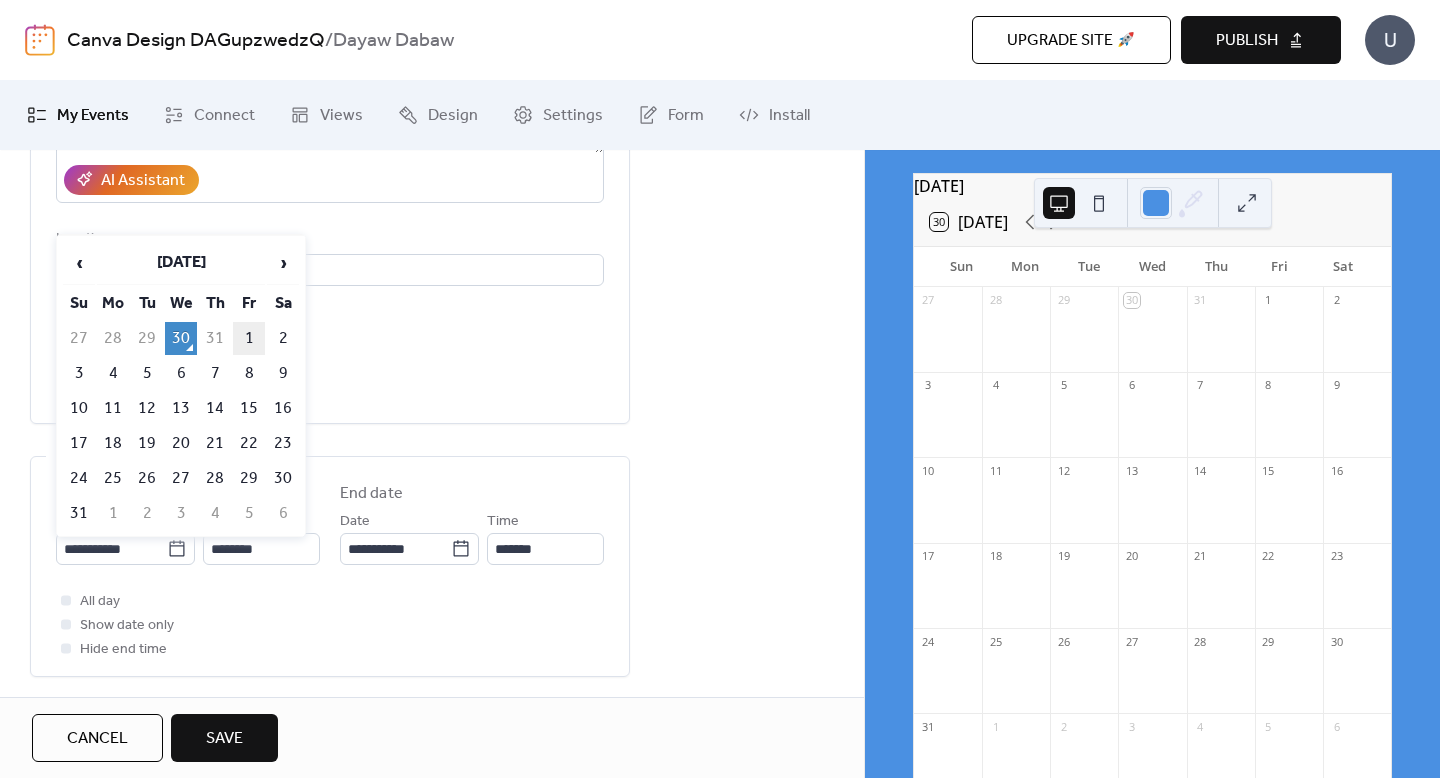 click on "1" at bounding box center [249, 338] 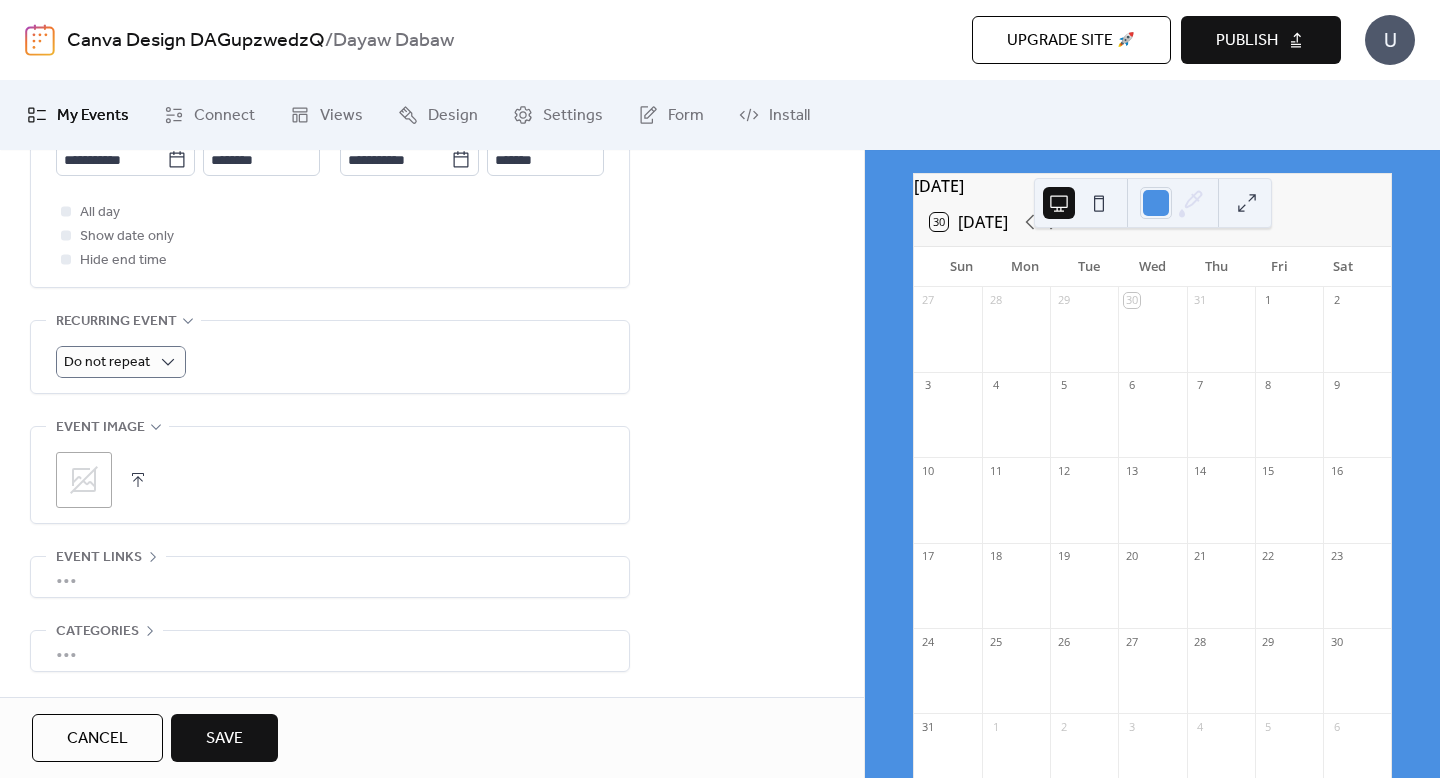 scroll, scrollTop: 849, scrollLeft: 0, axis: vertical 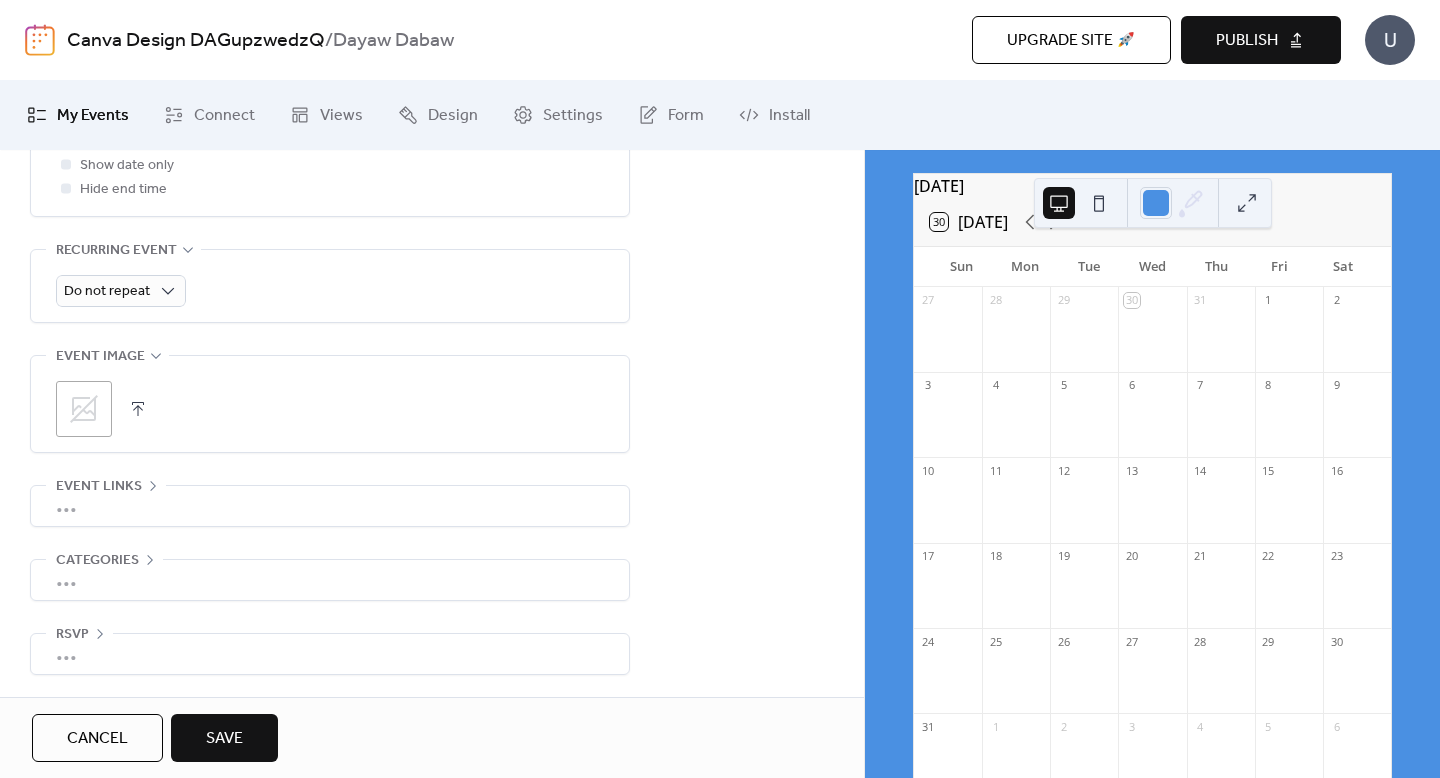 click on "Save" at bounding box center [224, 739] 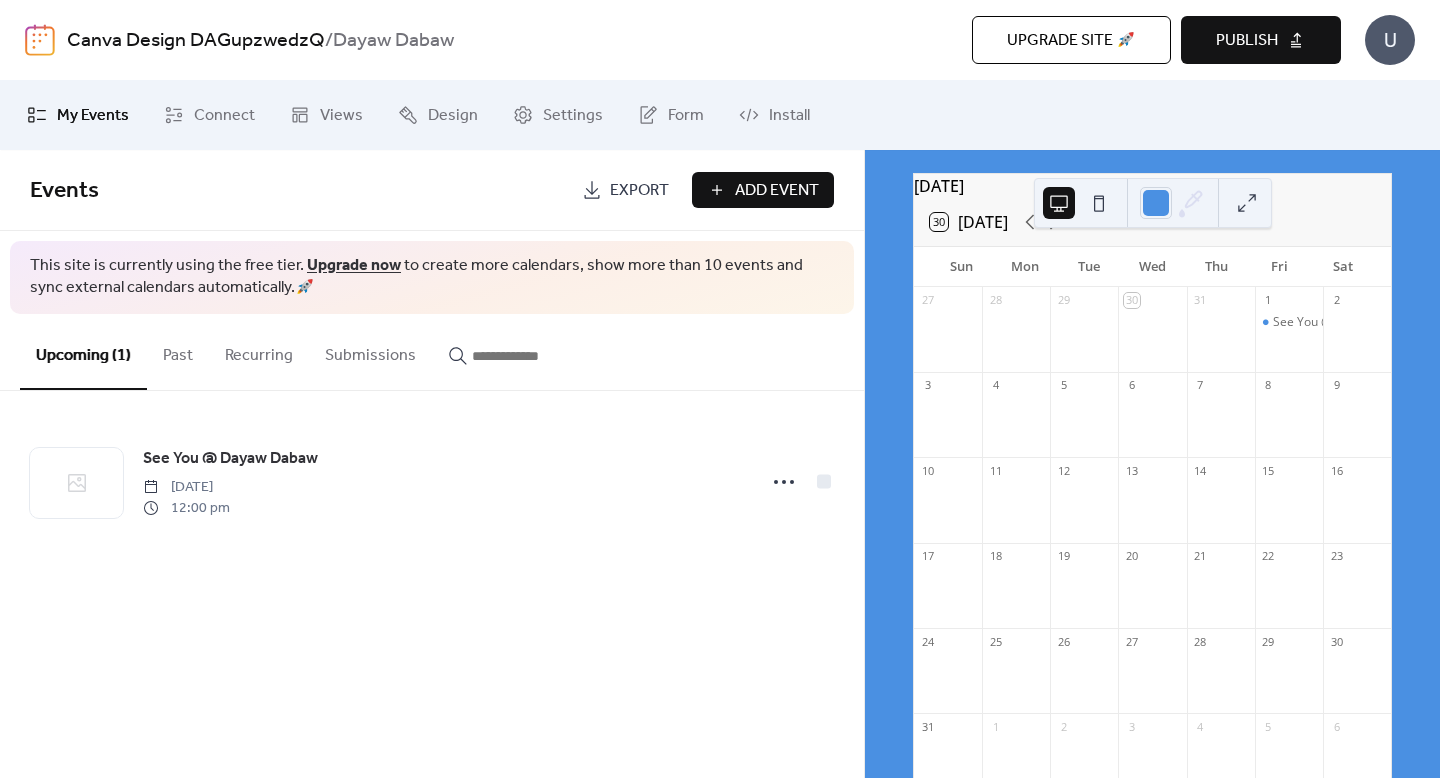 click at bounding box center [1084, 424] 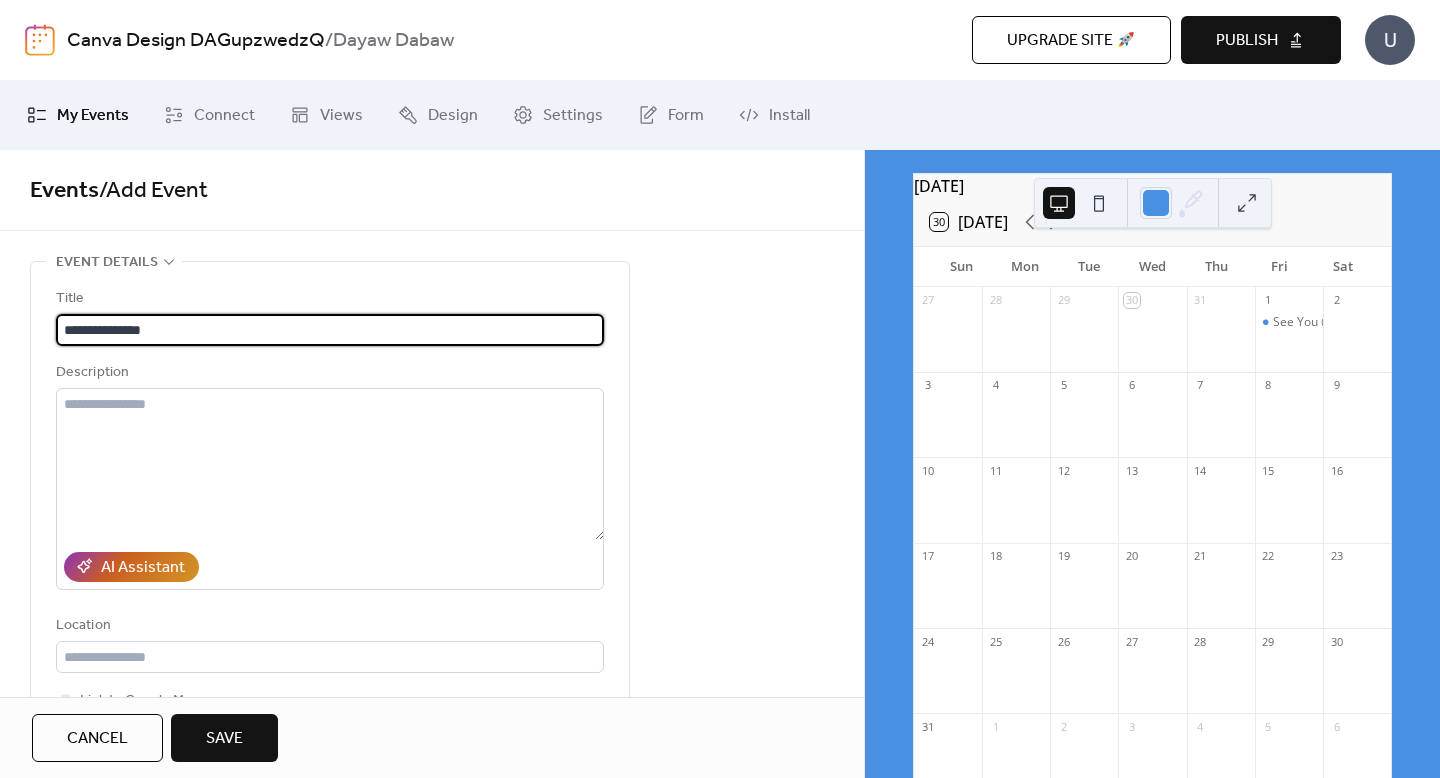 type on "**********" 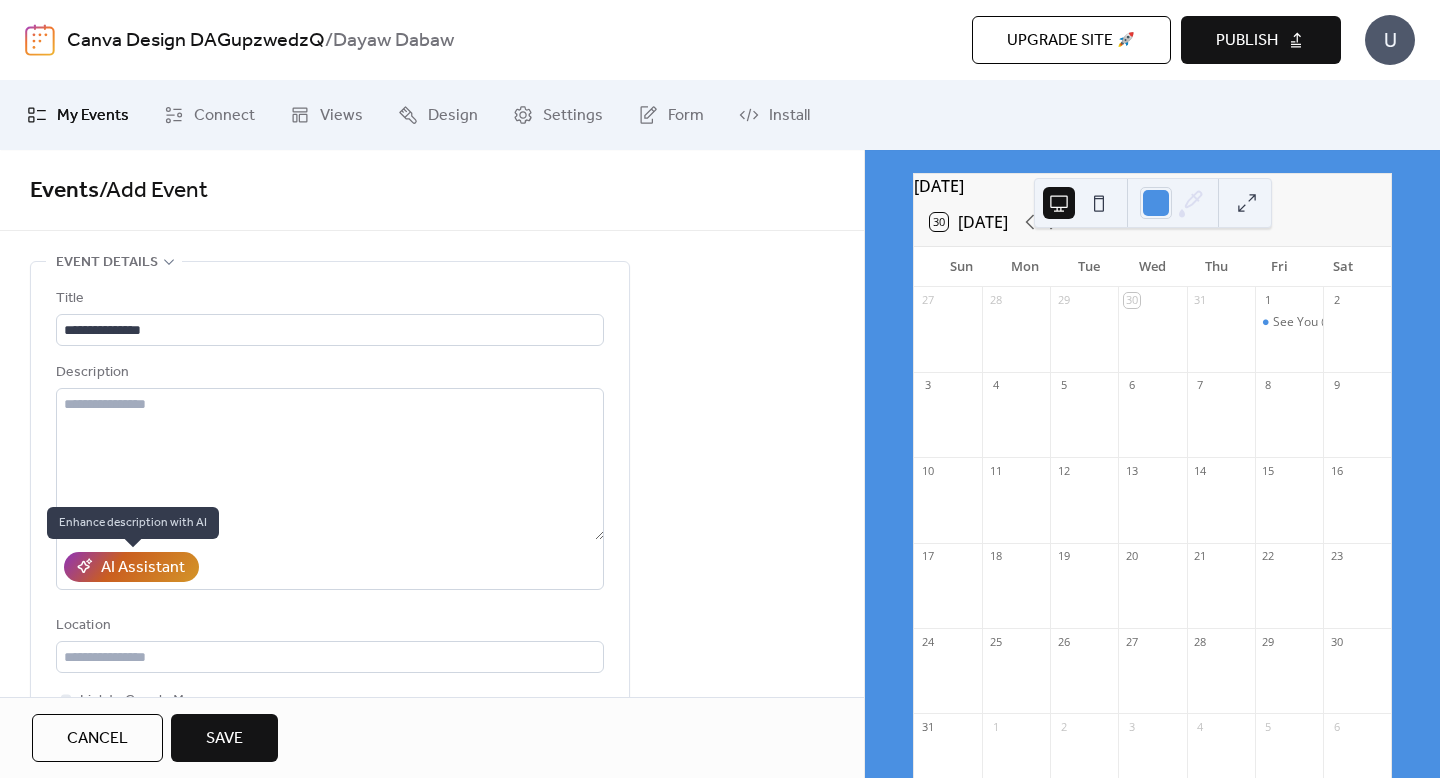 click on "AI Assistant" at bounding box center [143, 568] 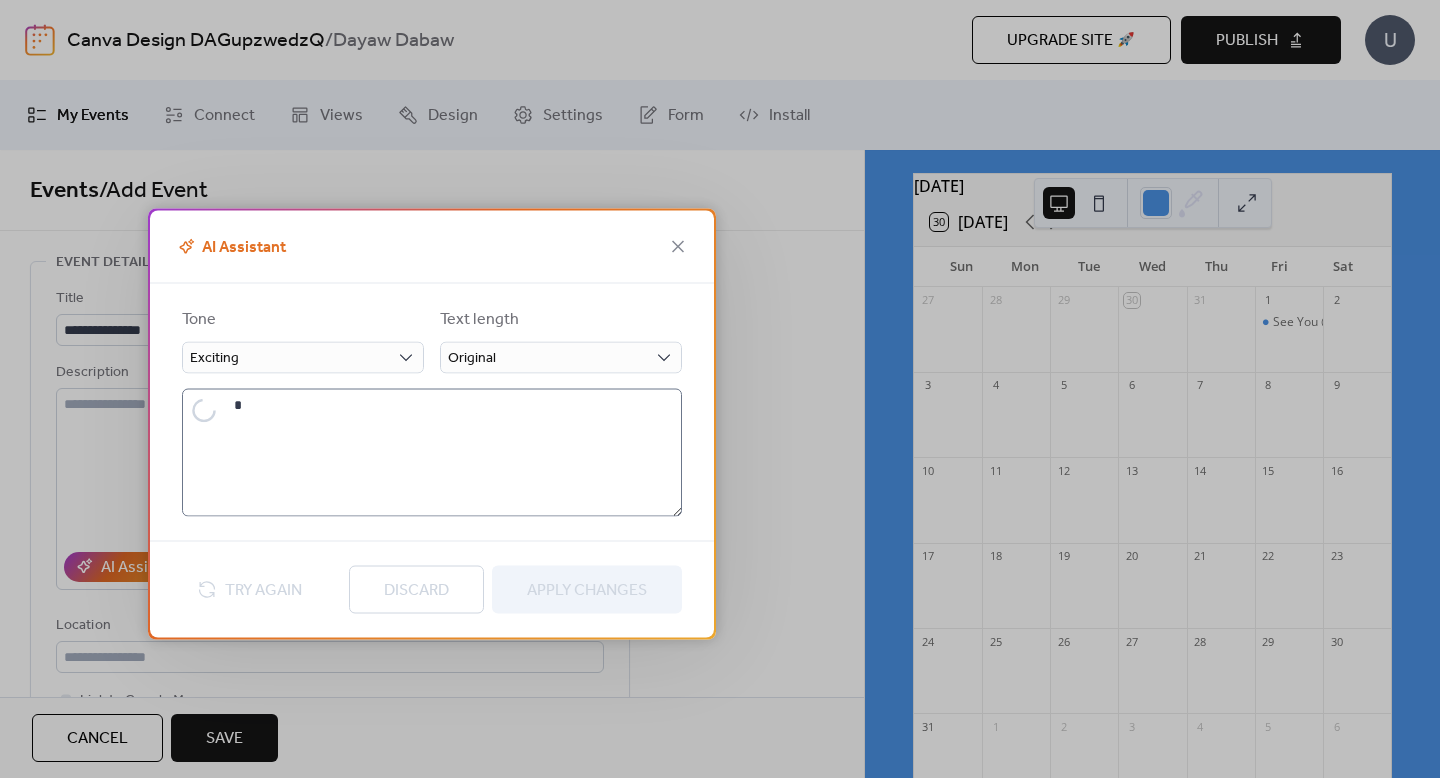 type on "**********" 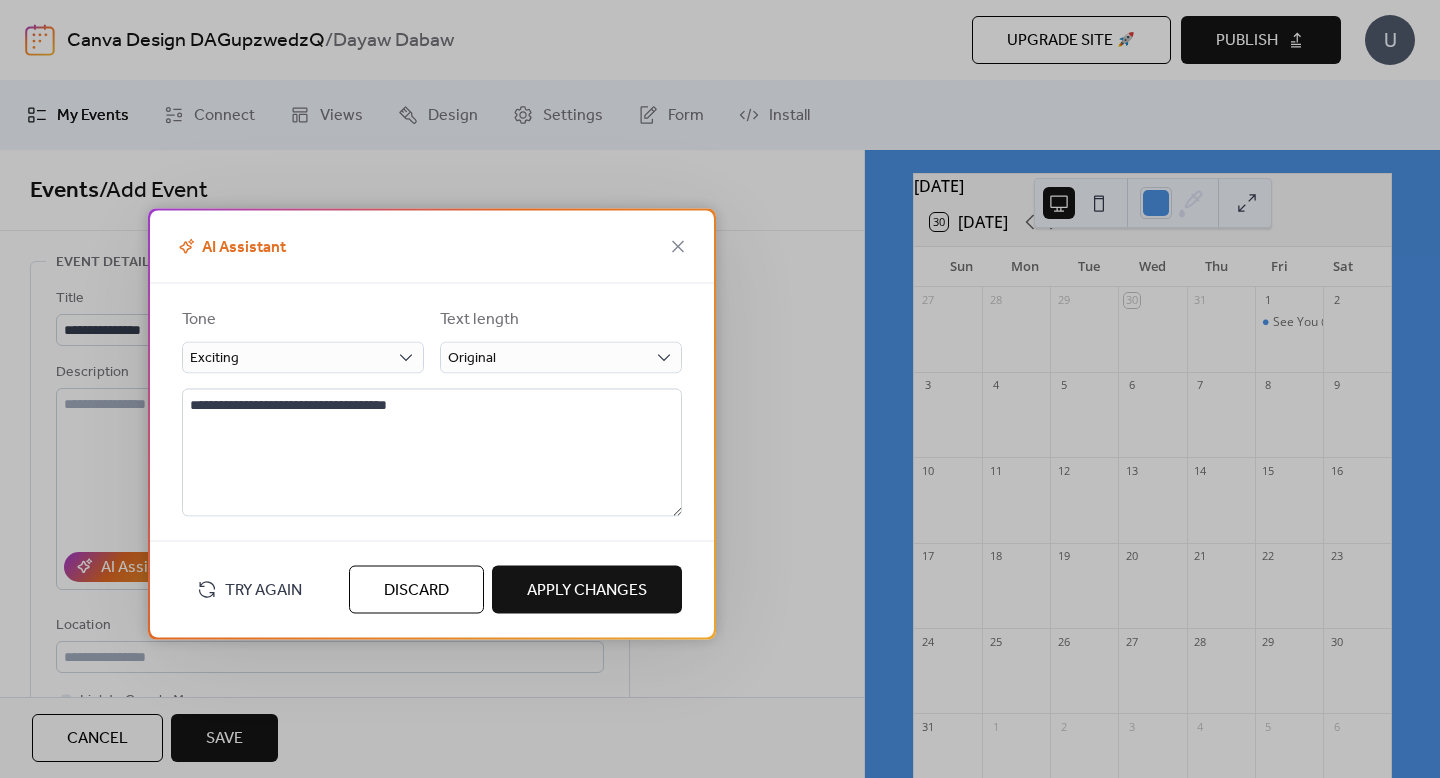 click on "Apply Changes" at bounding box center (587, 590) 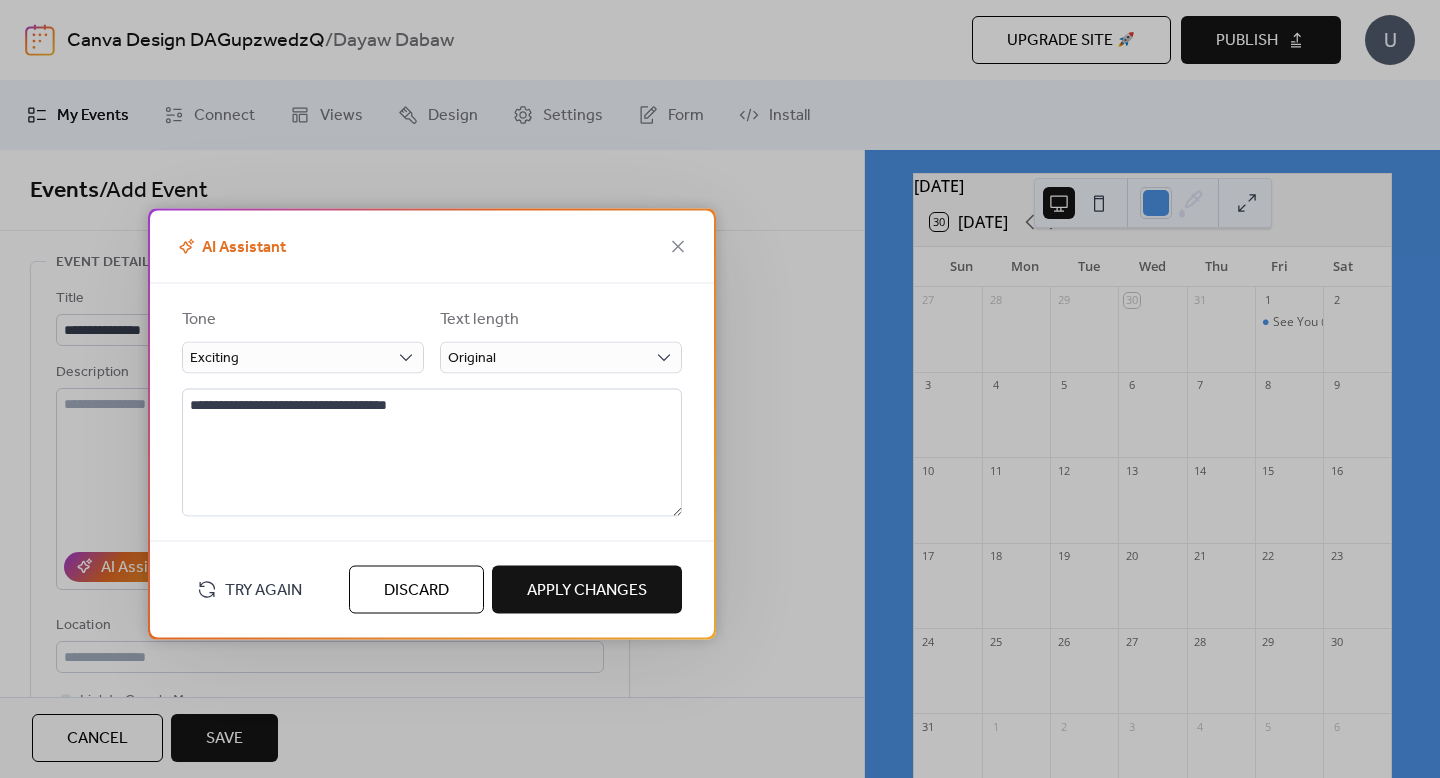 type on "**********" 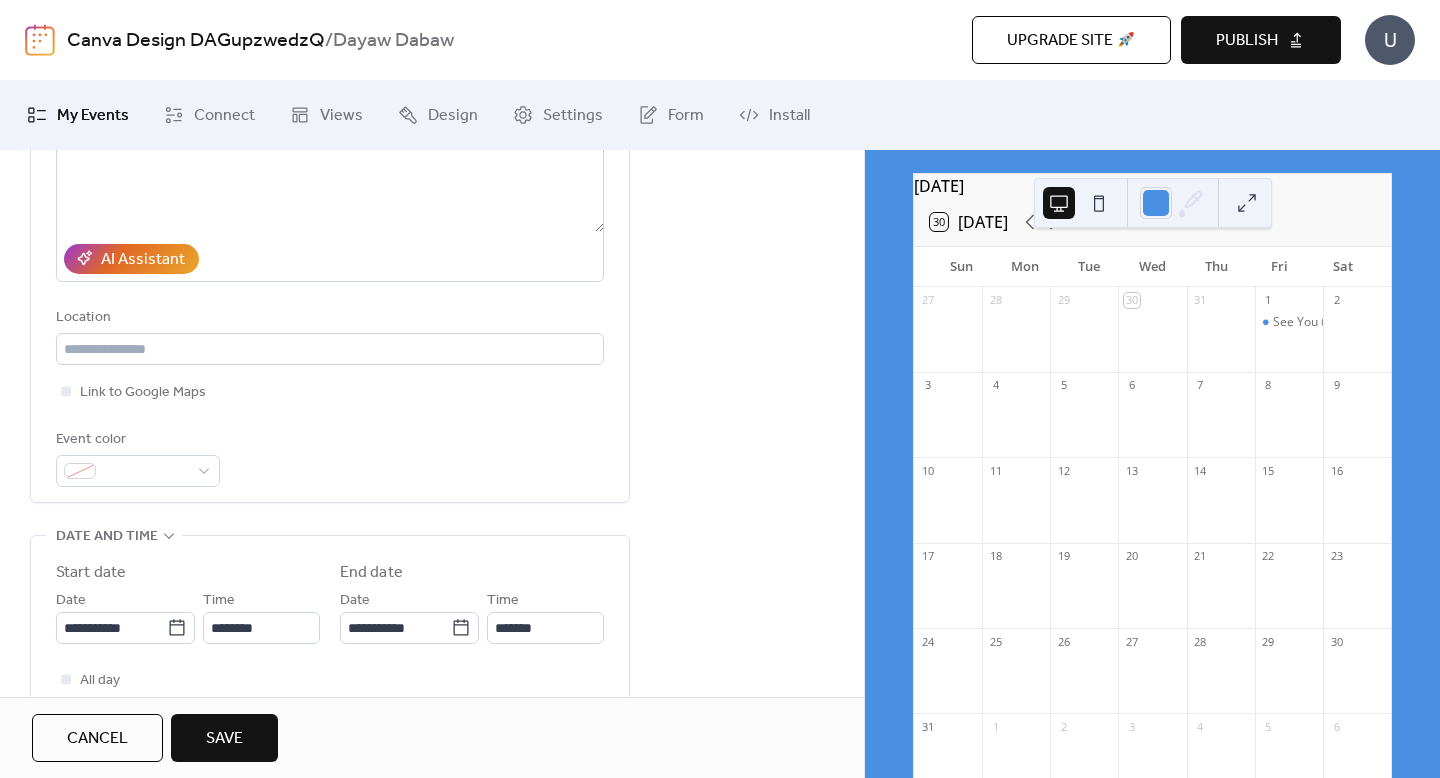scroll, scrollTop: 413, scrollLeft: 0, axis: vertical 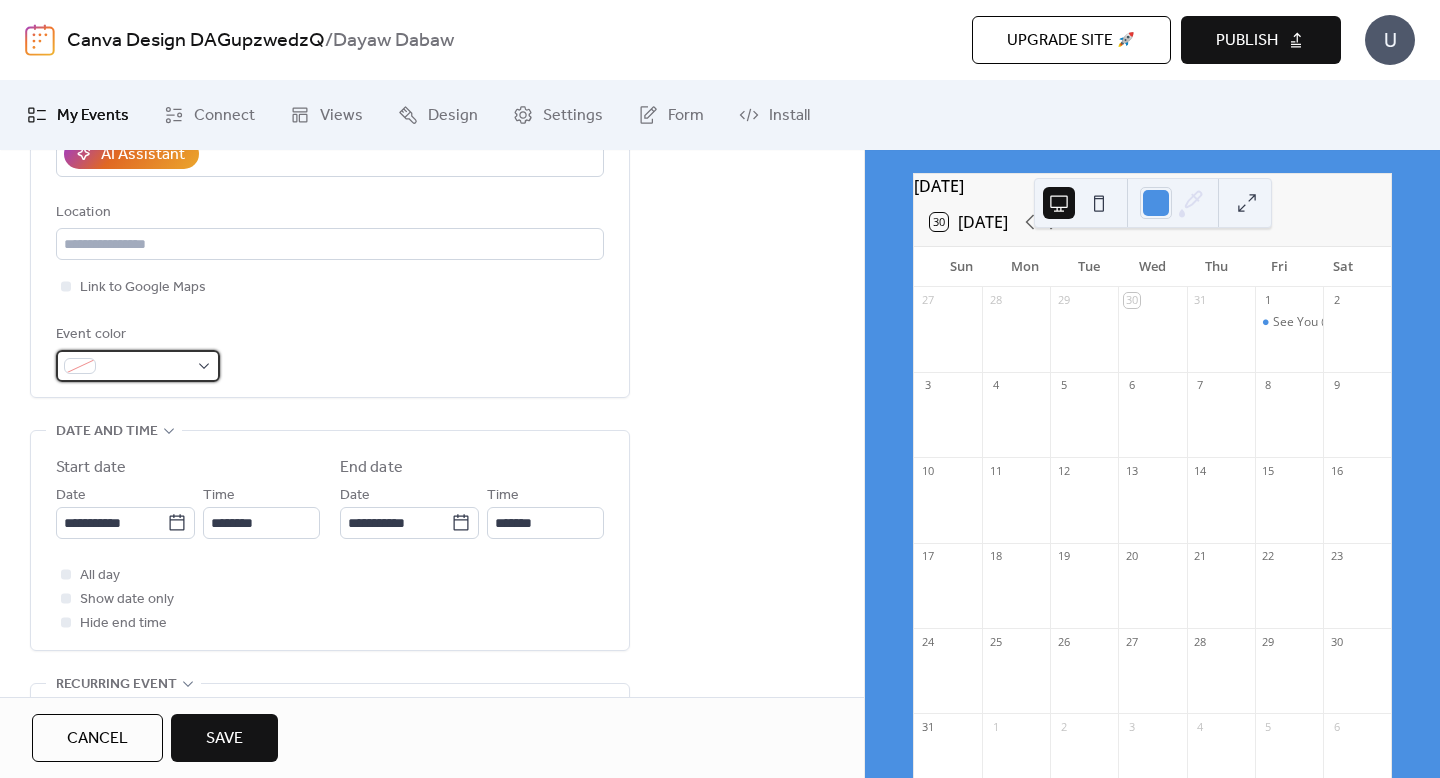 click at bounding box center (138, 366) 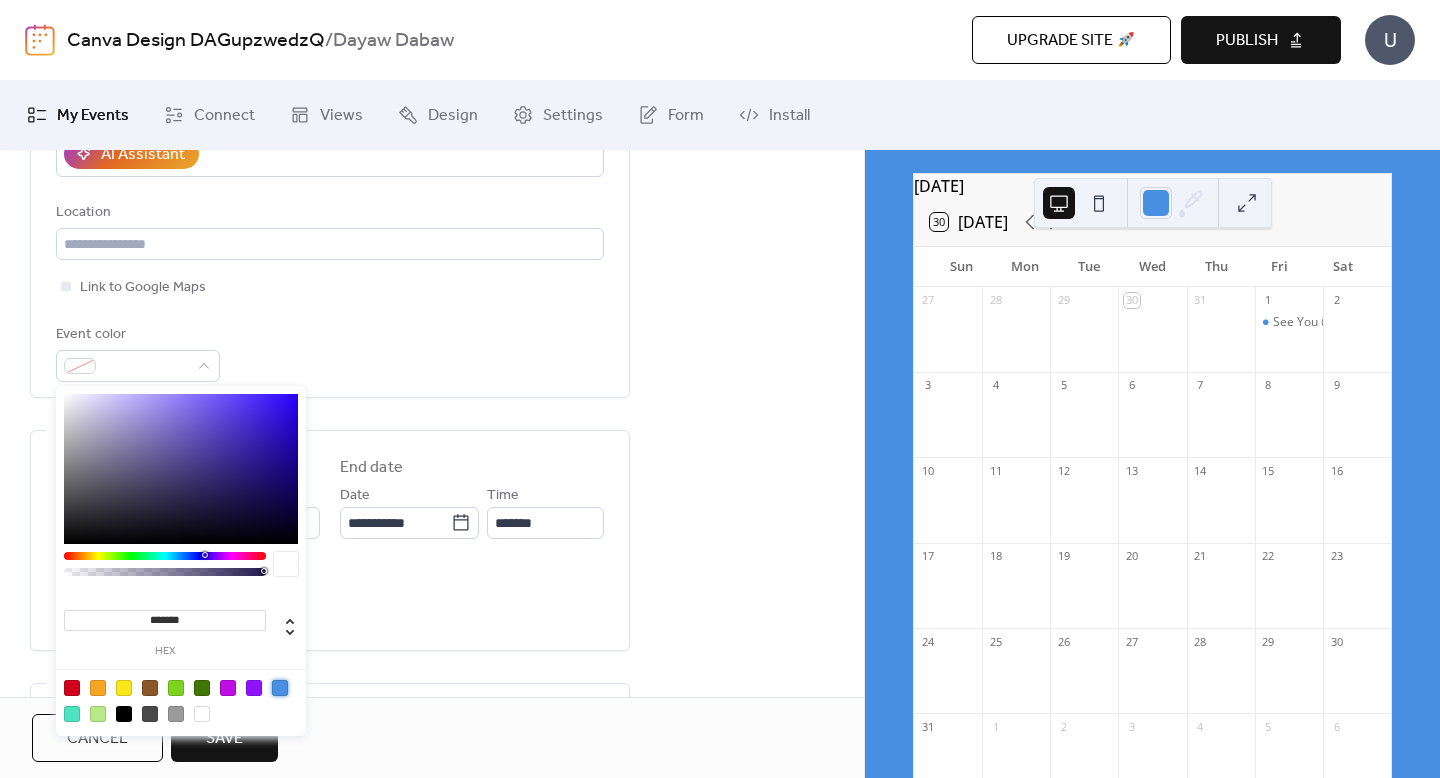 click at bounding box center [280, 688] 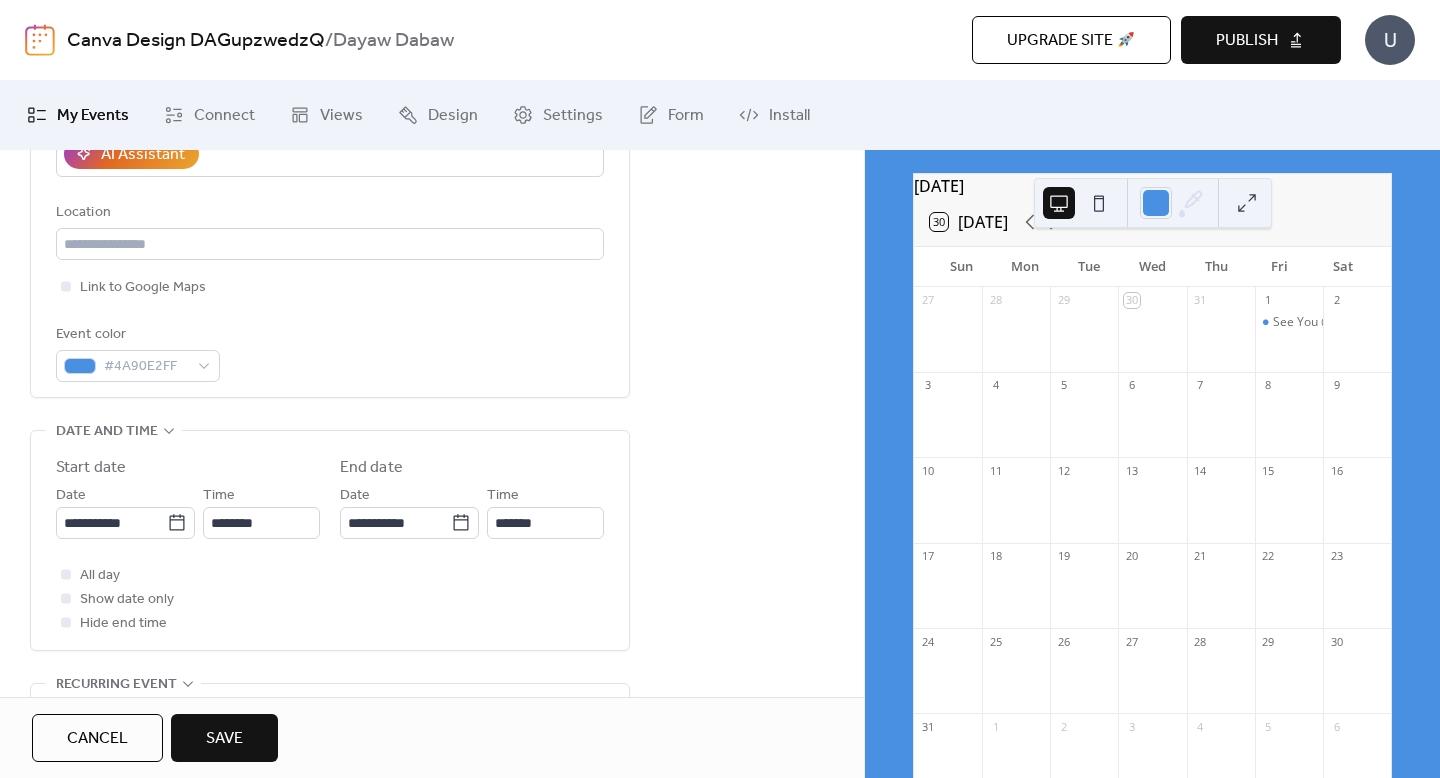 click on "**********" at bounding box center (330, 478) 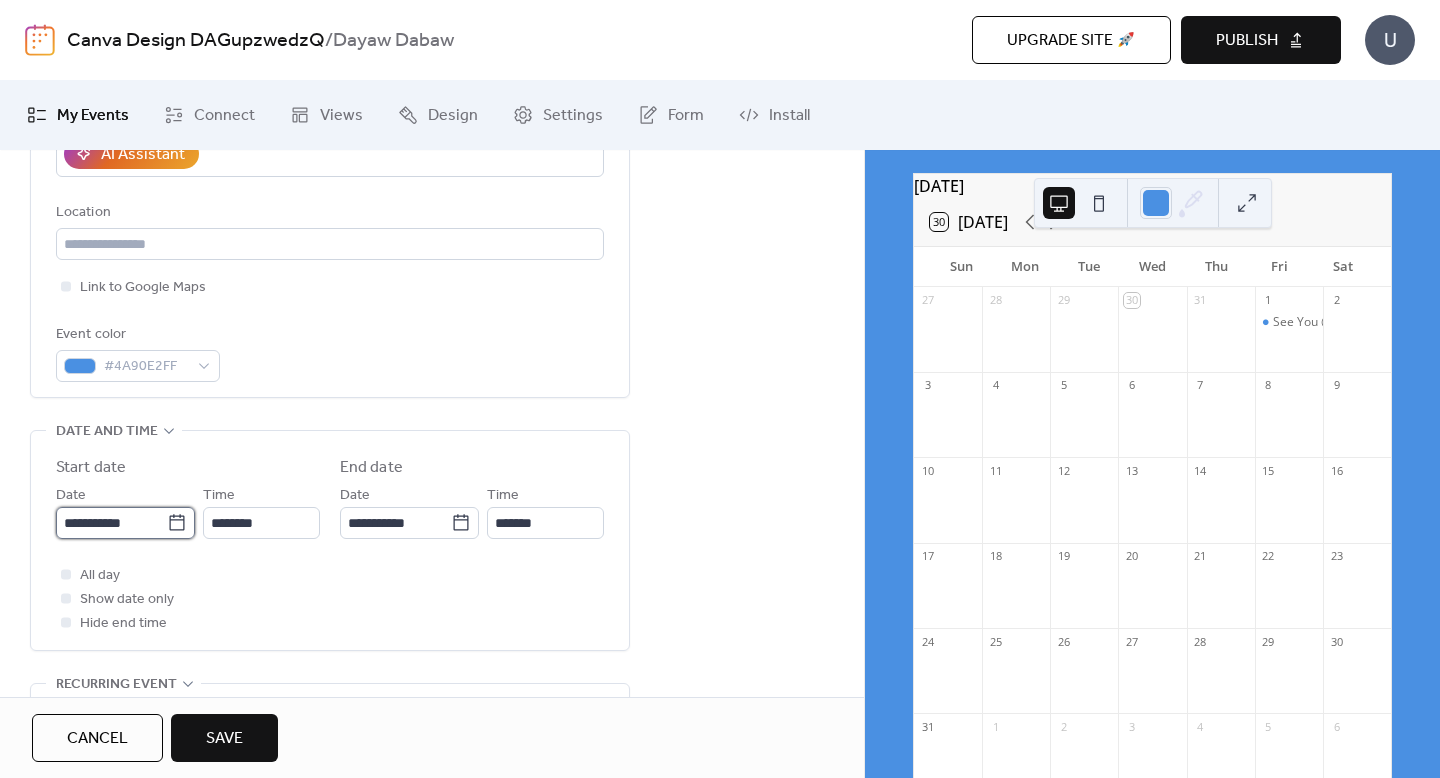 click on "**********" at bounding box center [111, 523] 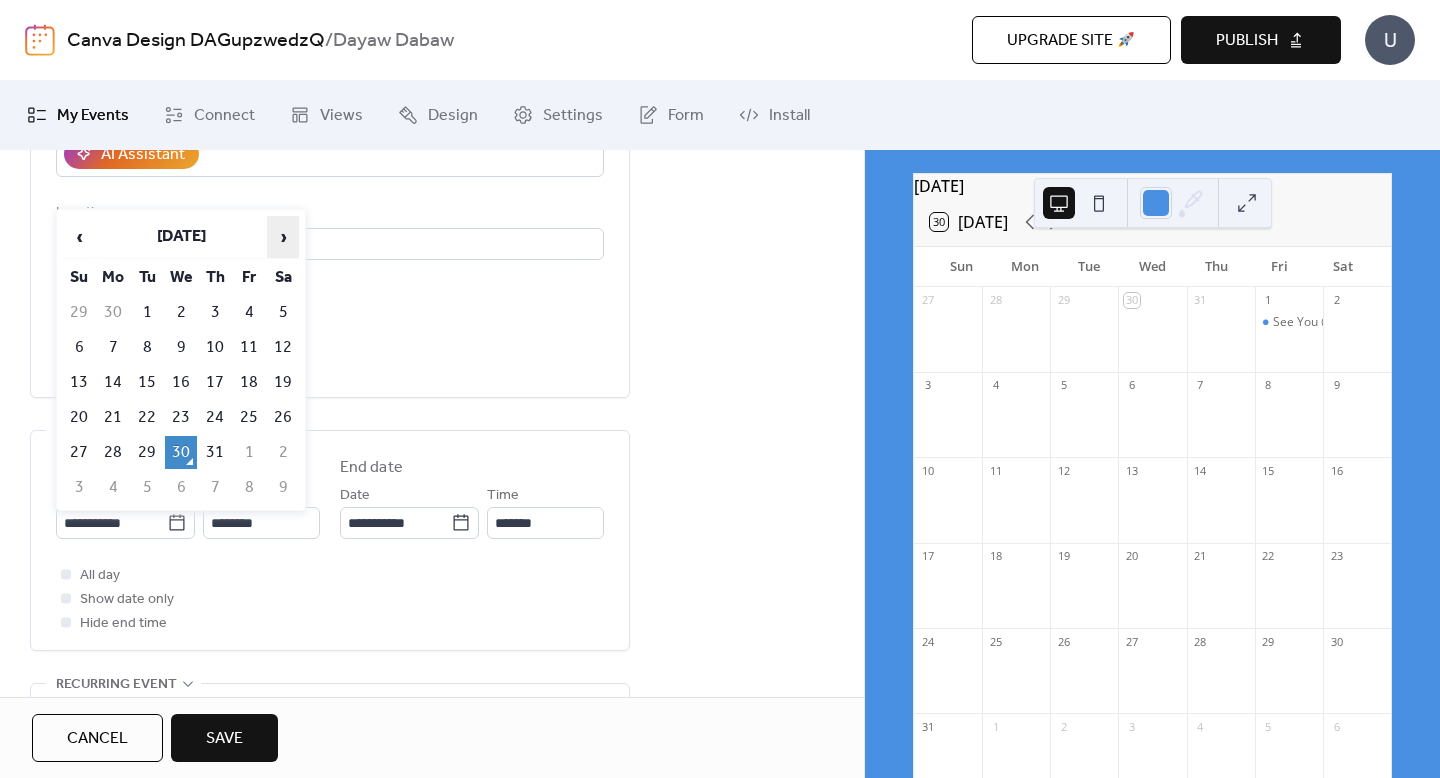 click on "›" at bounding box center [283, 237] 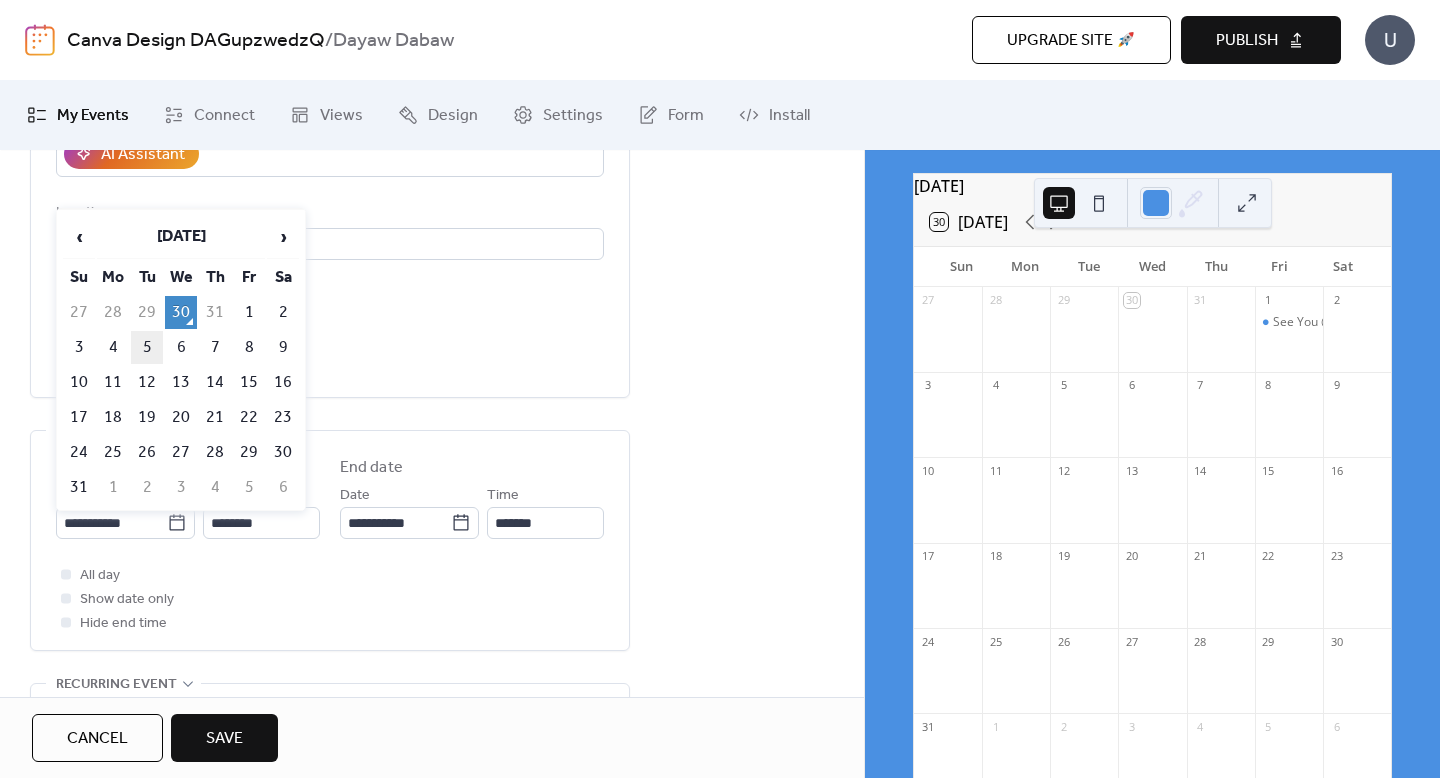 click on "5" at bounding box center (147, 347) 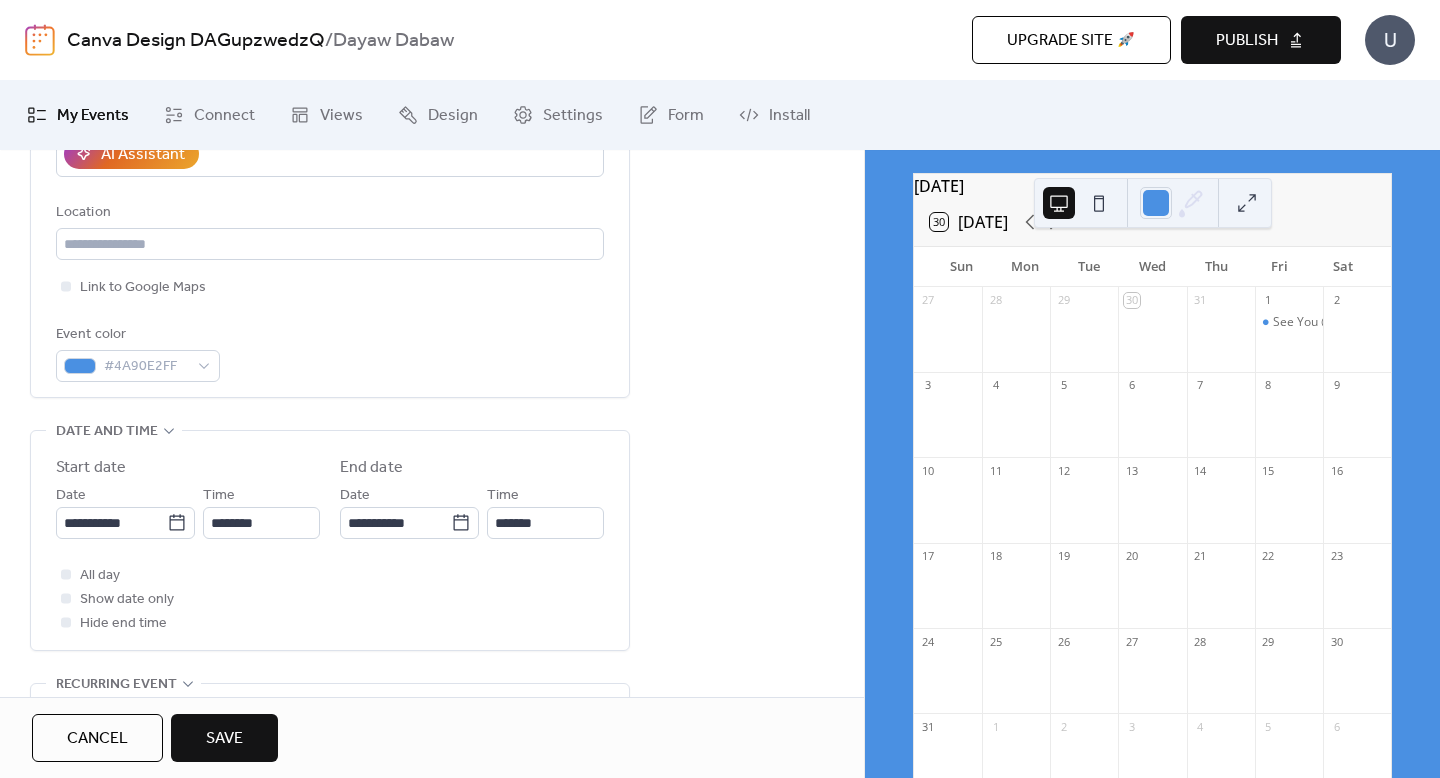 scroll, scrollTop: 849, scrollLeft: 0, axis: vertical 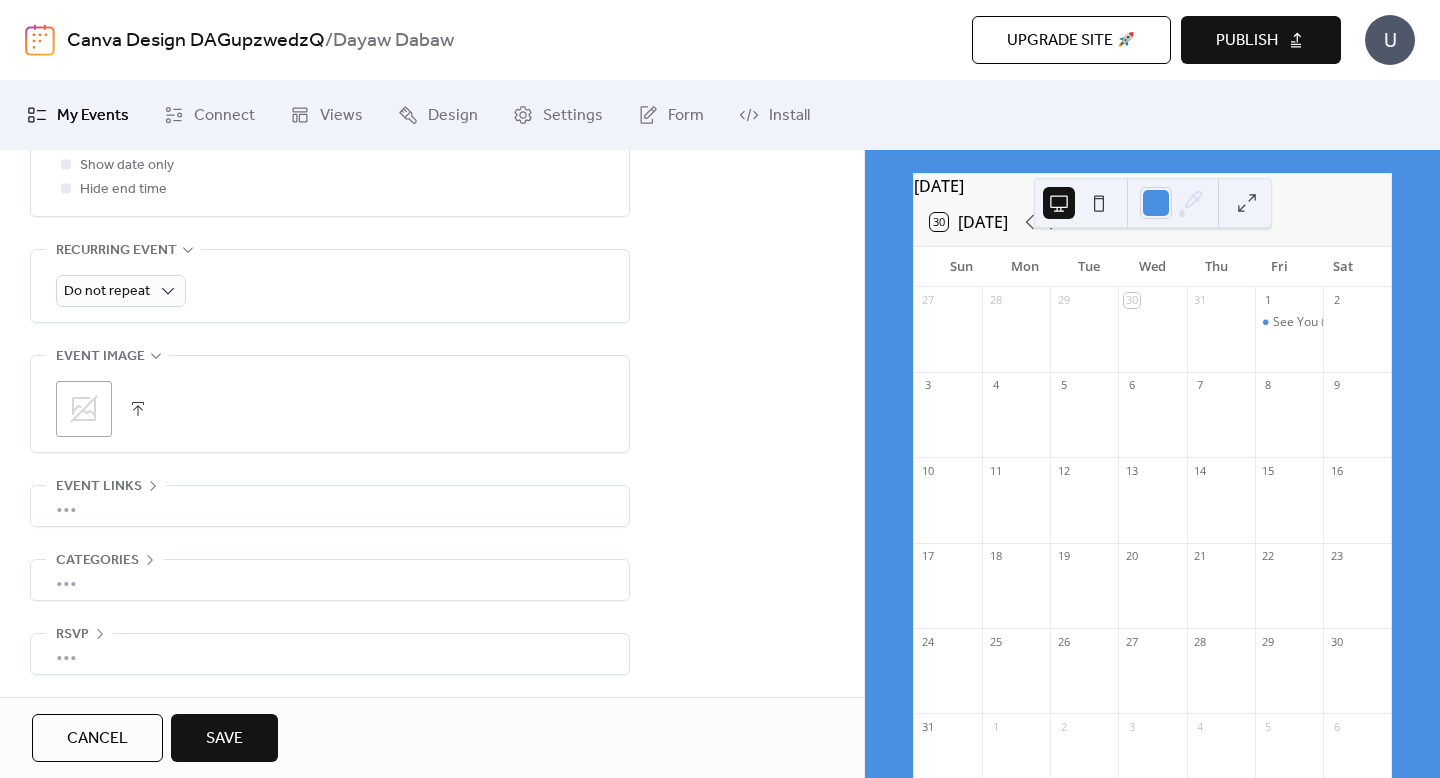 click on "Save" at bounding box center (224, 739) 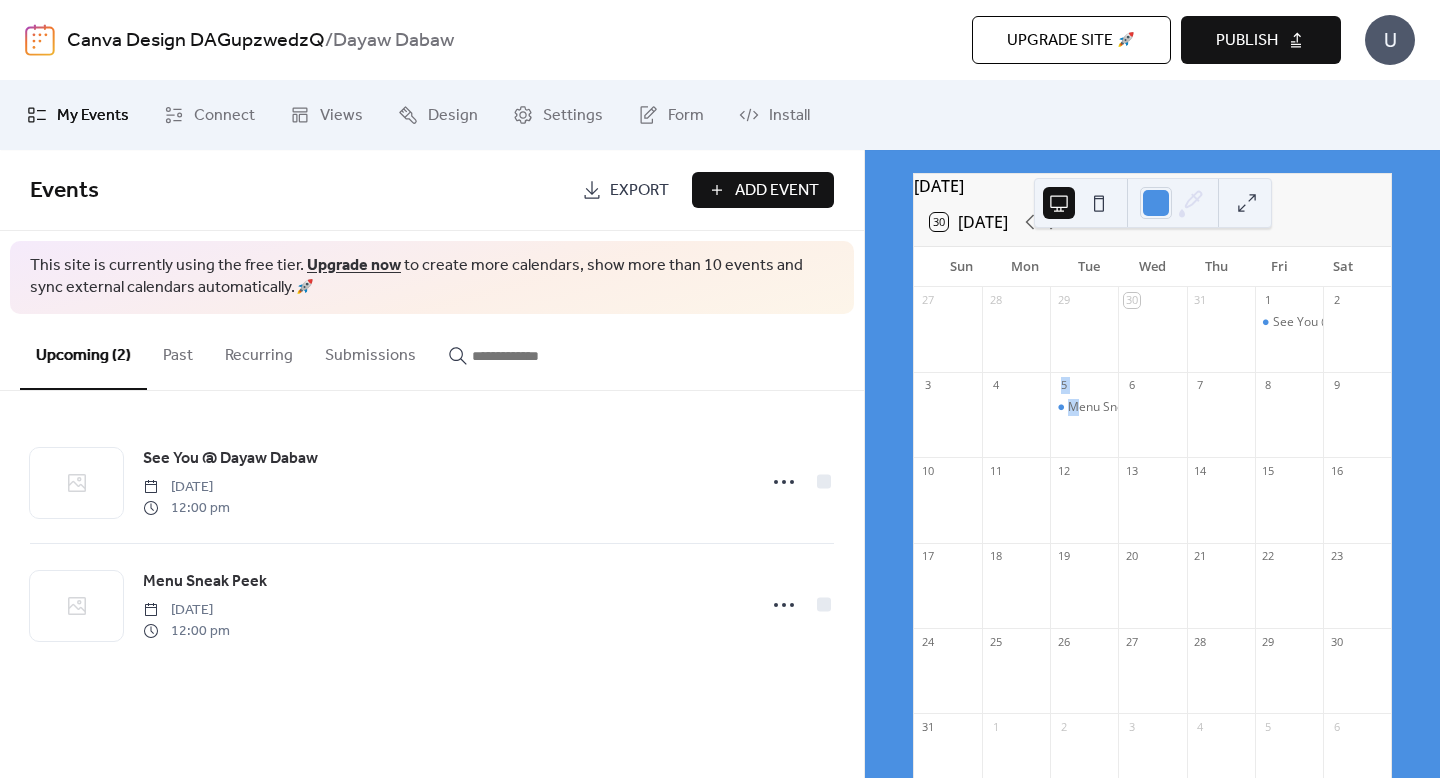 drag, startPoint x: 1080, startPoint y: 420, endPoint x: 1017, endPoint y: 415, distance: 63.1981 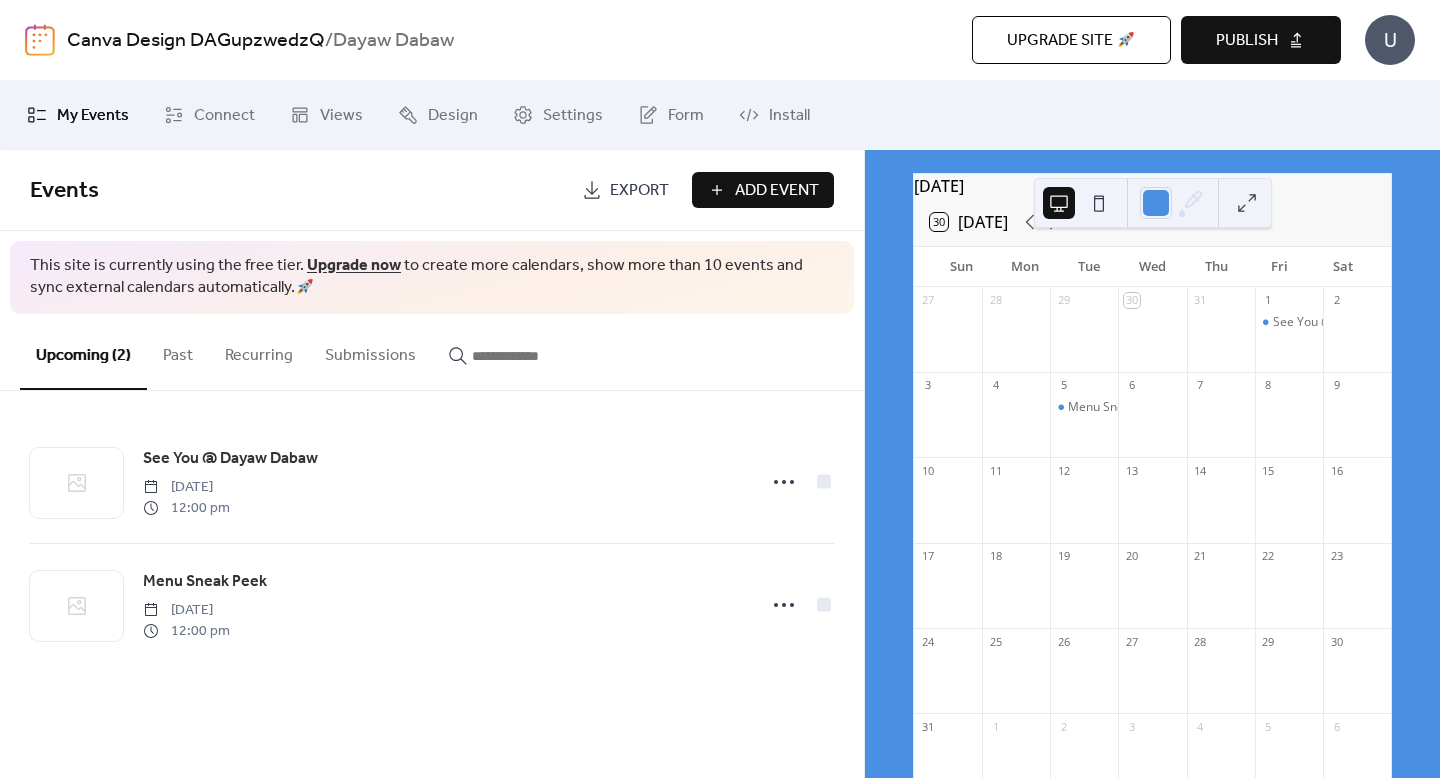 click on "Menu Sneak Peek" at bounding box center [1084, 424] 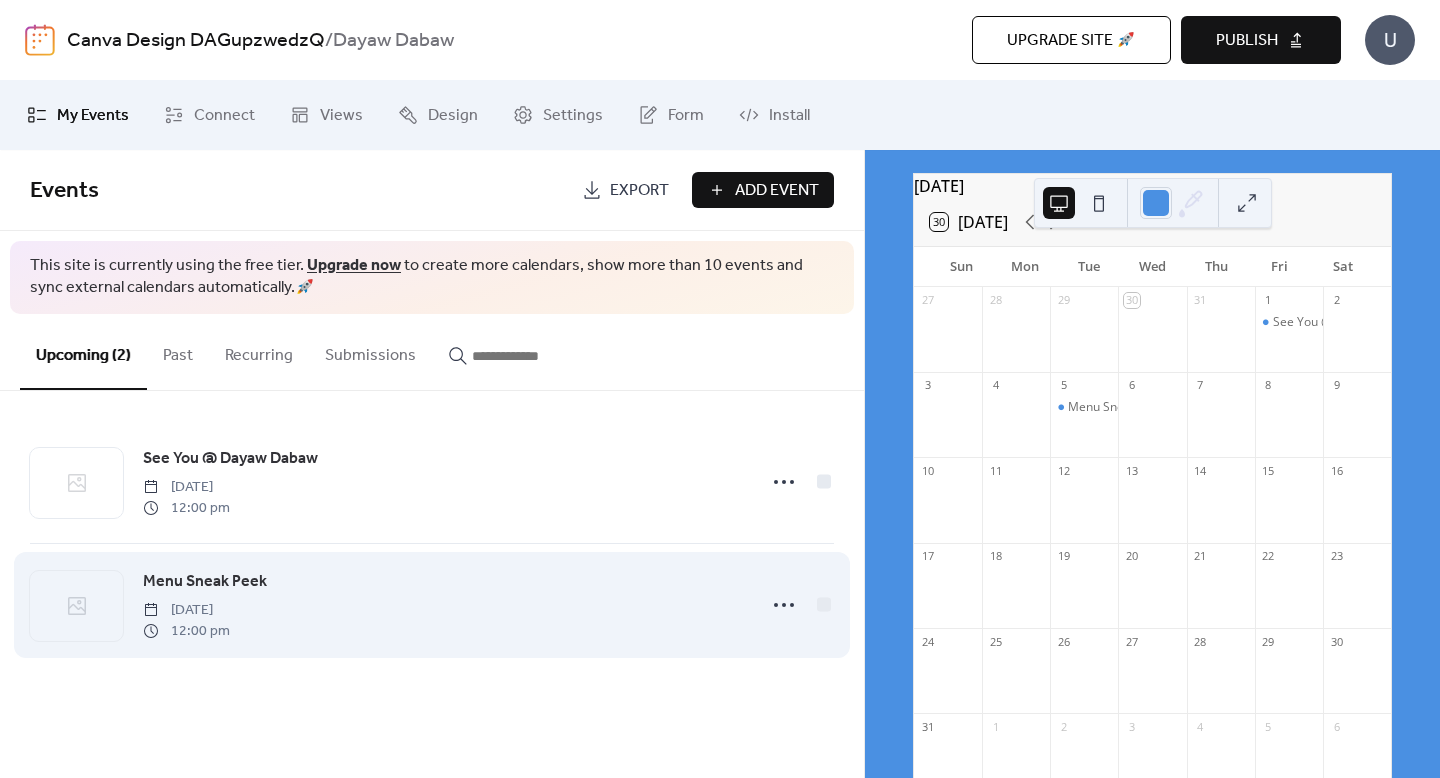 click on "Menu Sneak Peek [DATE] 12:00 pm" at bounding box center [432, 605] 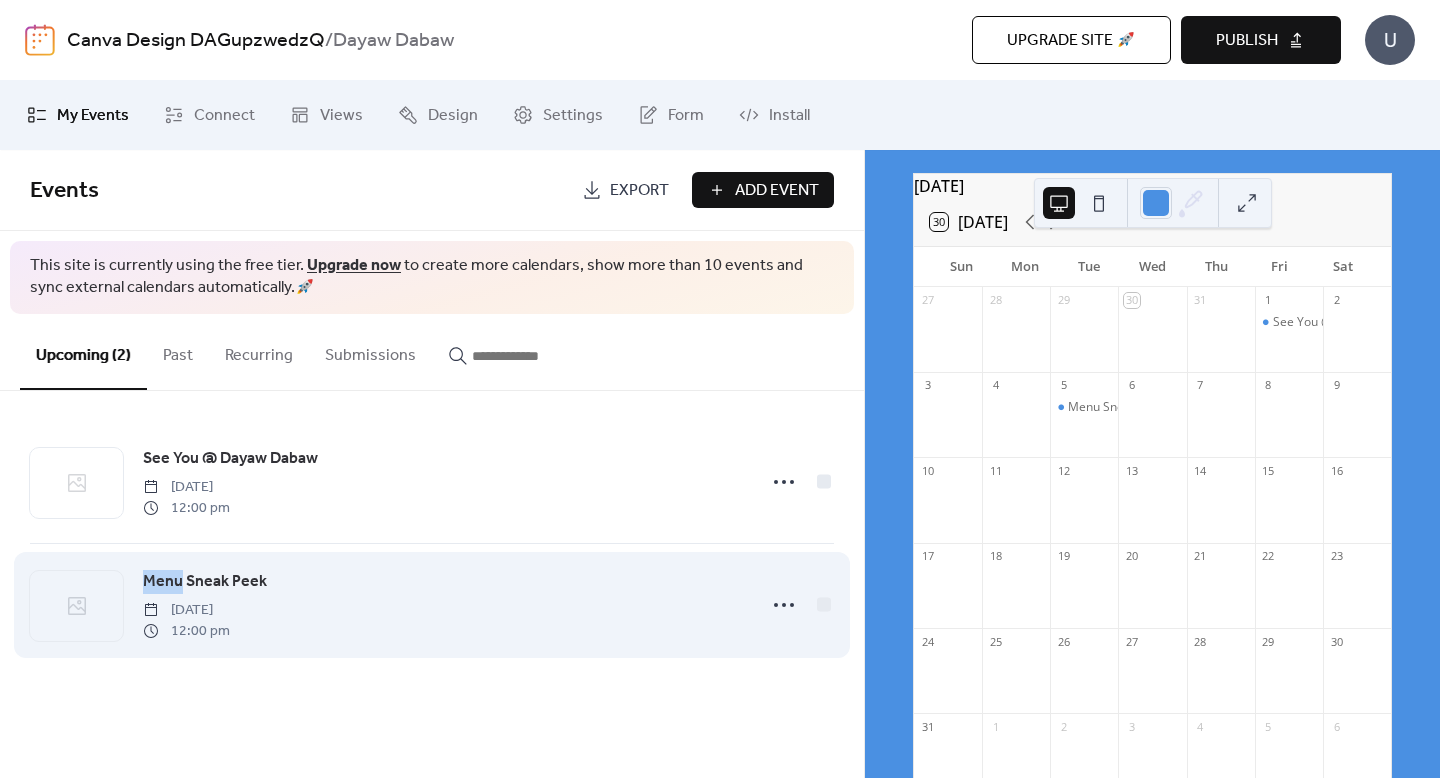 click on "Menu Sneak Peek [DATE] 12:00 pm" at bounding box center [443, 605] 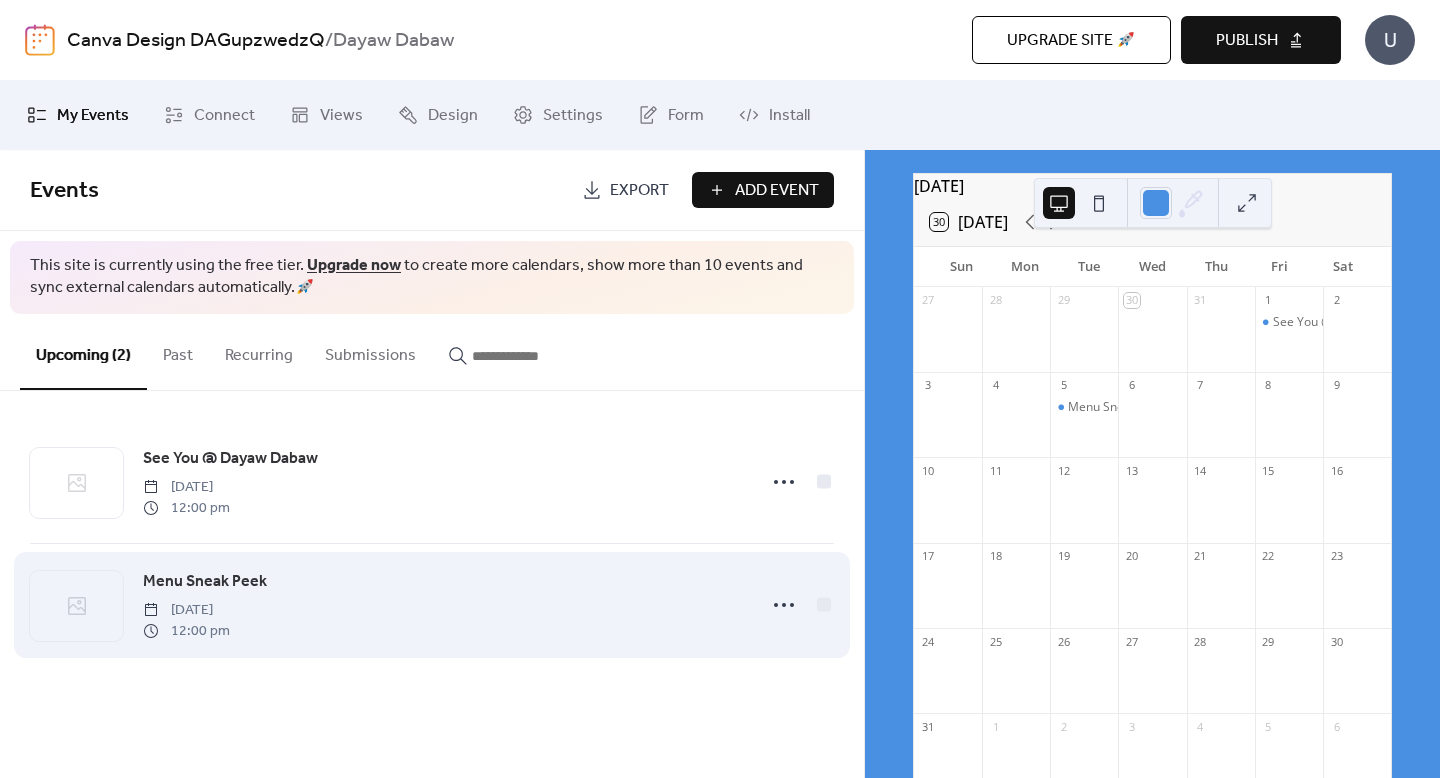 click on "Menu Sneak Peek [DATE] 12:00 pm" at bounding box center [443, 605] 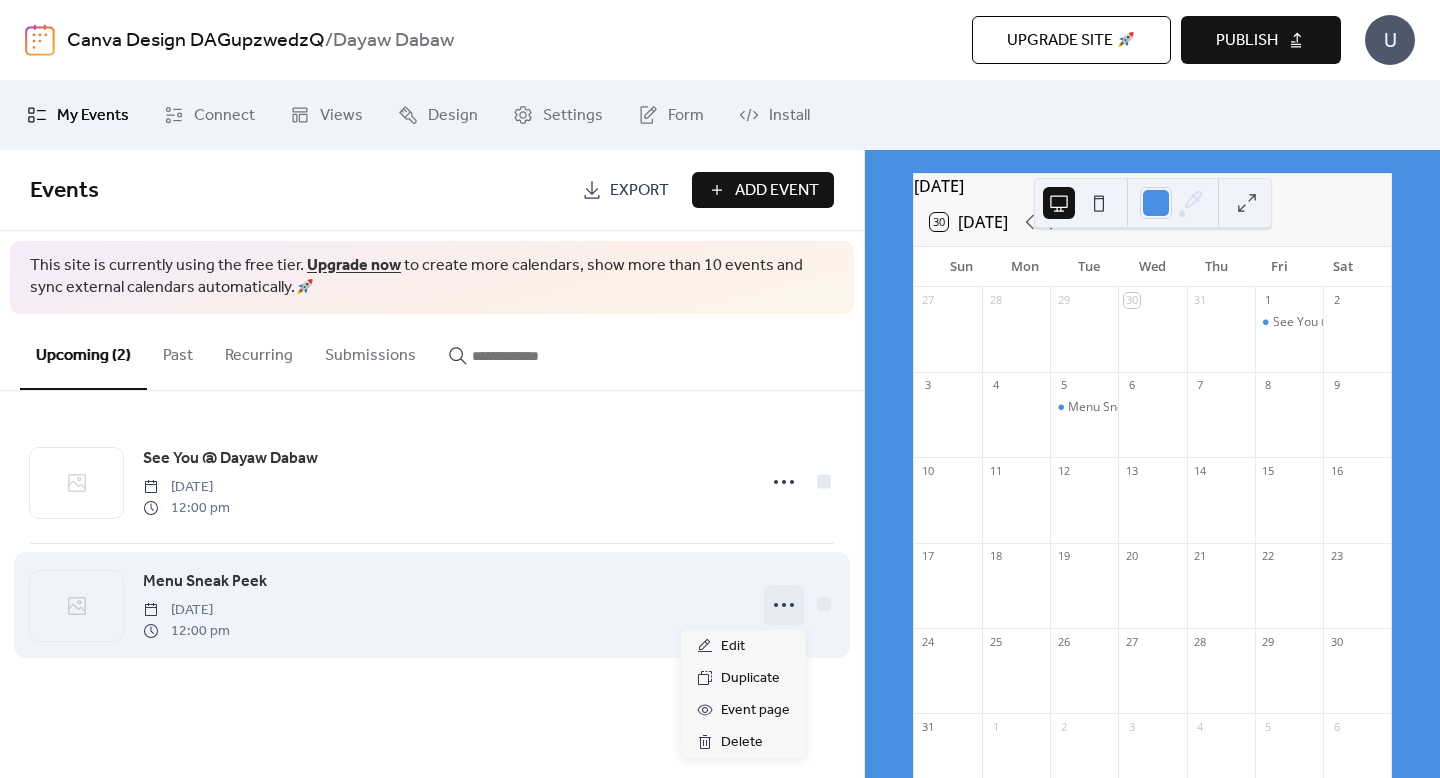 click 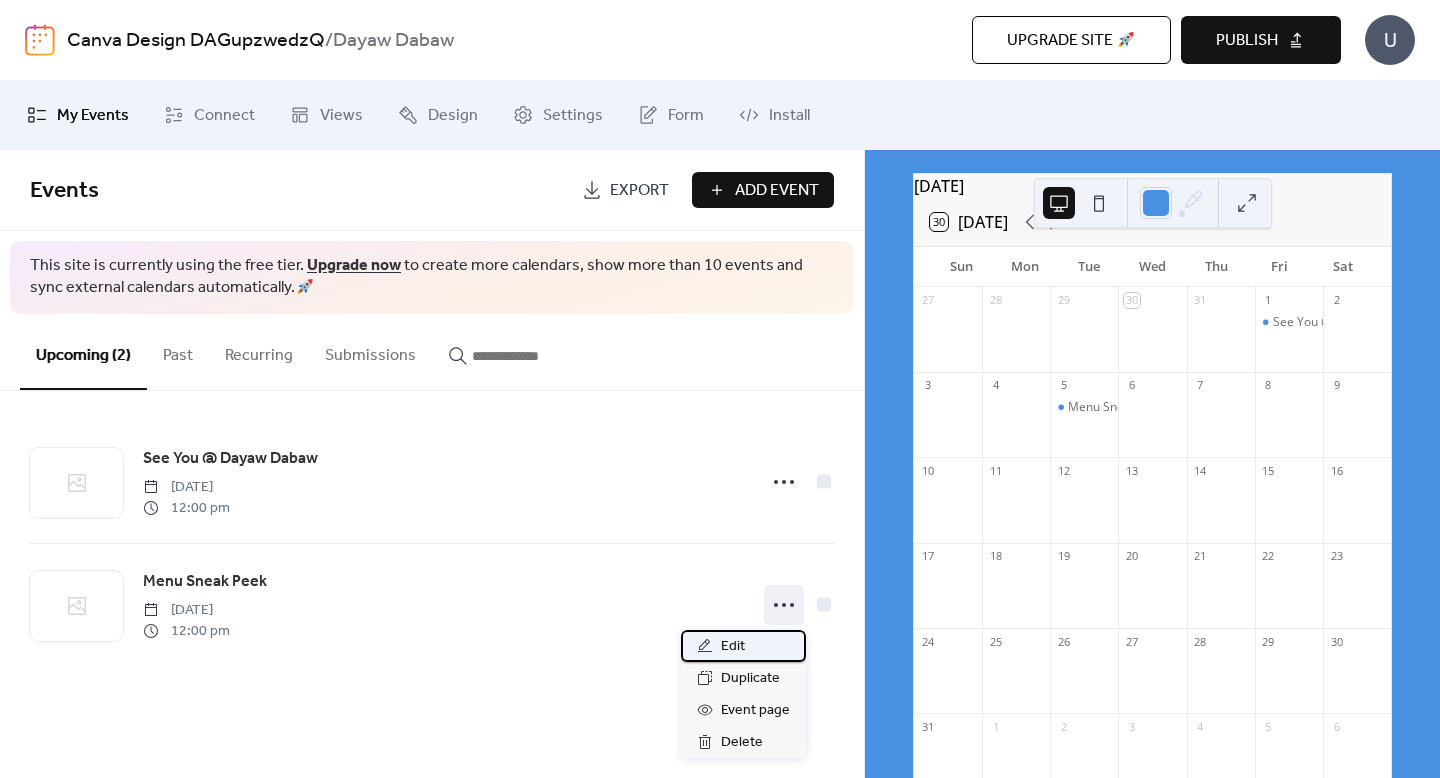 click on "Edit" at bounding box center (733, 647) 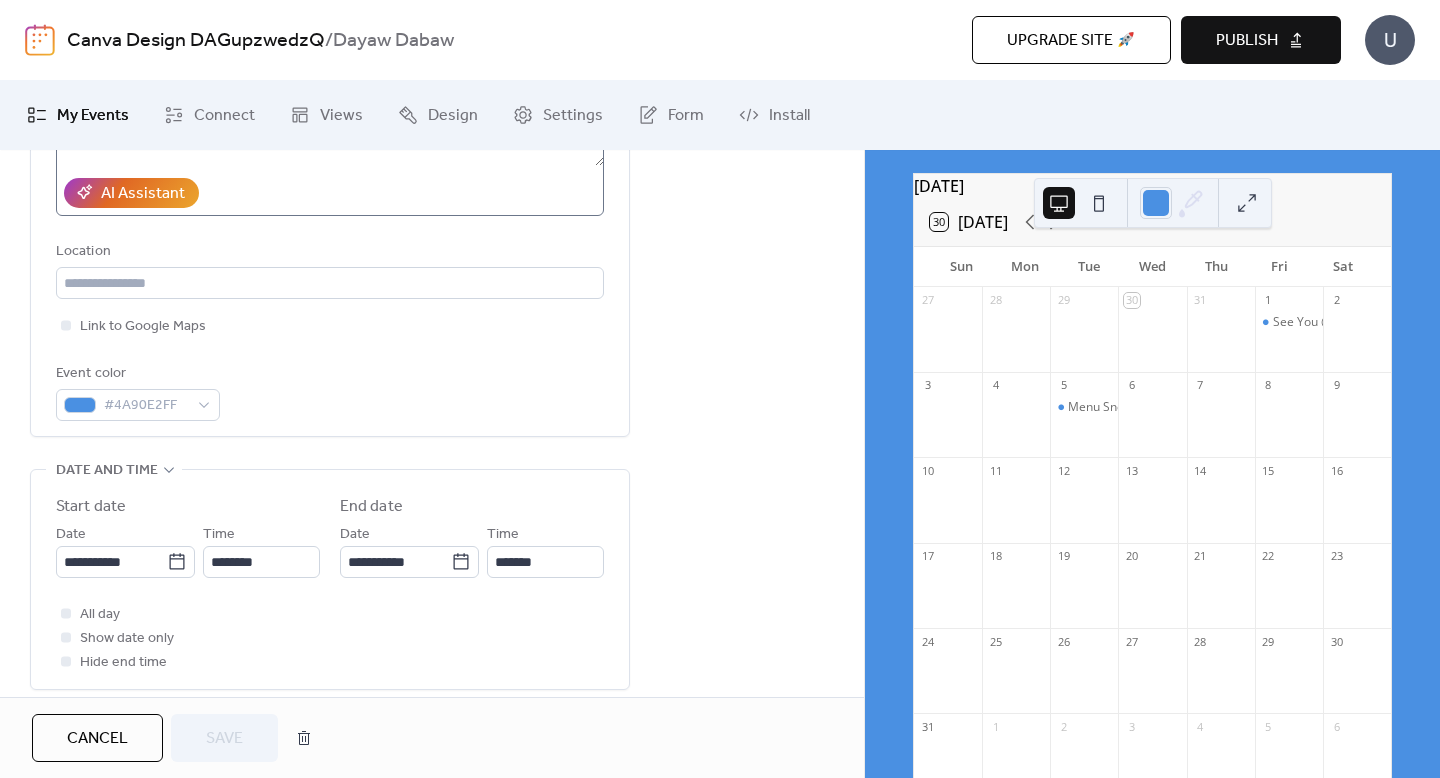 scroll, scrollTop: 373, scrollLeft: 0, axis: vertical 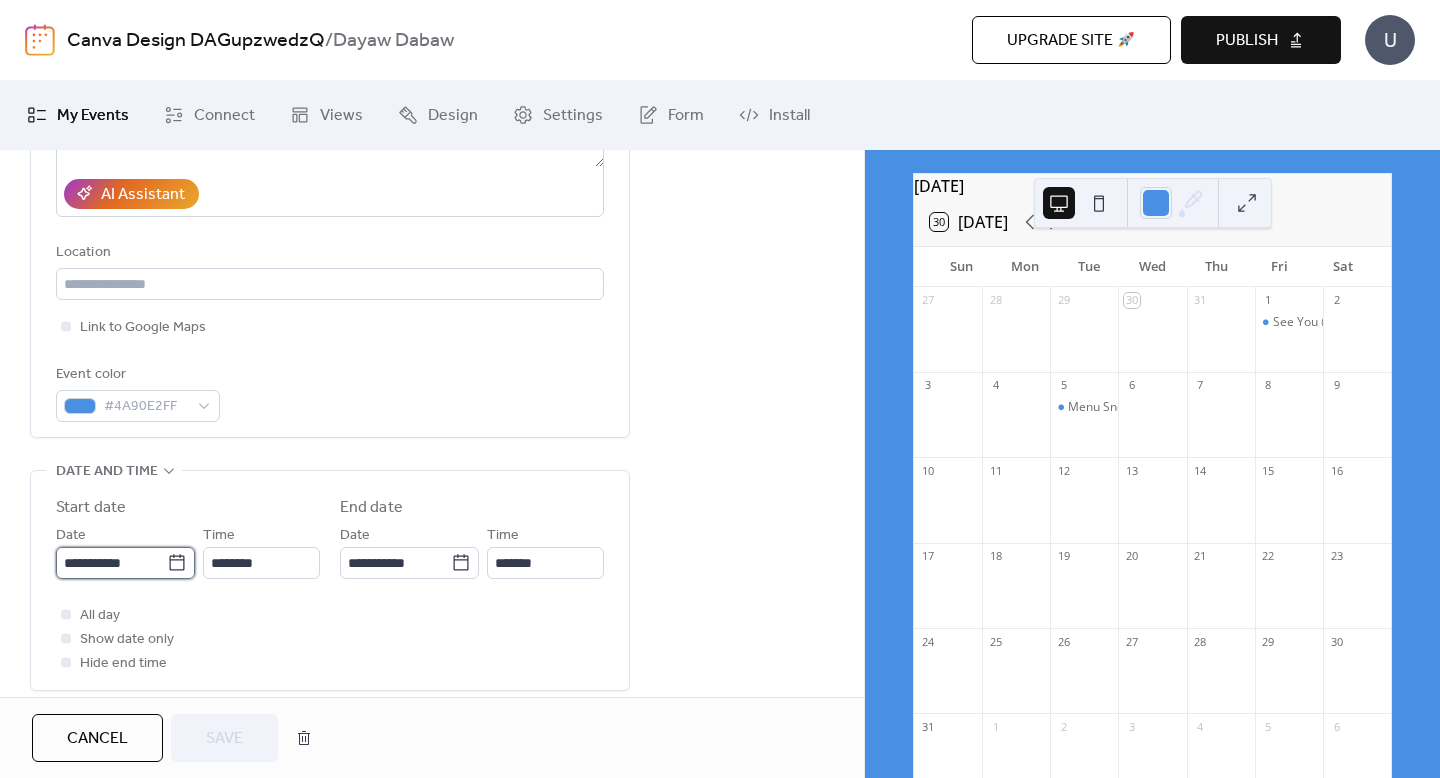 click on "**********" at bounding box center [111, 563] 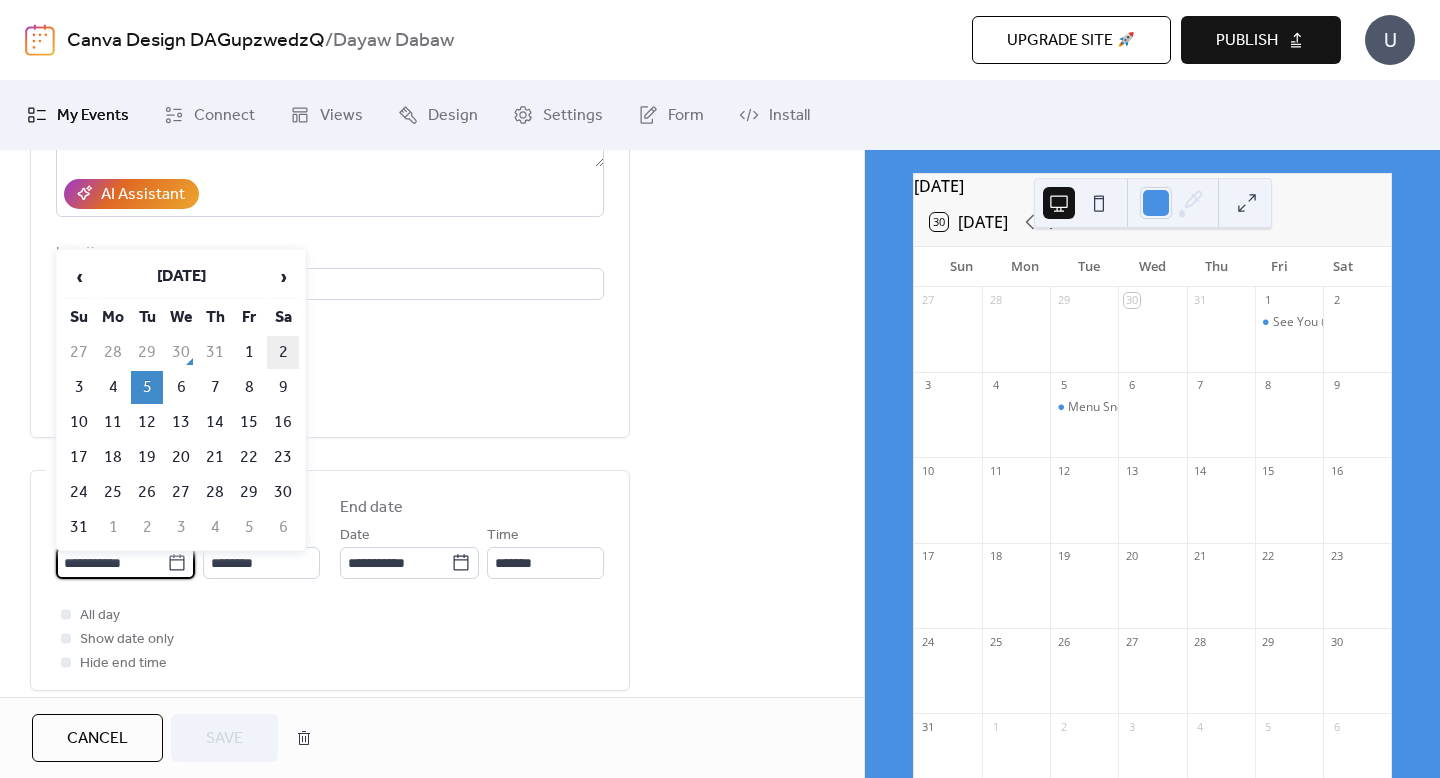 click on "2" at bounding box center [283, 352] 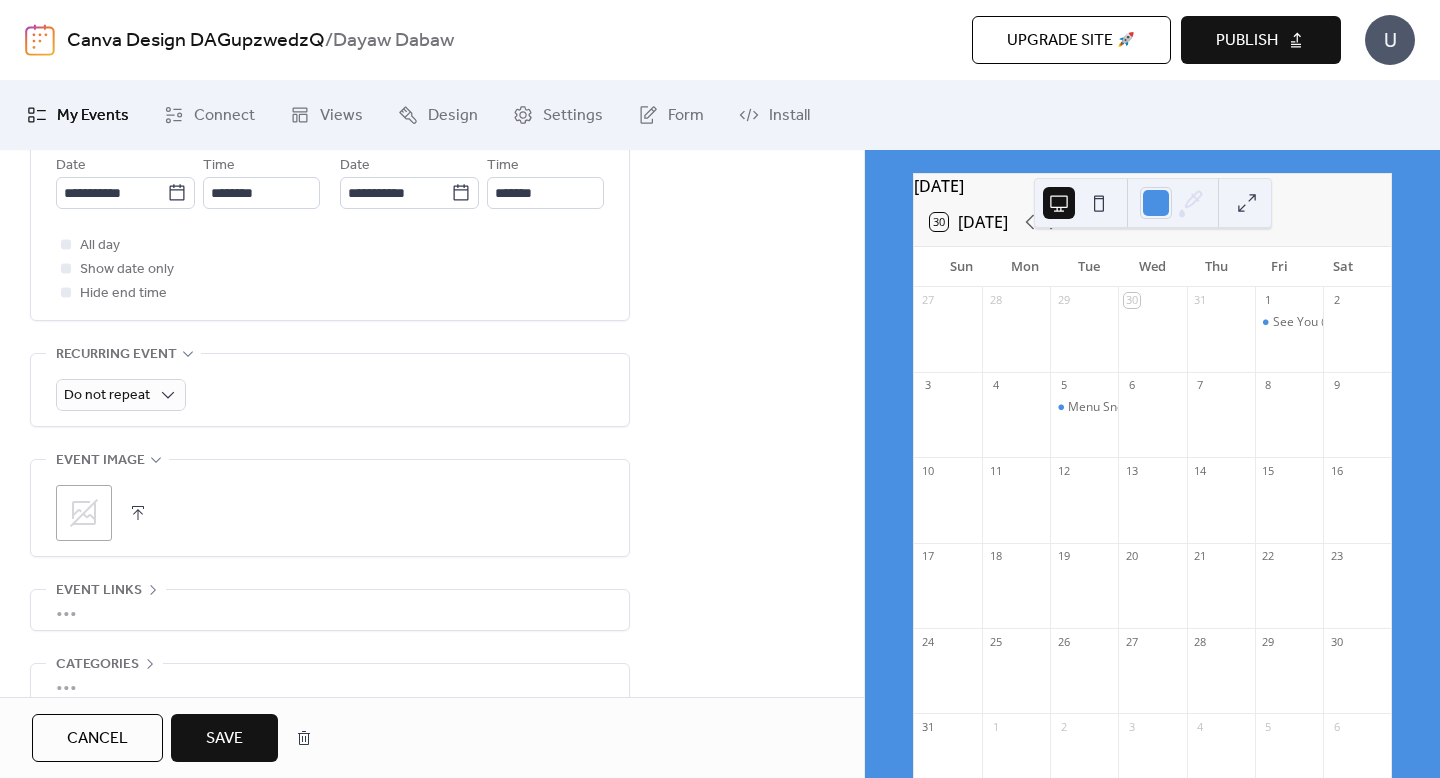 scroll, scrollTop: 849, scrollLeft: 0, axis: vertical 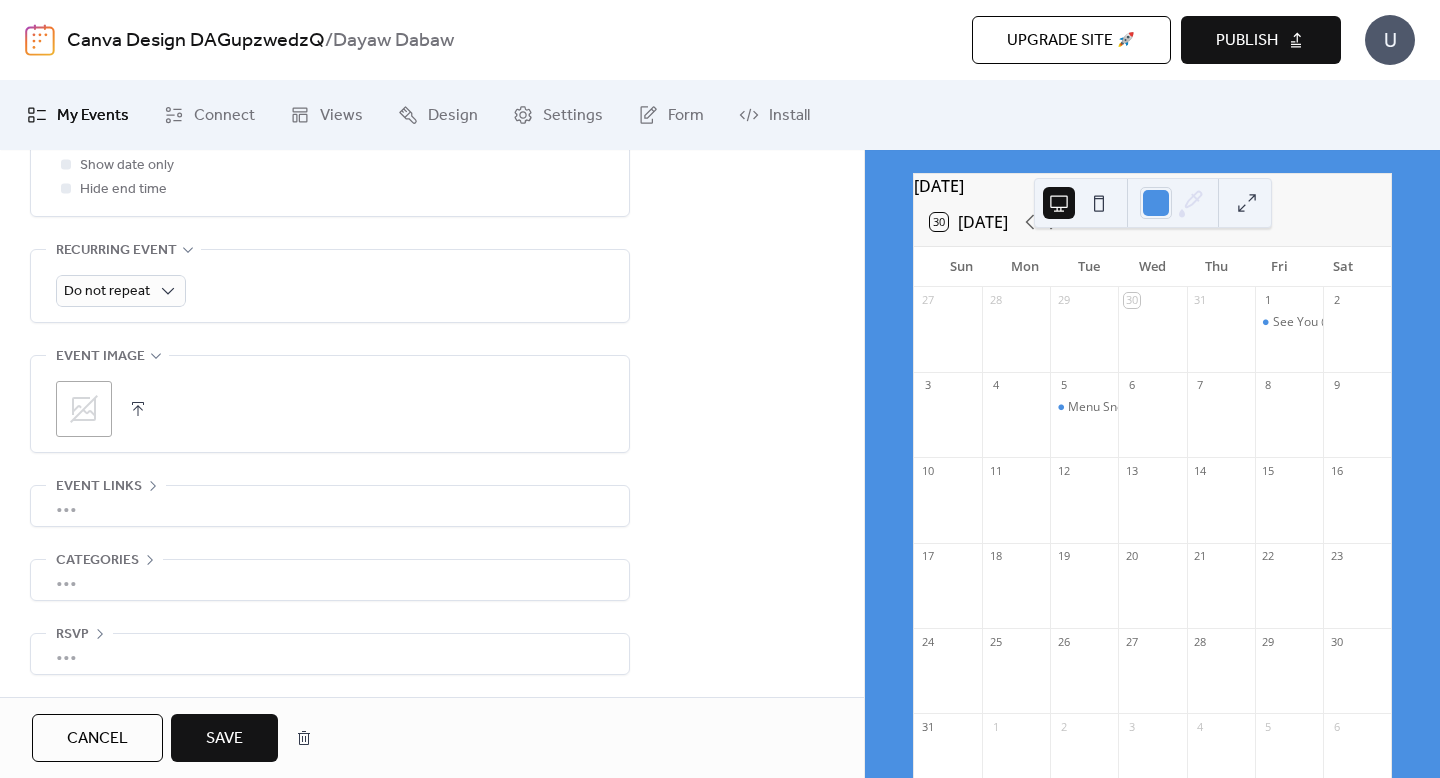 click on "Save" at bounding box center (224, 739) 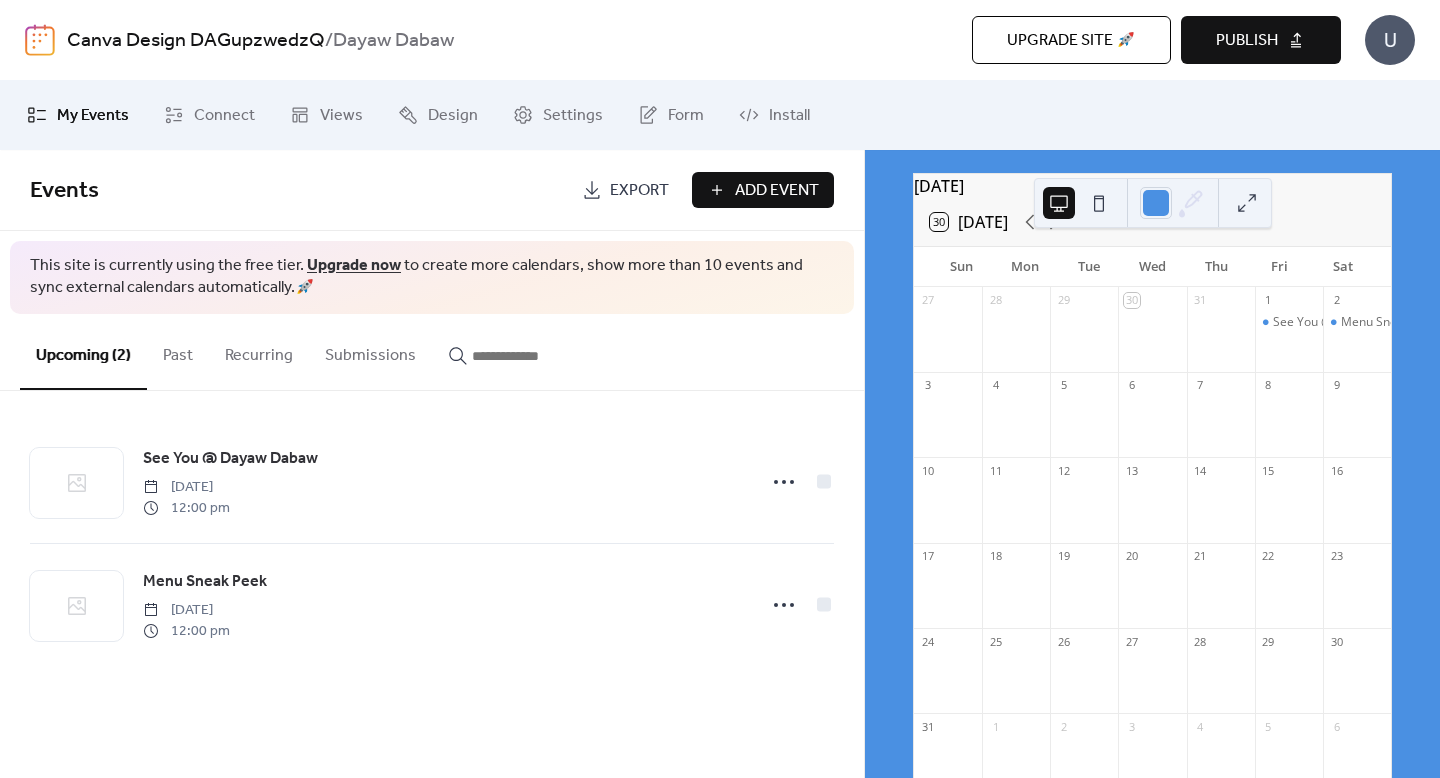 click at bounding box center [1016, 424] 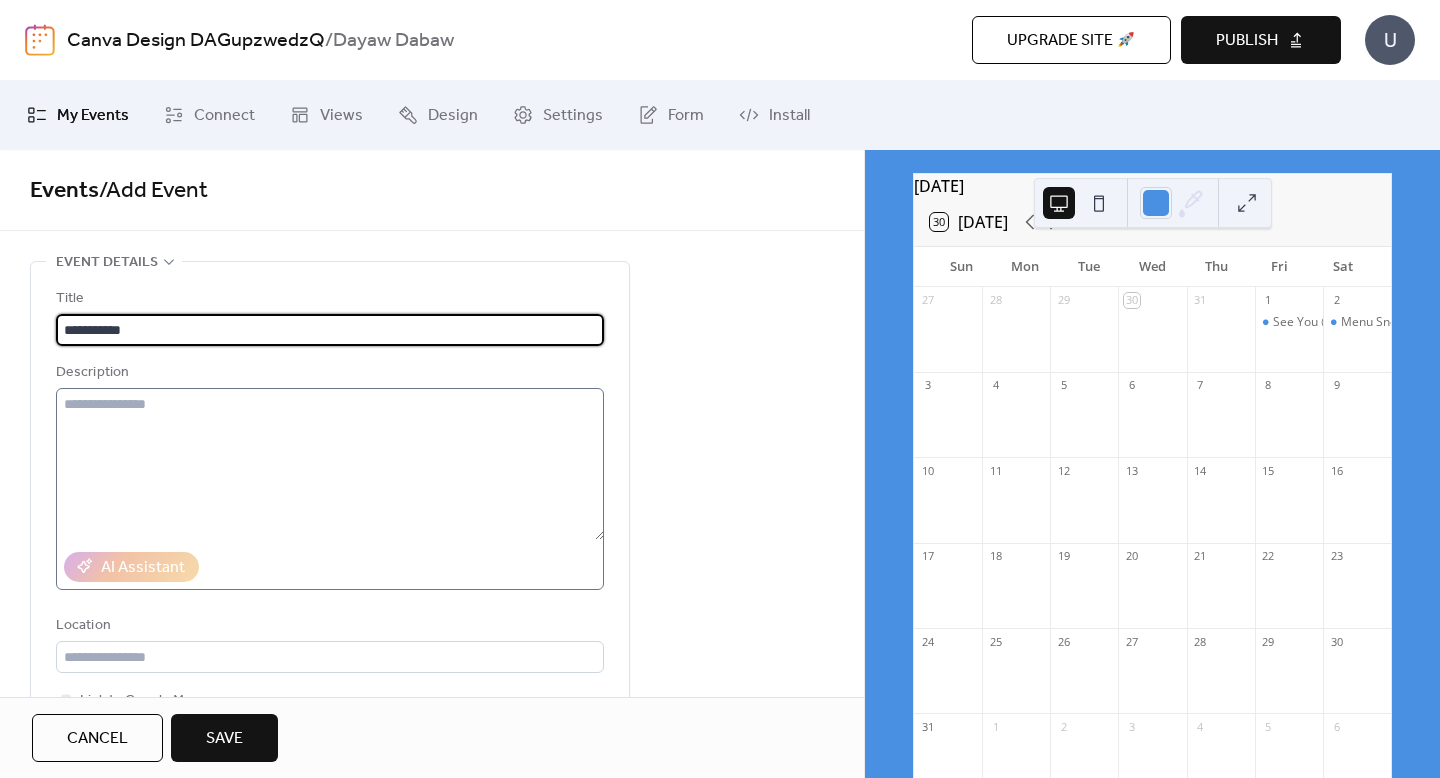 scroll, scrollTop: 67, scrollLeft: 0, axis: vertical 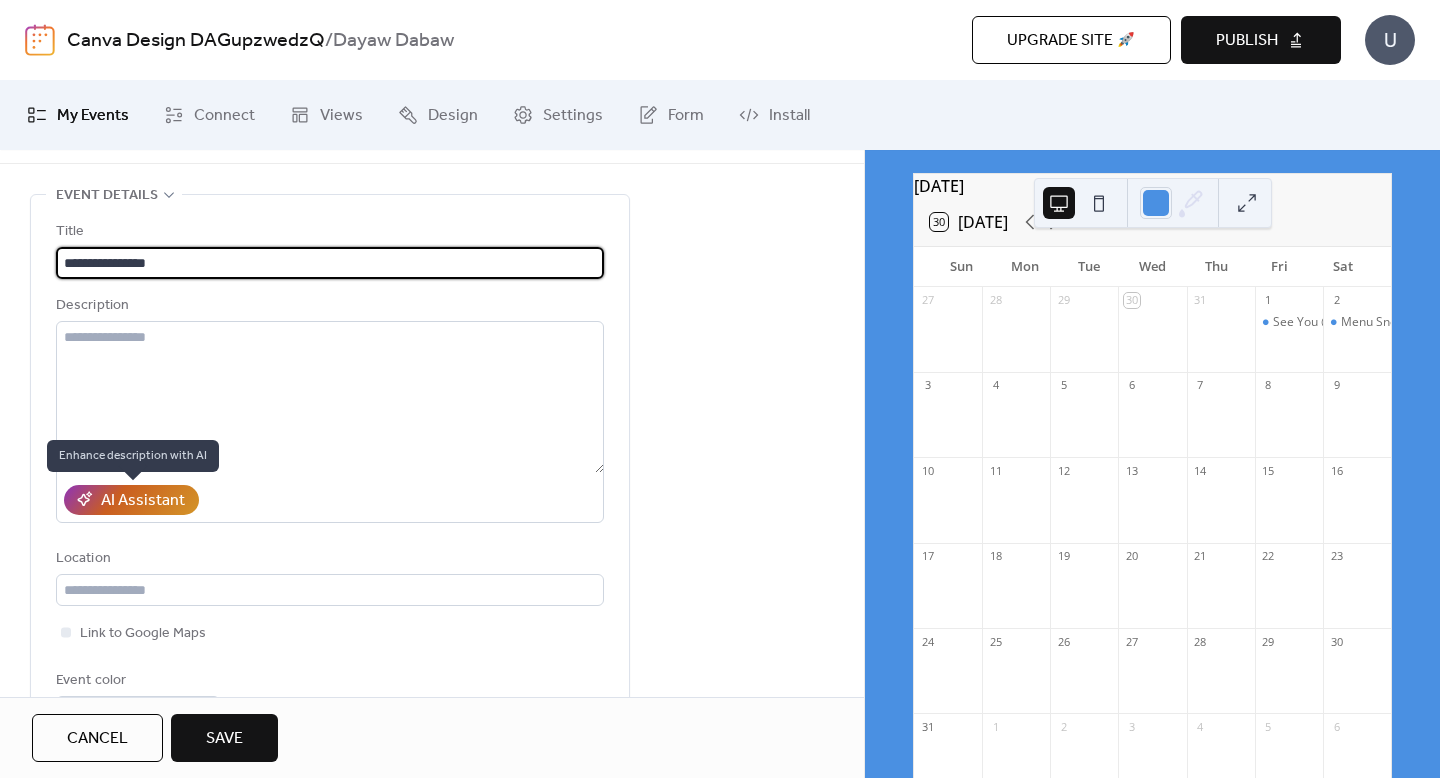 type on "**********" 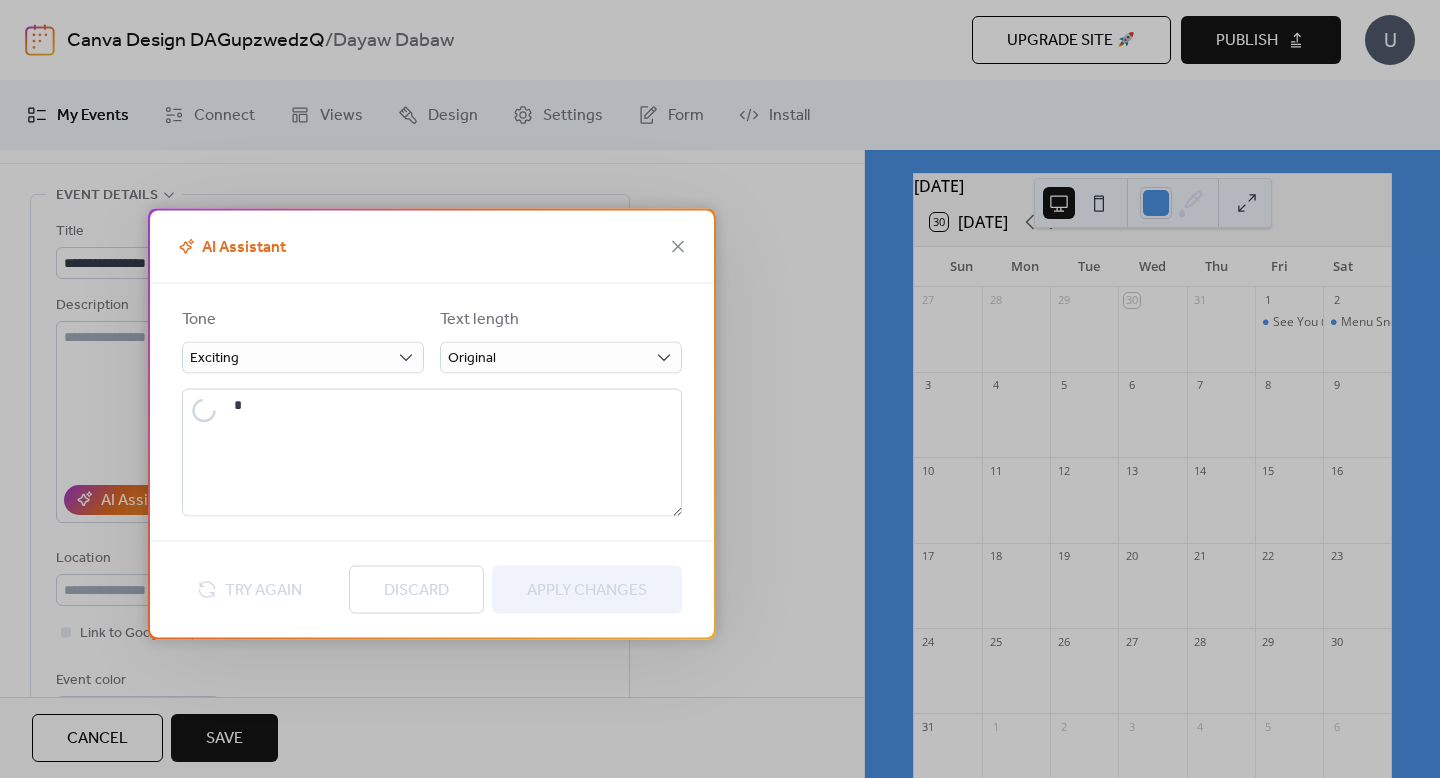 type on "**********" 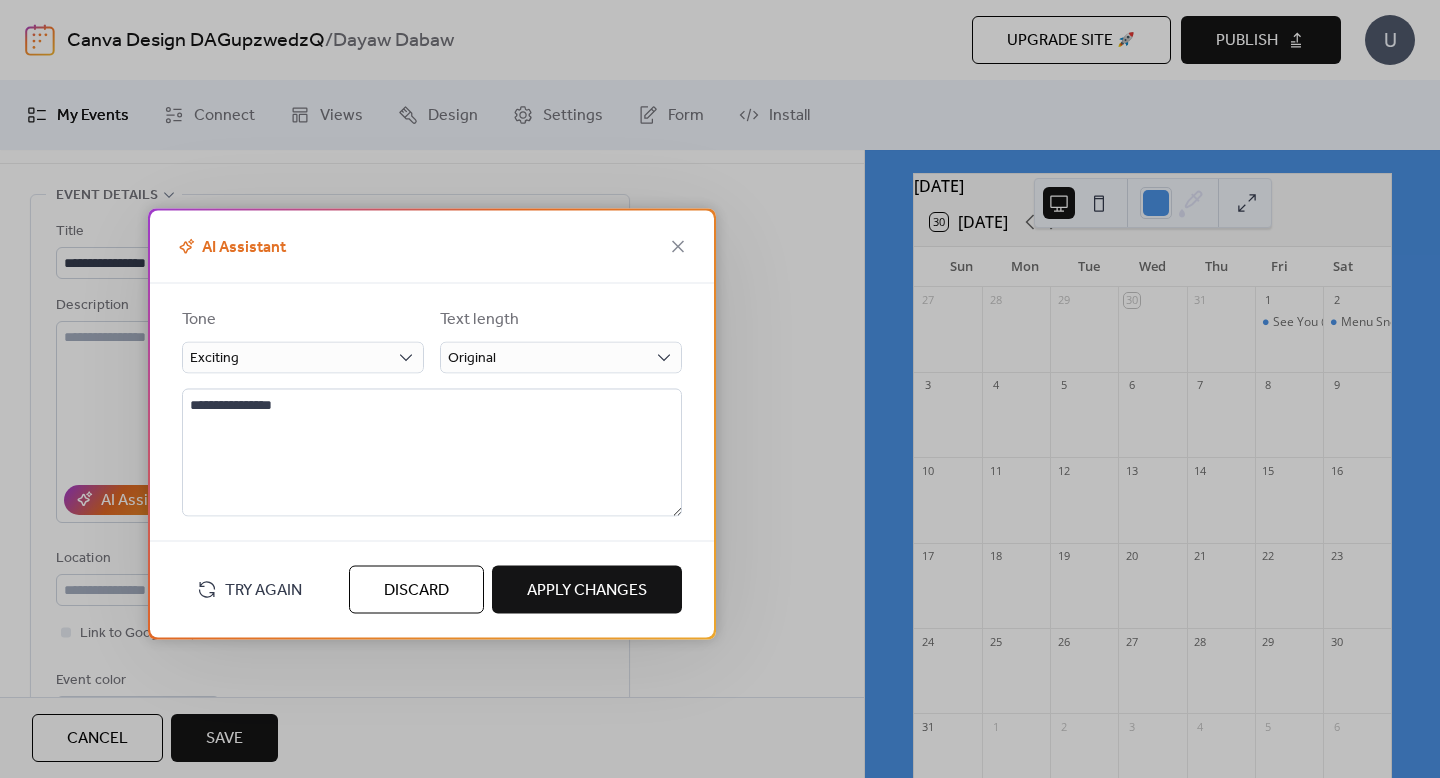 click on "Apply Changes" at bounding box center (587, 590) 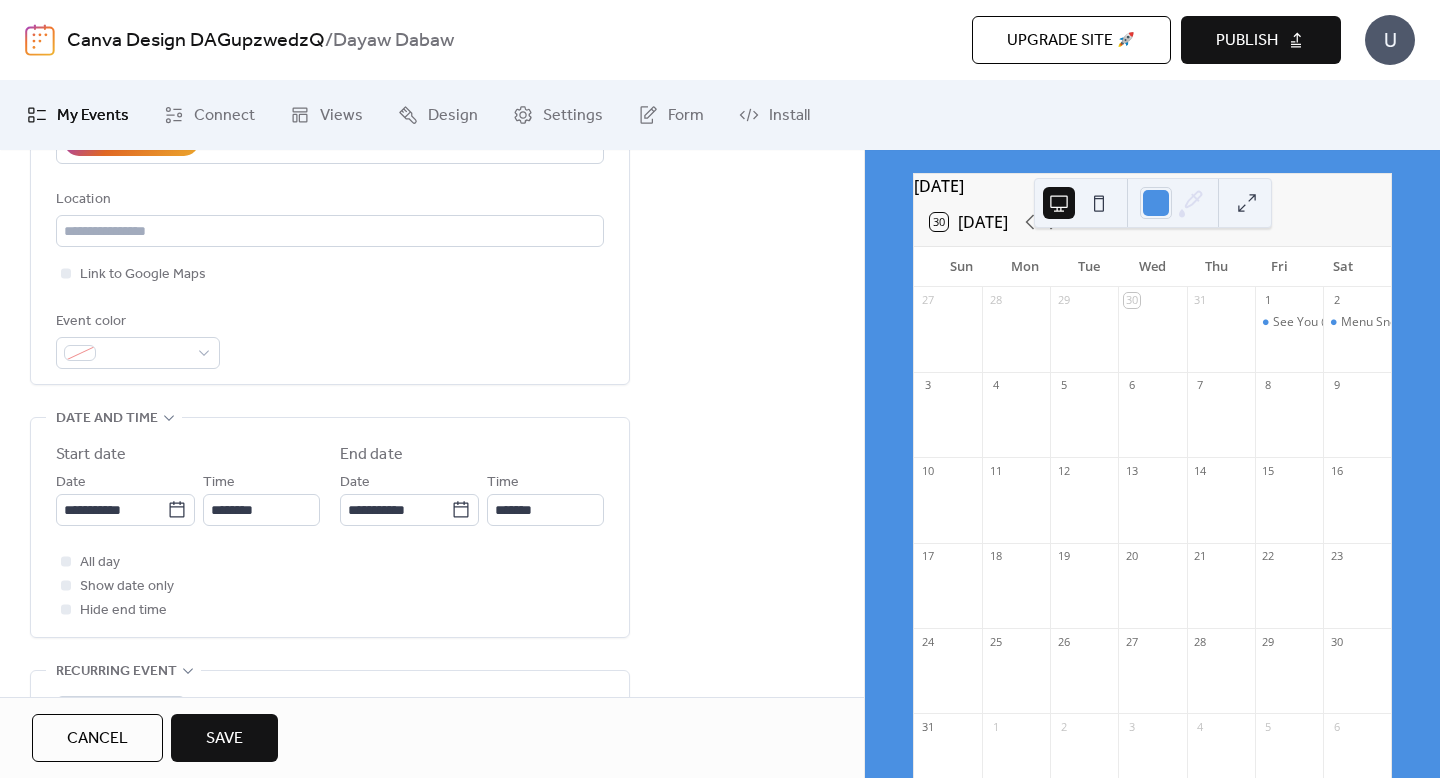 scroll, scrollTop: 440, scrollLeft: 0, axis: vertical 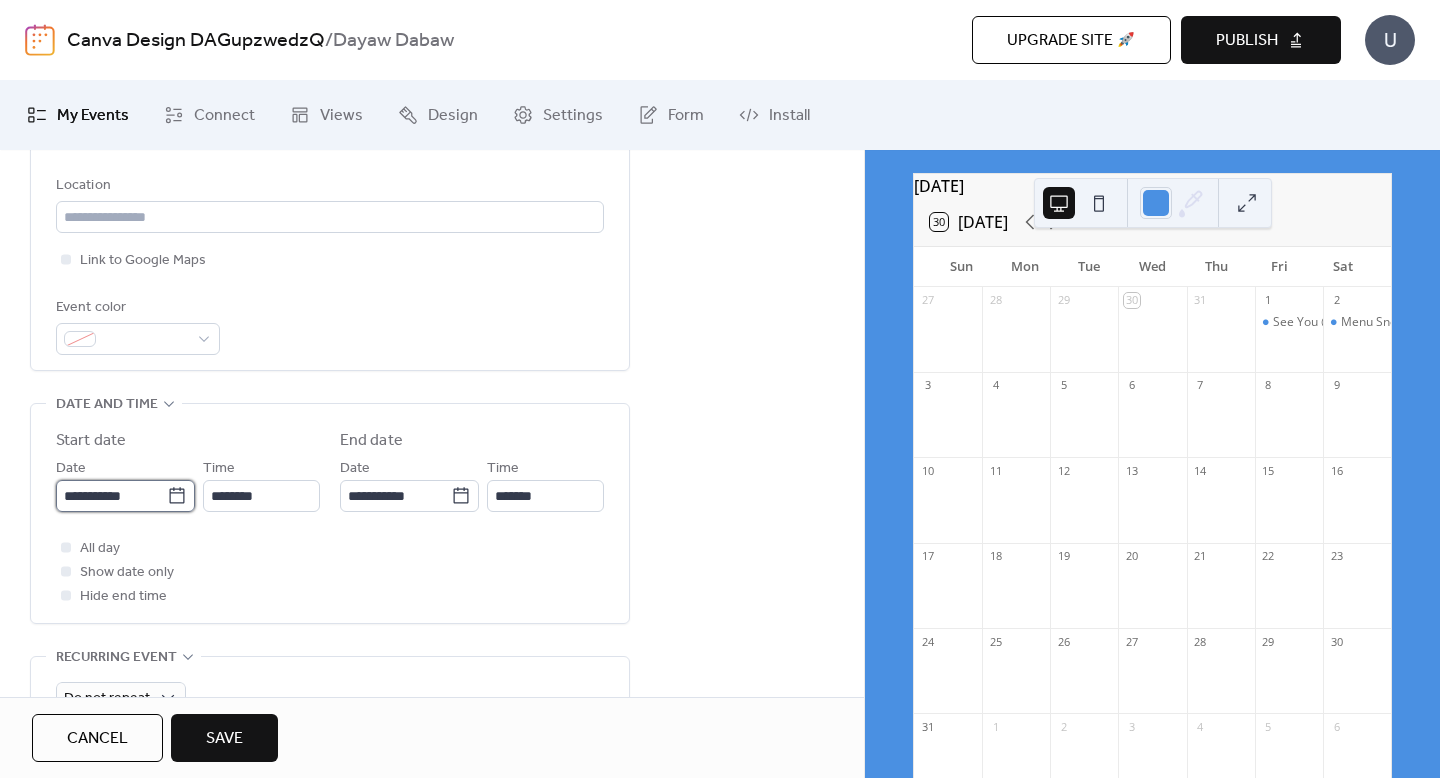 click on "**********" at bounding box center (111, 496) 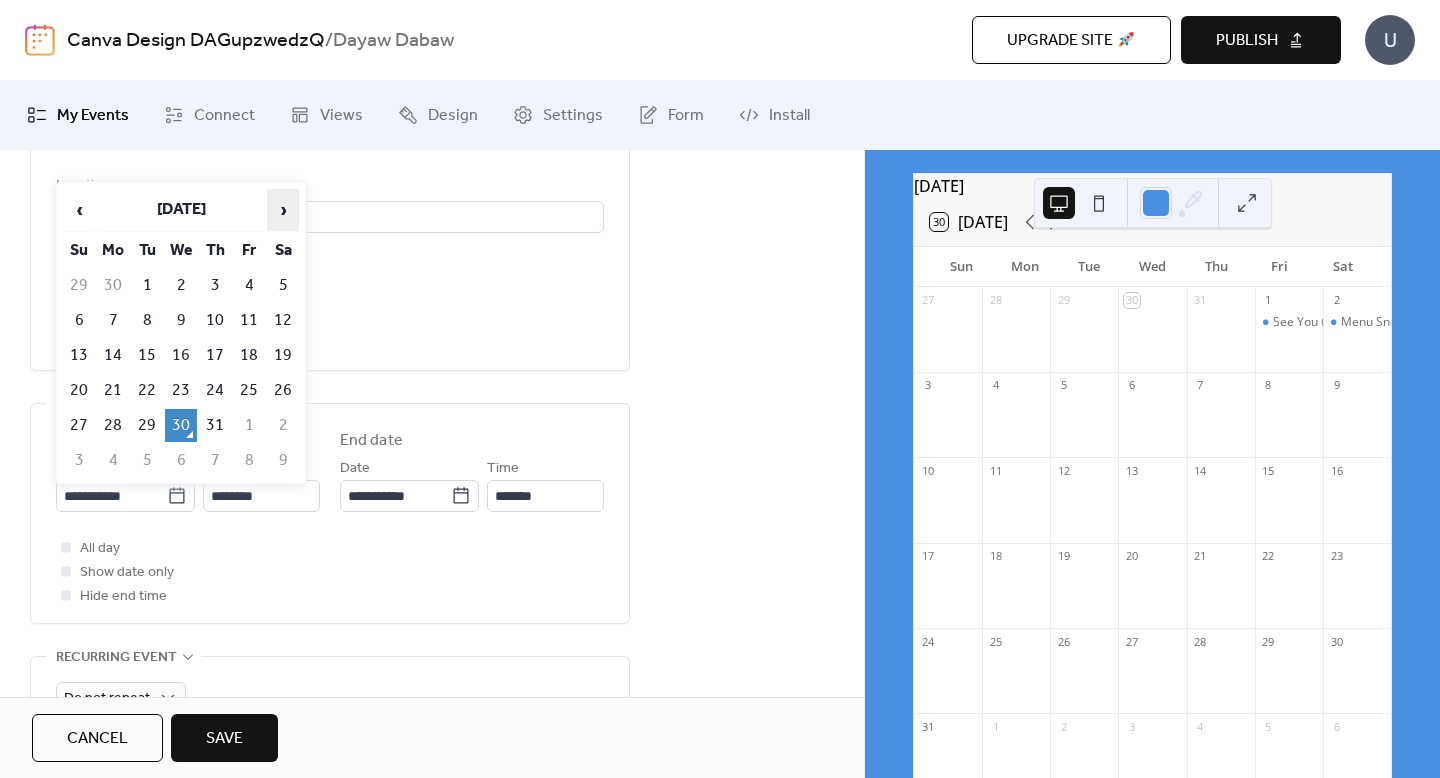 click on "›" at bounding box center (283, 210) 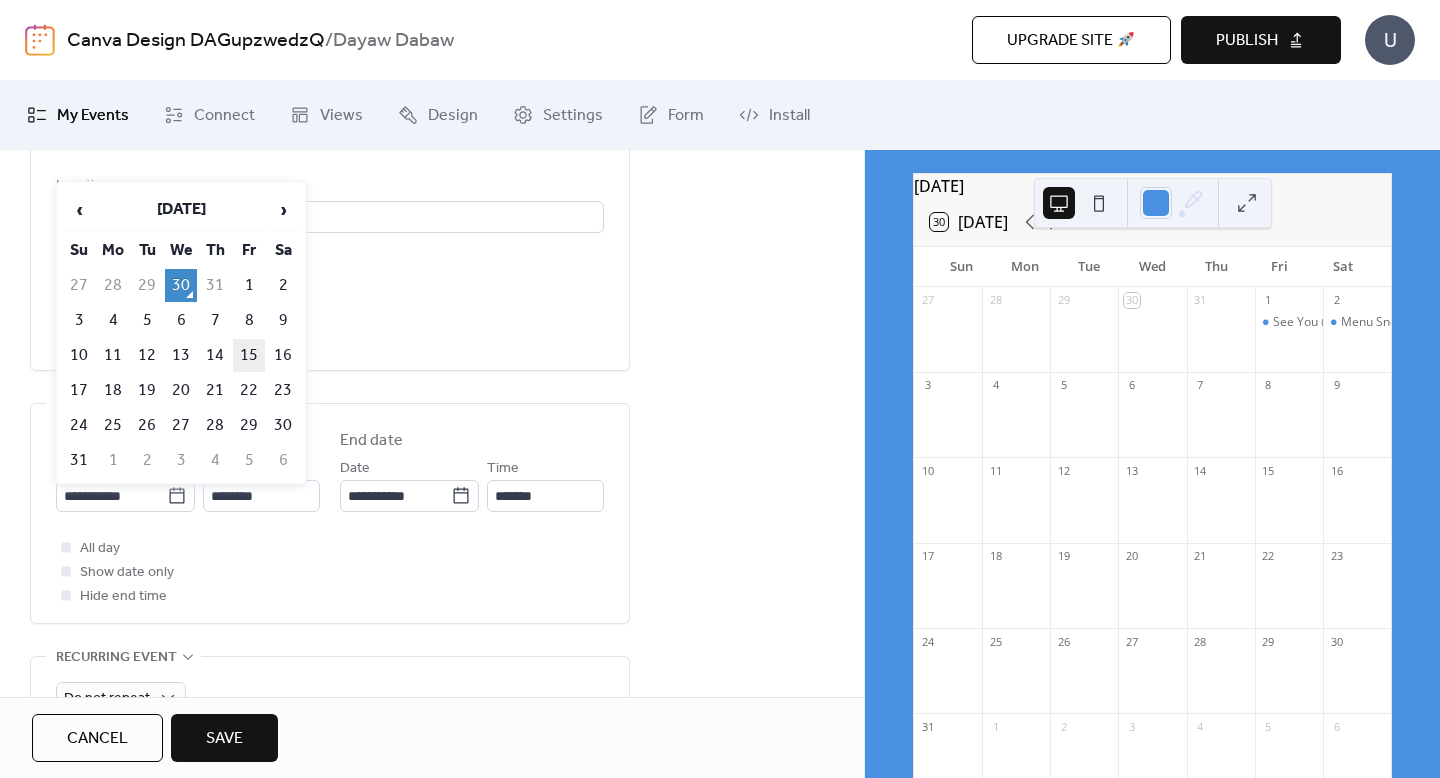 click on "15" at bounding box center (249, 355) 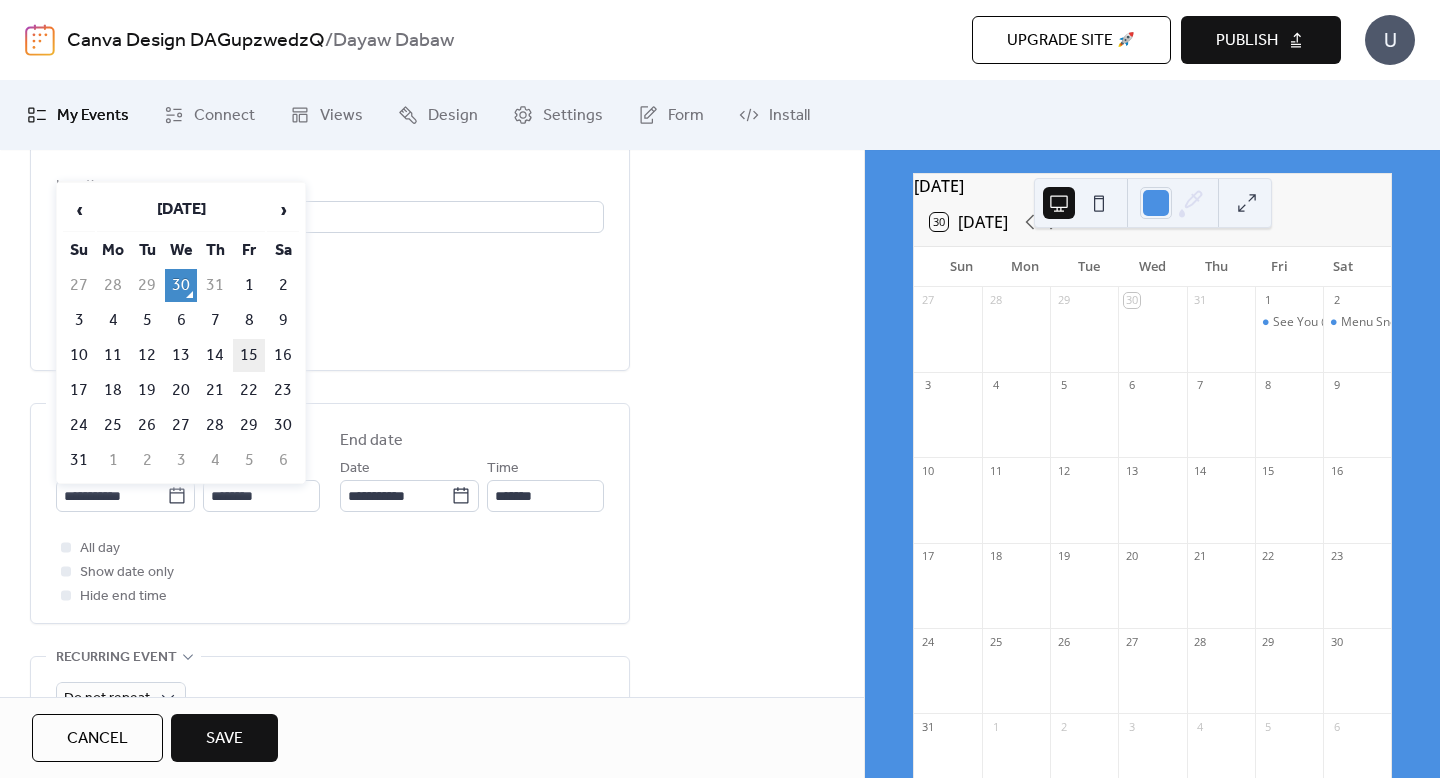 type on "**********" 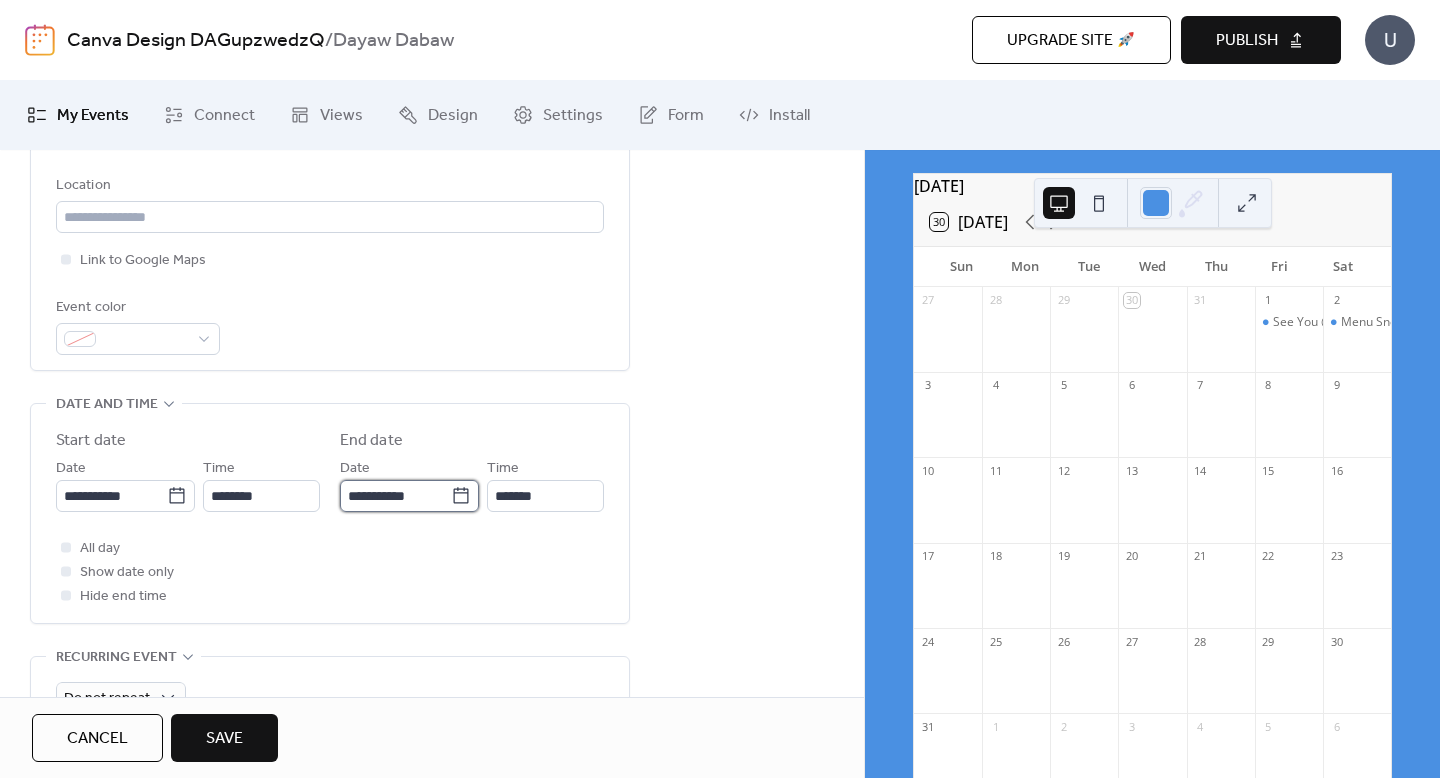 click on "**********" at bounding box center [395, 496] 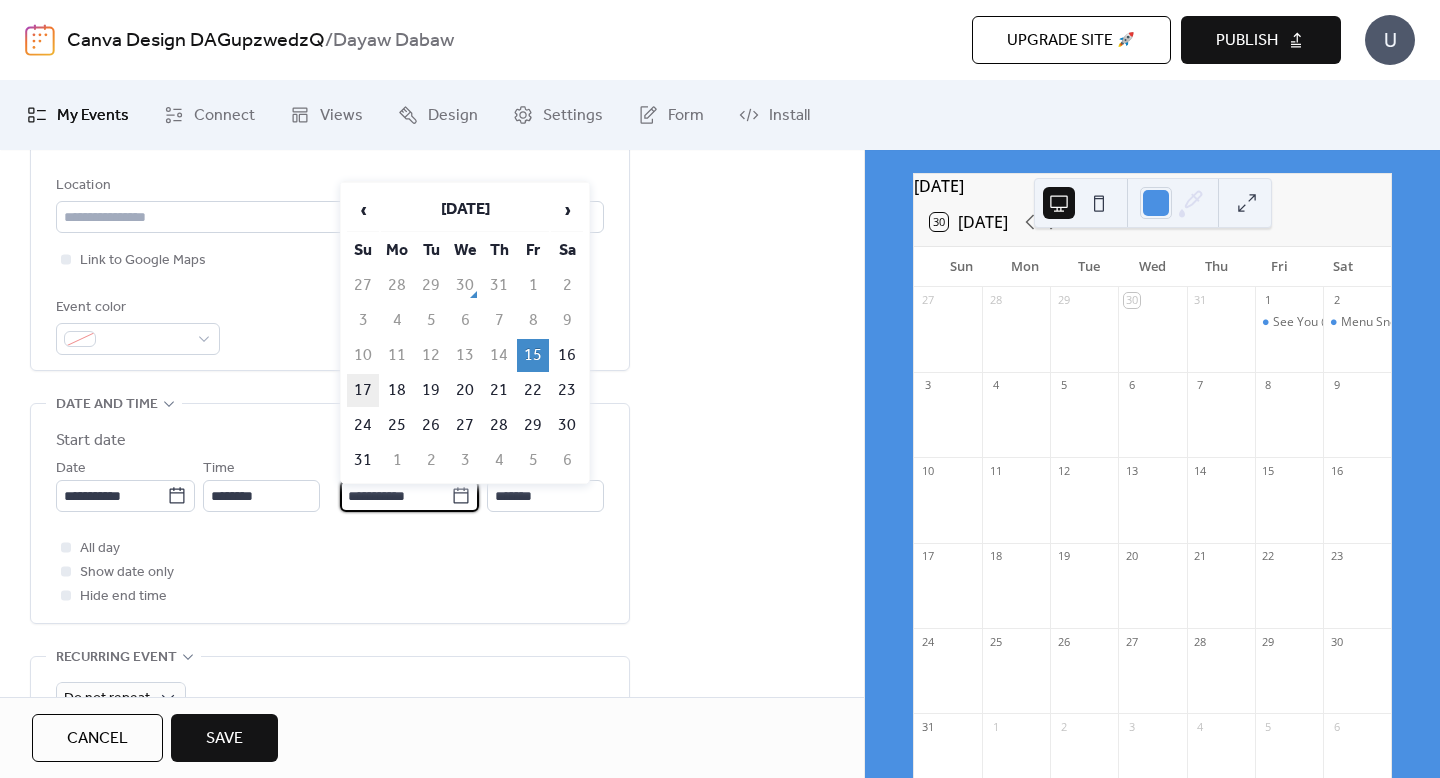 click on "17" at bounding box center (363, 390) 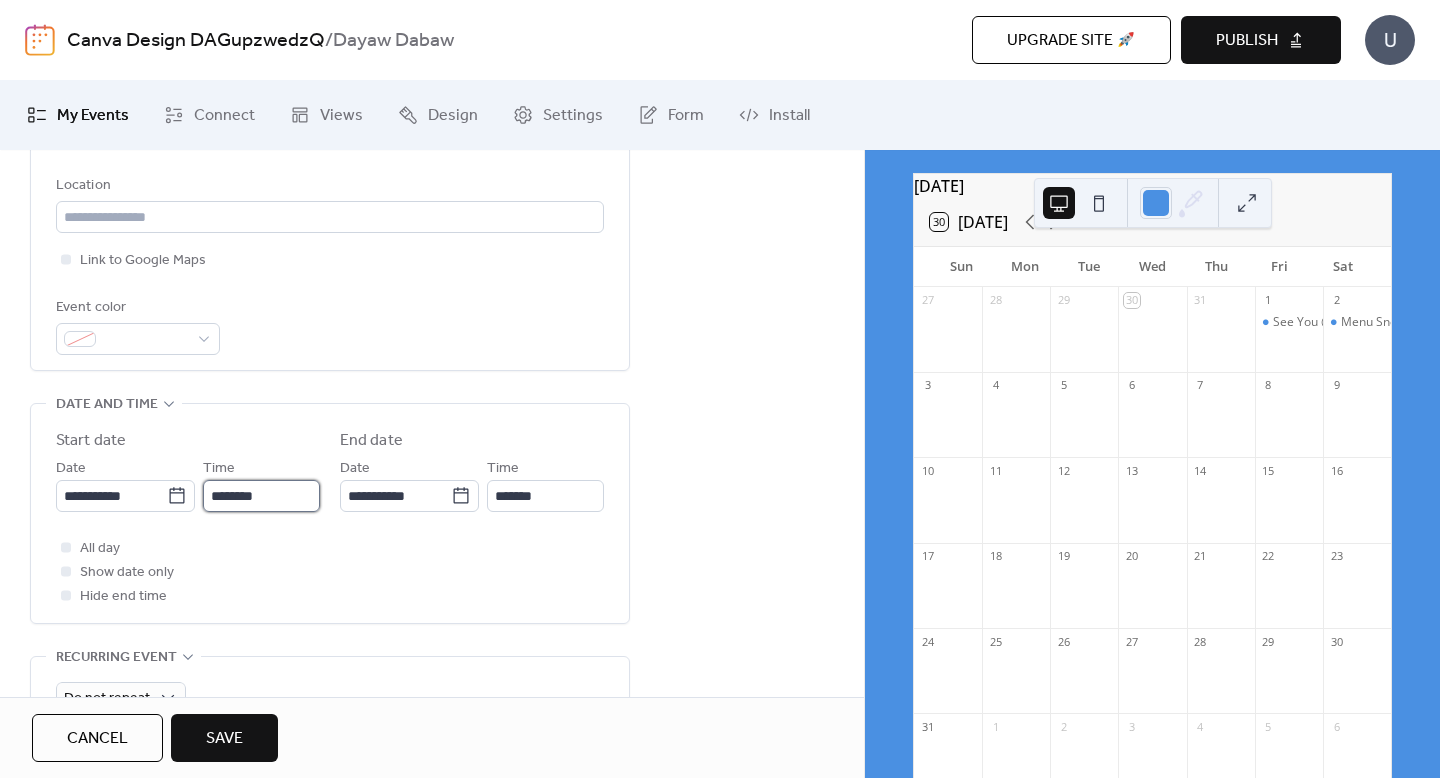 click on "********" at bounding box center (261, 496) 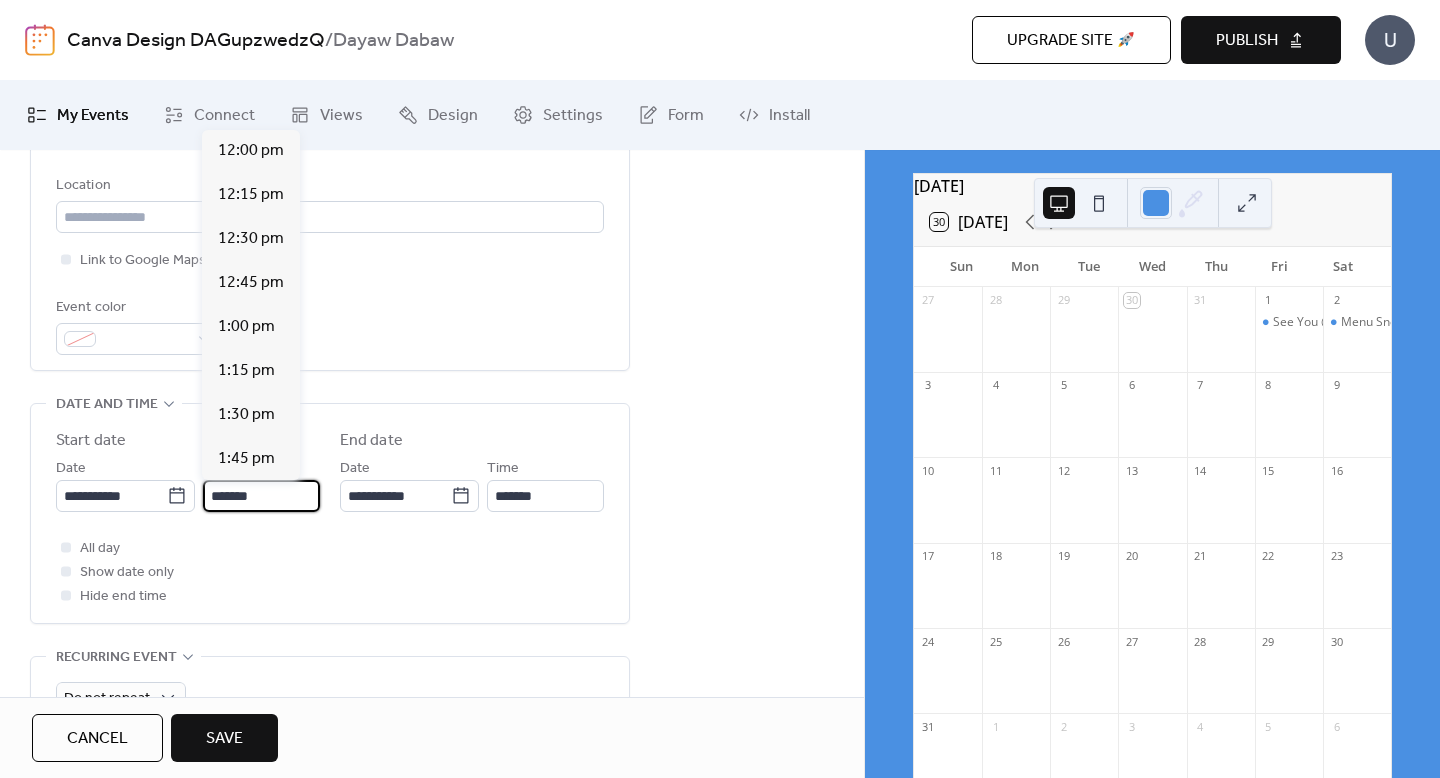 scroll, scrollTop: 2464, scrollLeft: 0, axis: vertical 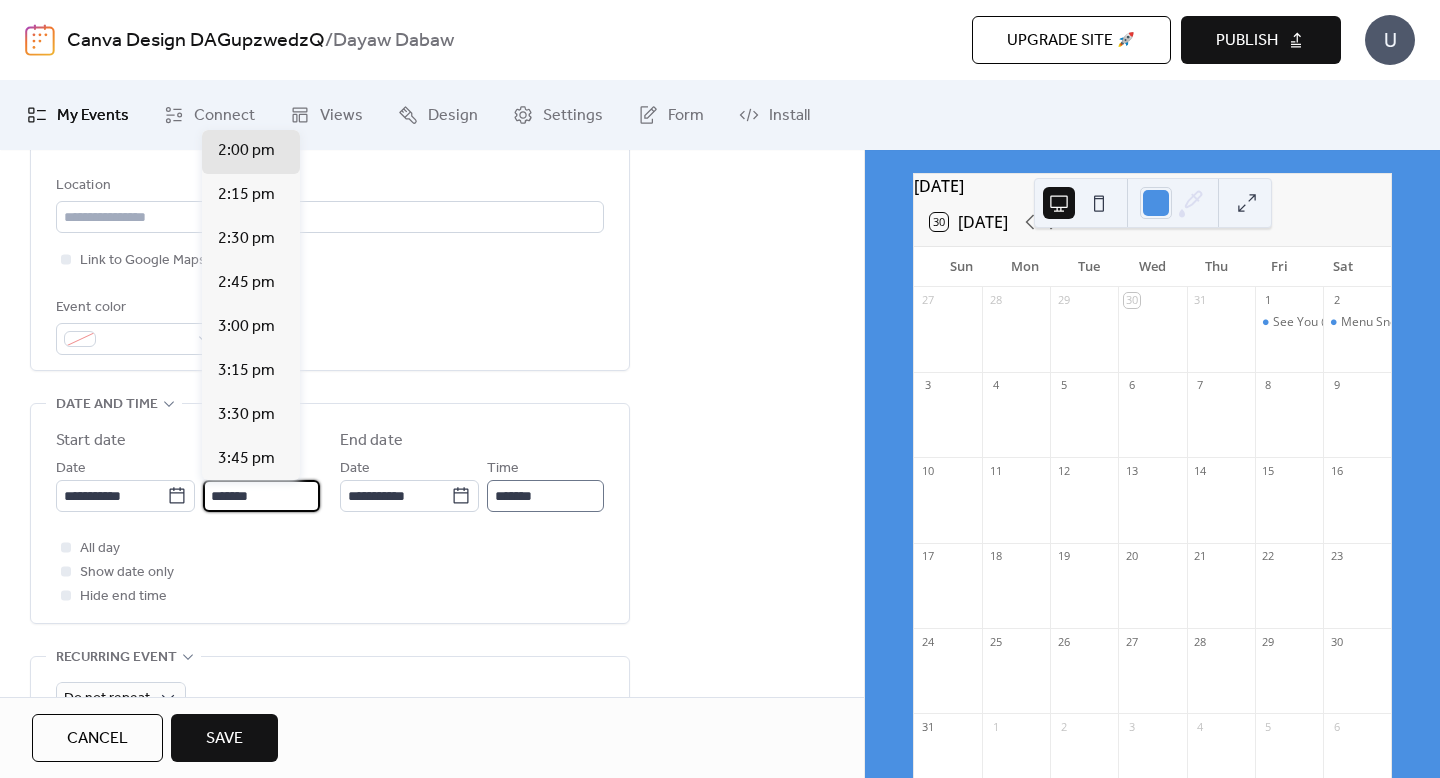 type on "*******" 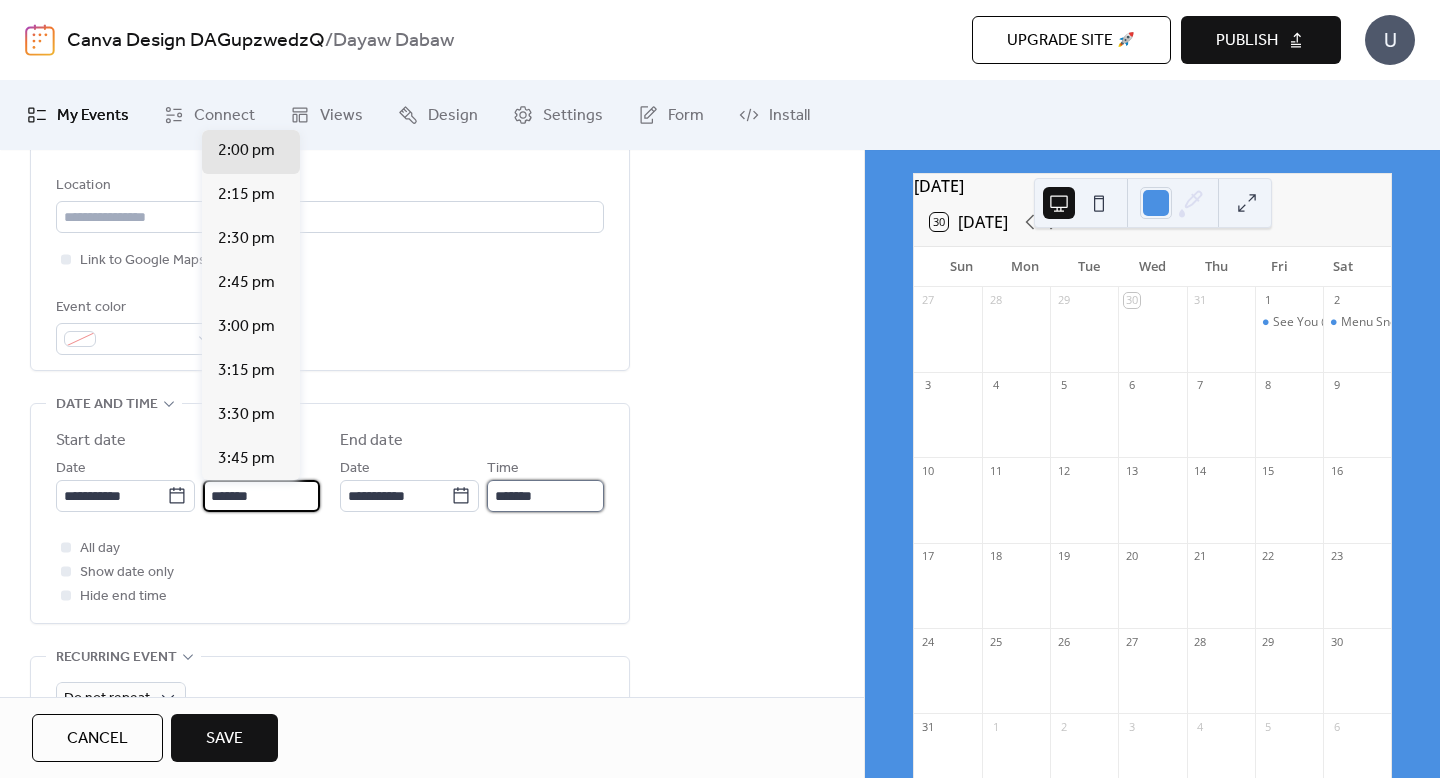click on "*******" at bounding box center (545, 496) 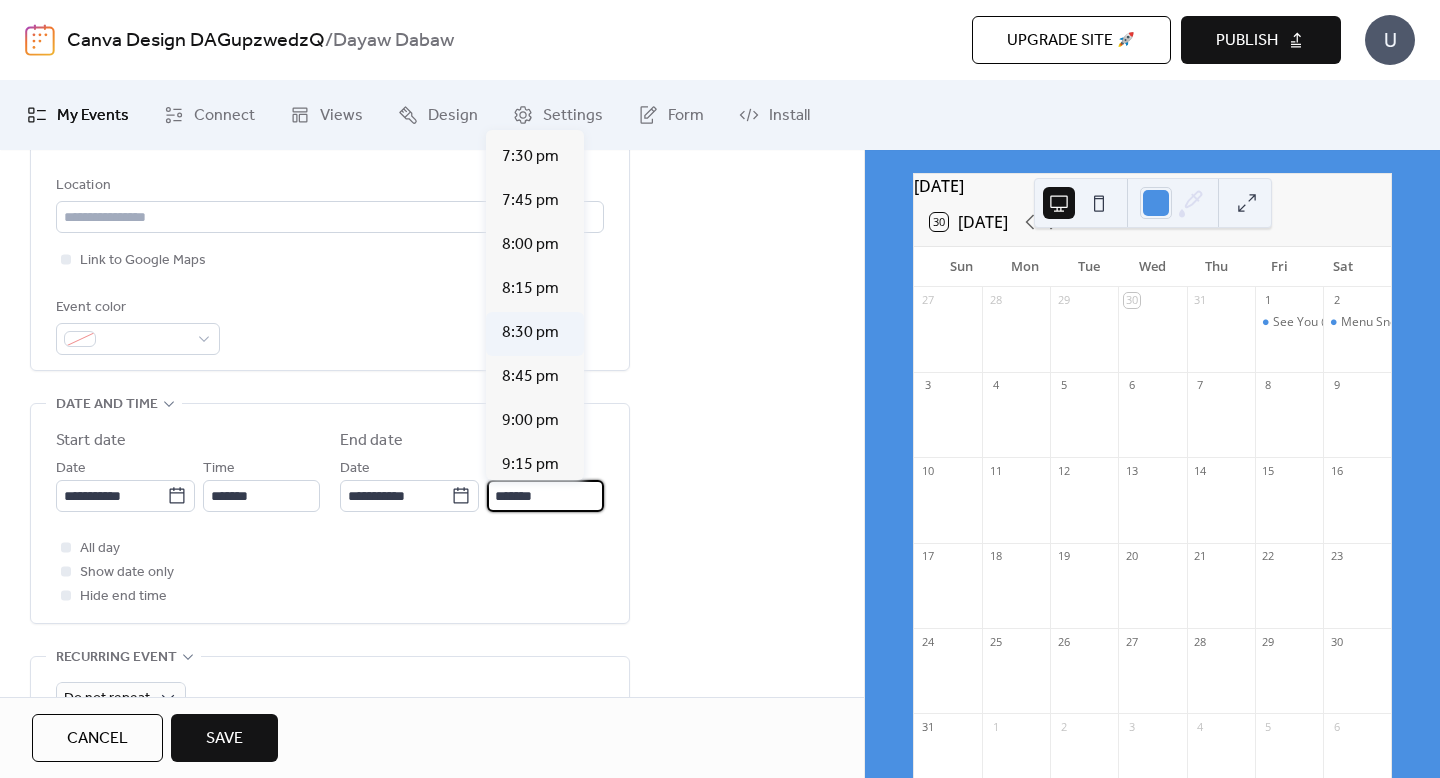 scroll, scrollTop: 3448, scrollLeft: 0, axis: vertical 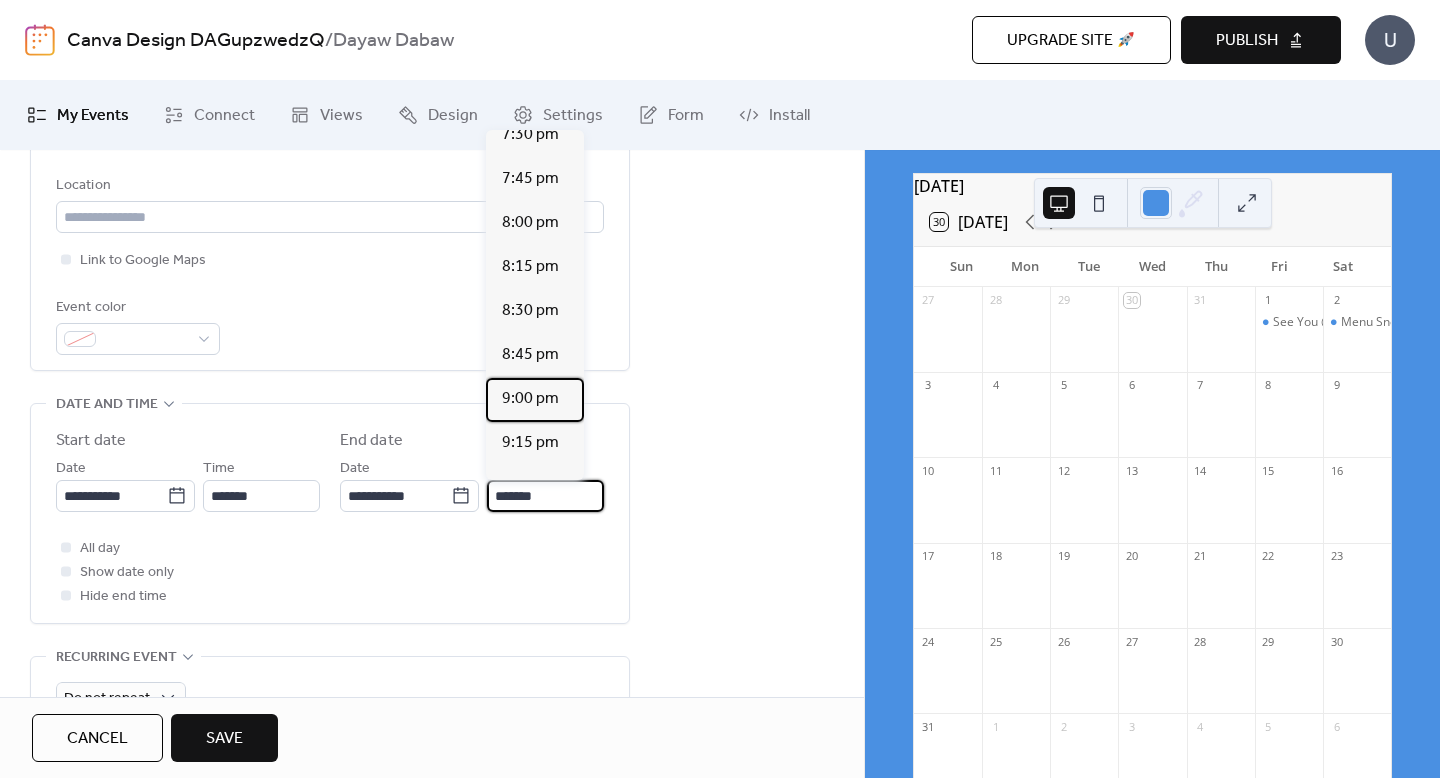 click on "9:00 pm" at bounding box center (530, 399) 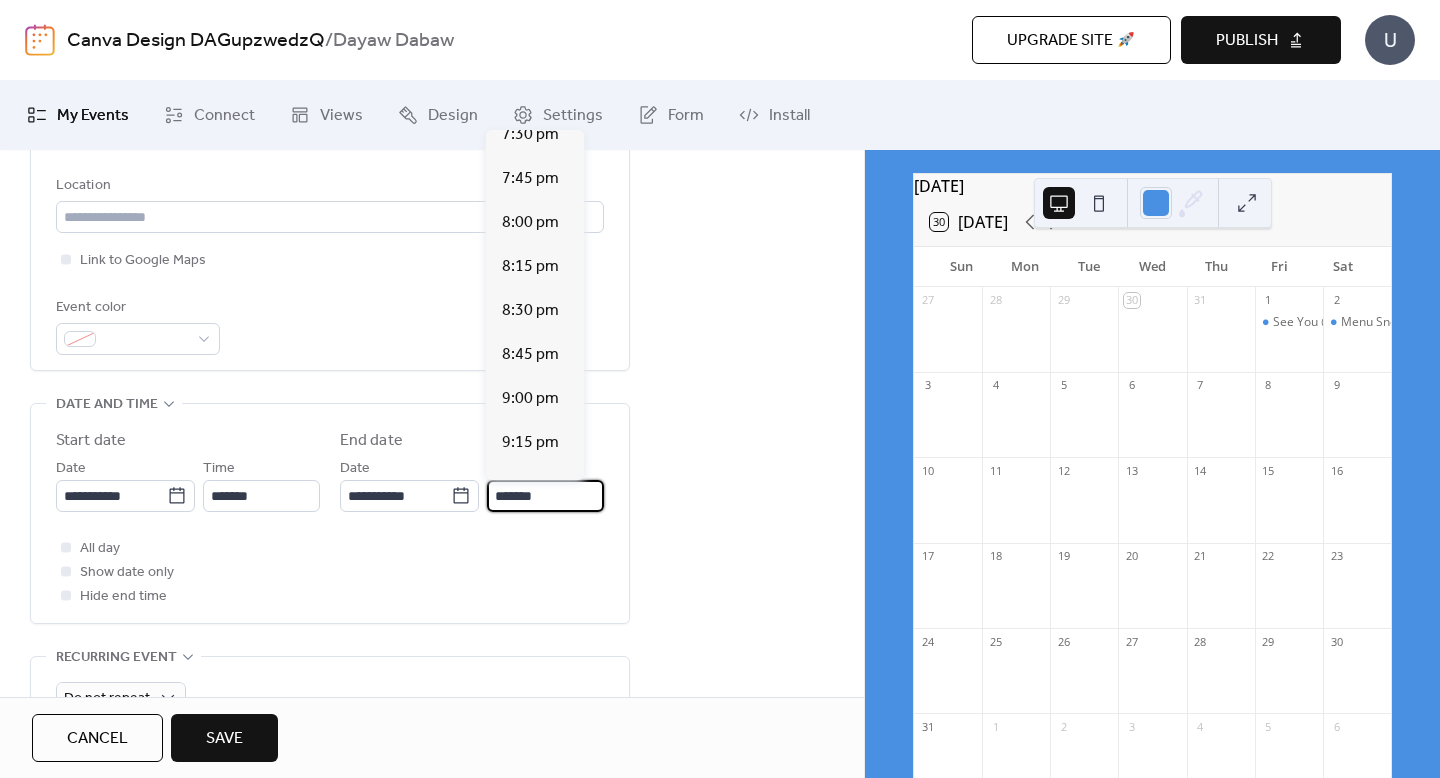 type on "*******" 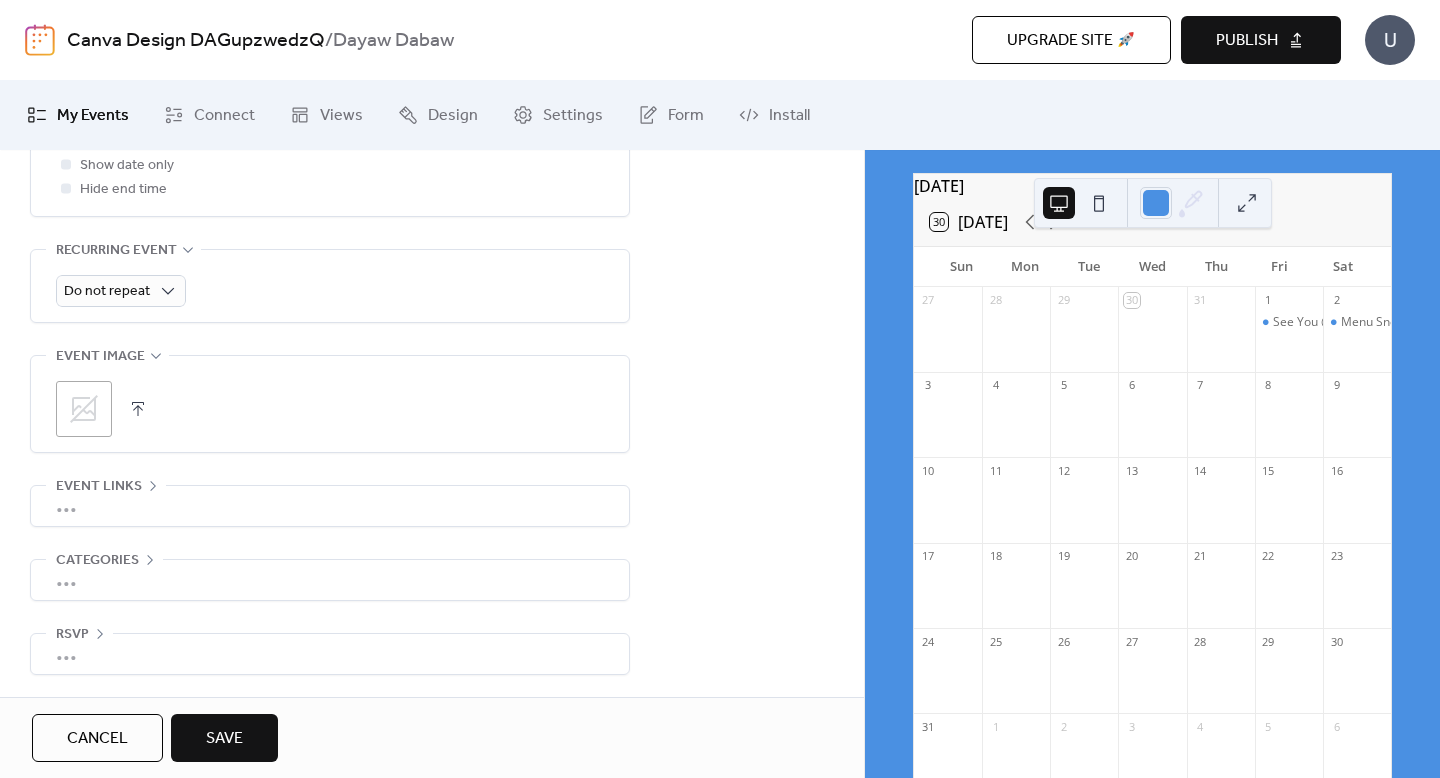 scroll, scrollTop: 844, scrollLeft: 0, axis: vertical 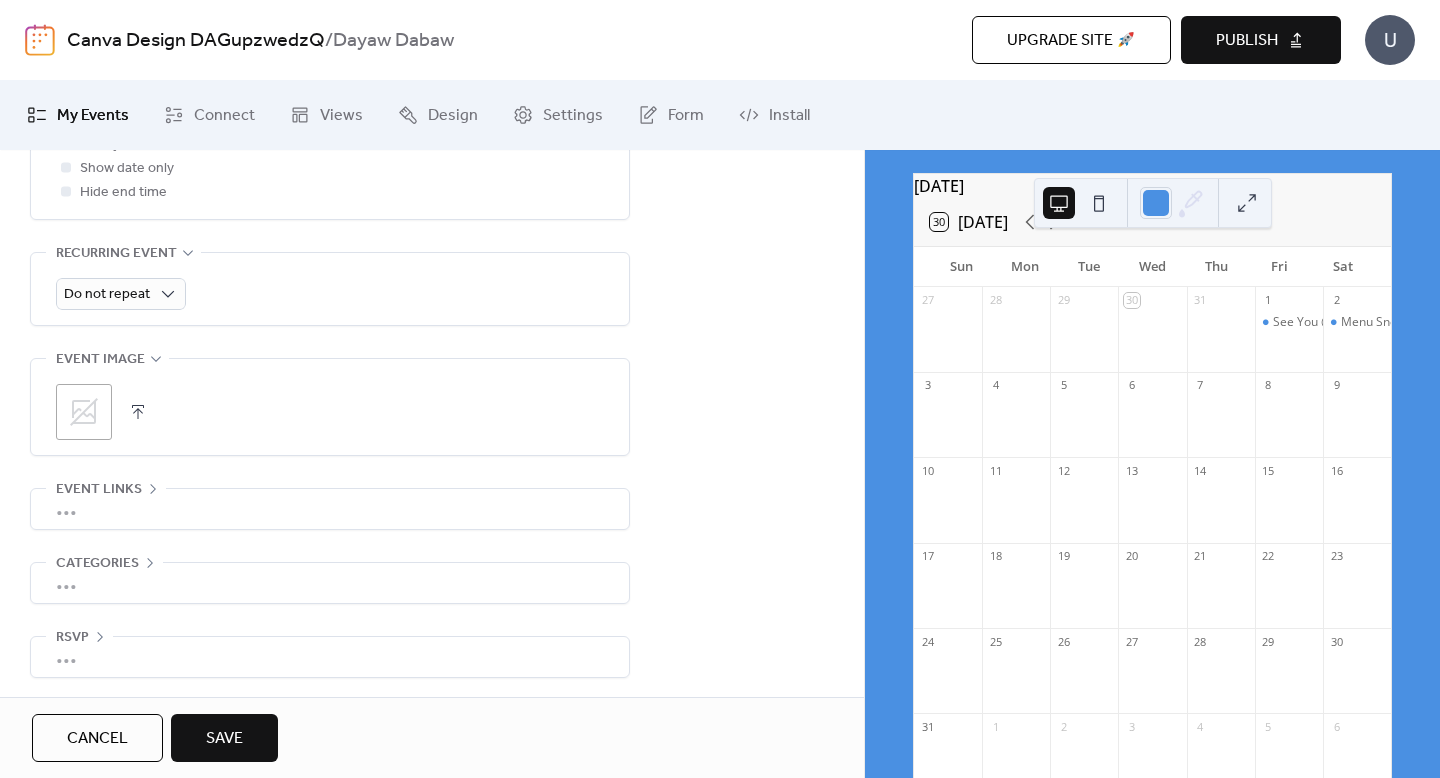 click at bounding box center [138, 412] 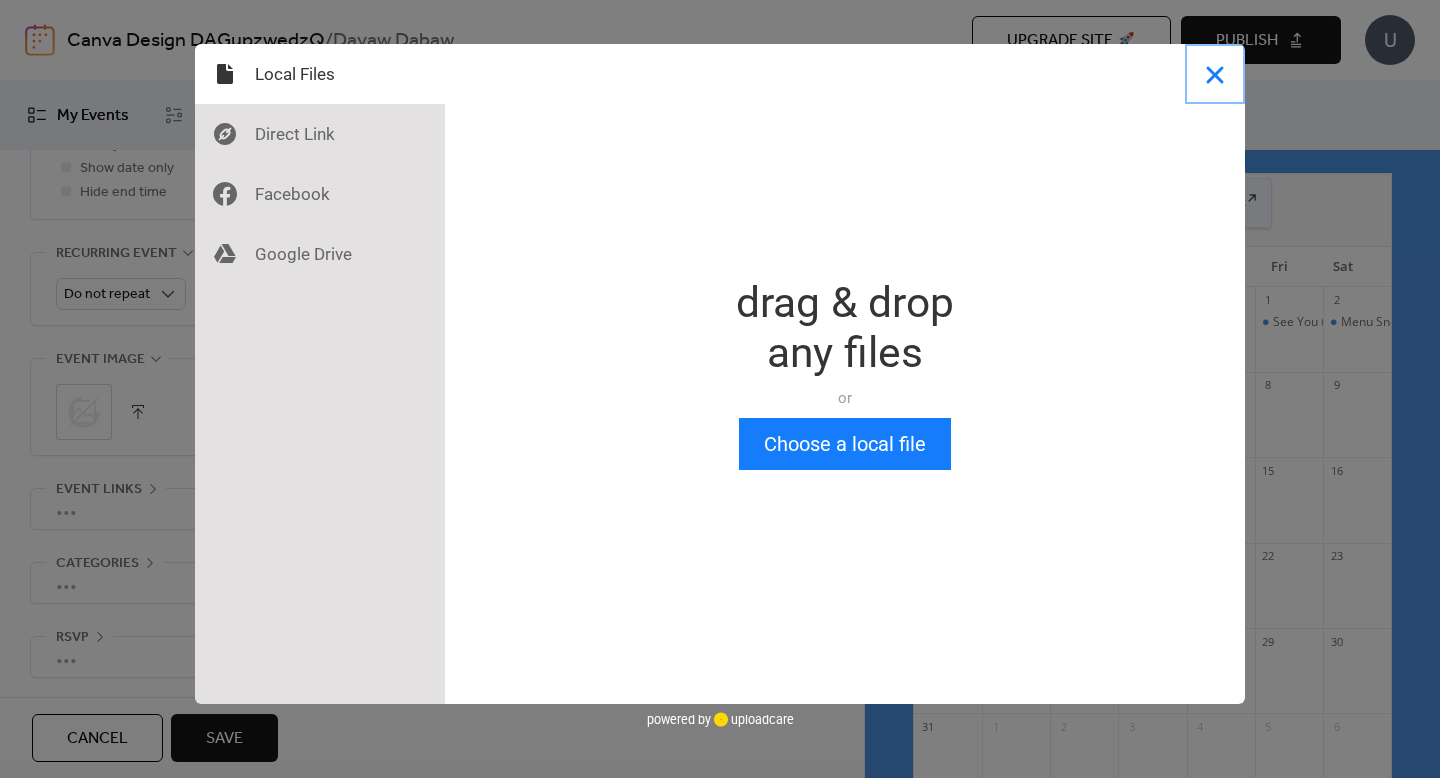 click at bounding box center (1215, 74) 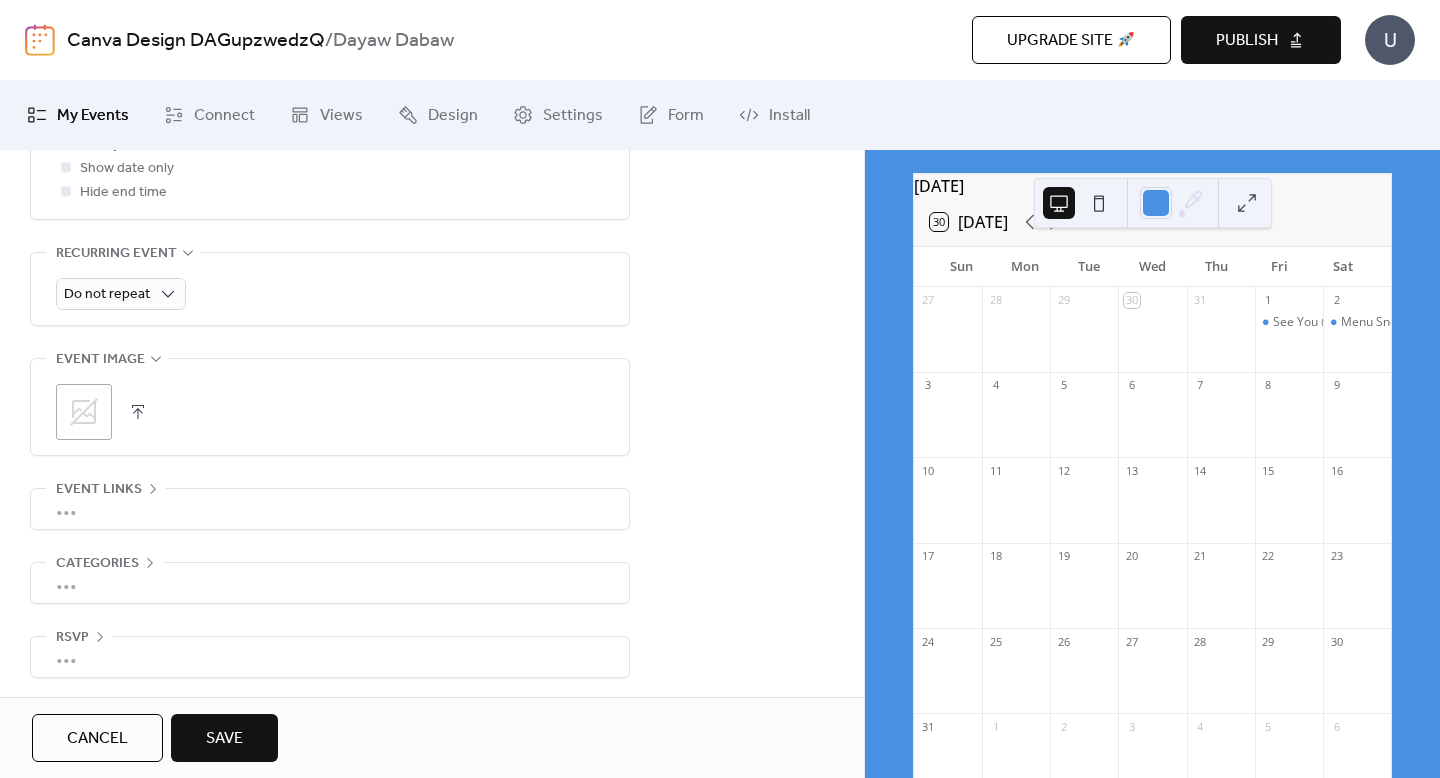 scroll, scrollTop: 849, scrollLeft: 0, axis: vertical 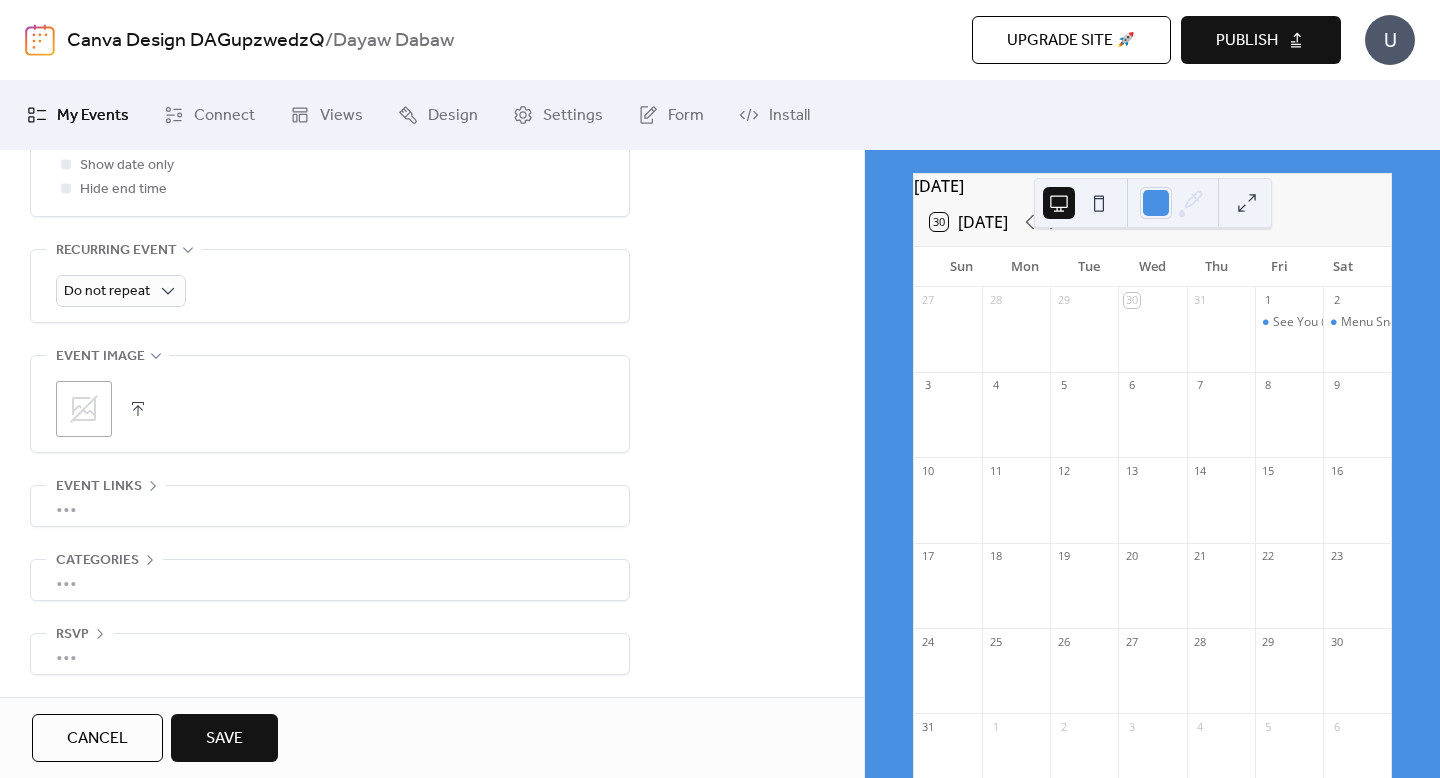 click on "Save" at bounding box center [224, 739] 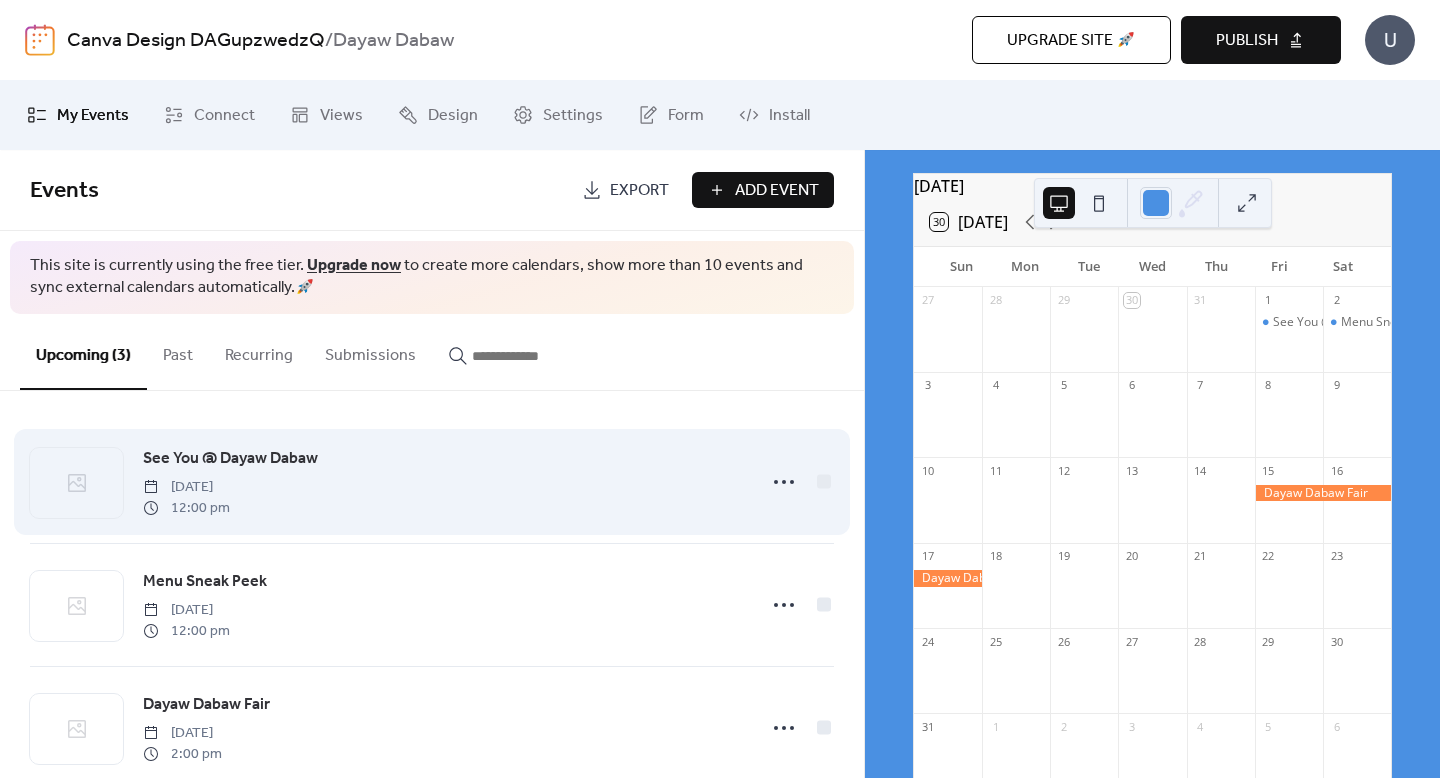 scroll, scrollTop: 42, scrollLeft: 0, axis: vertical 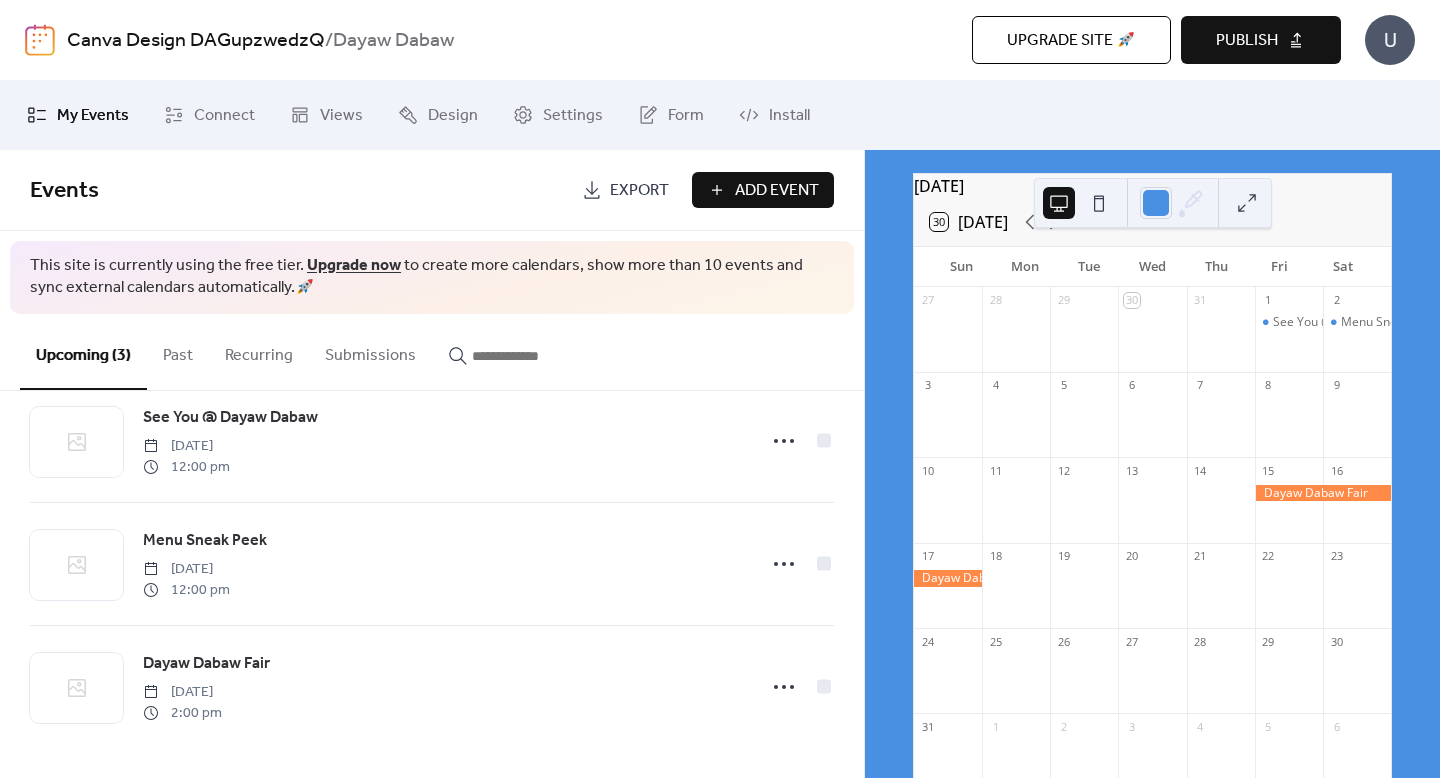 click on "Add Event" at bounding box center (777, 191) 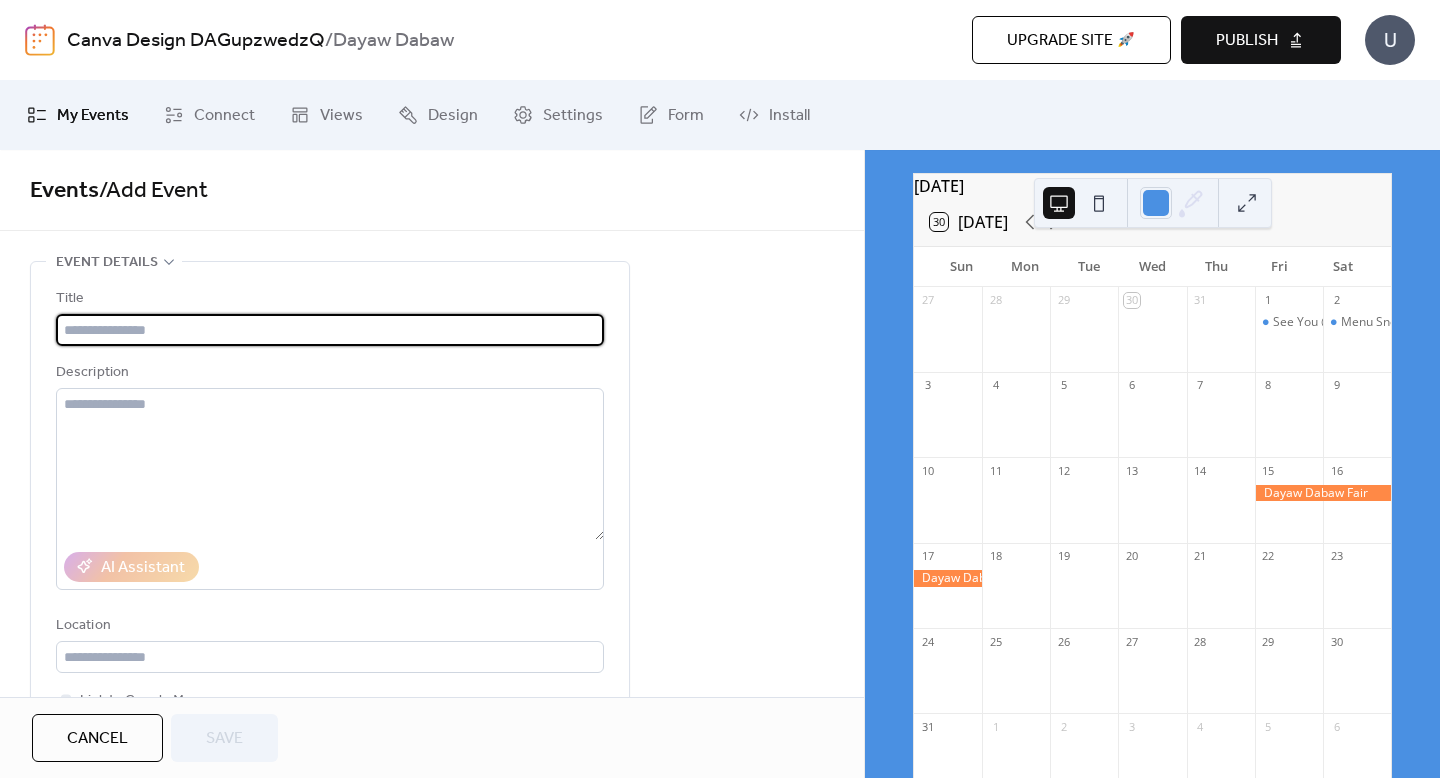 type on "*" 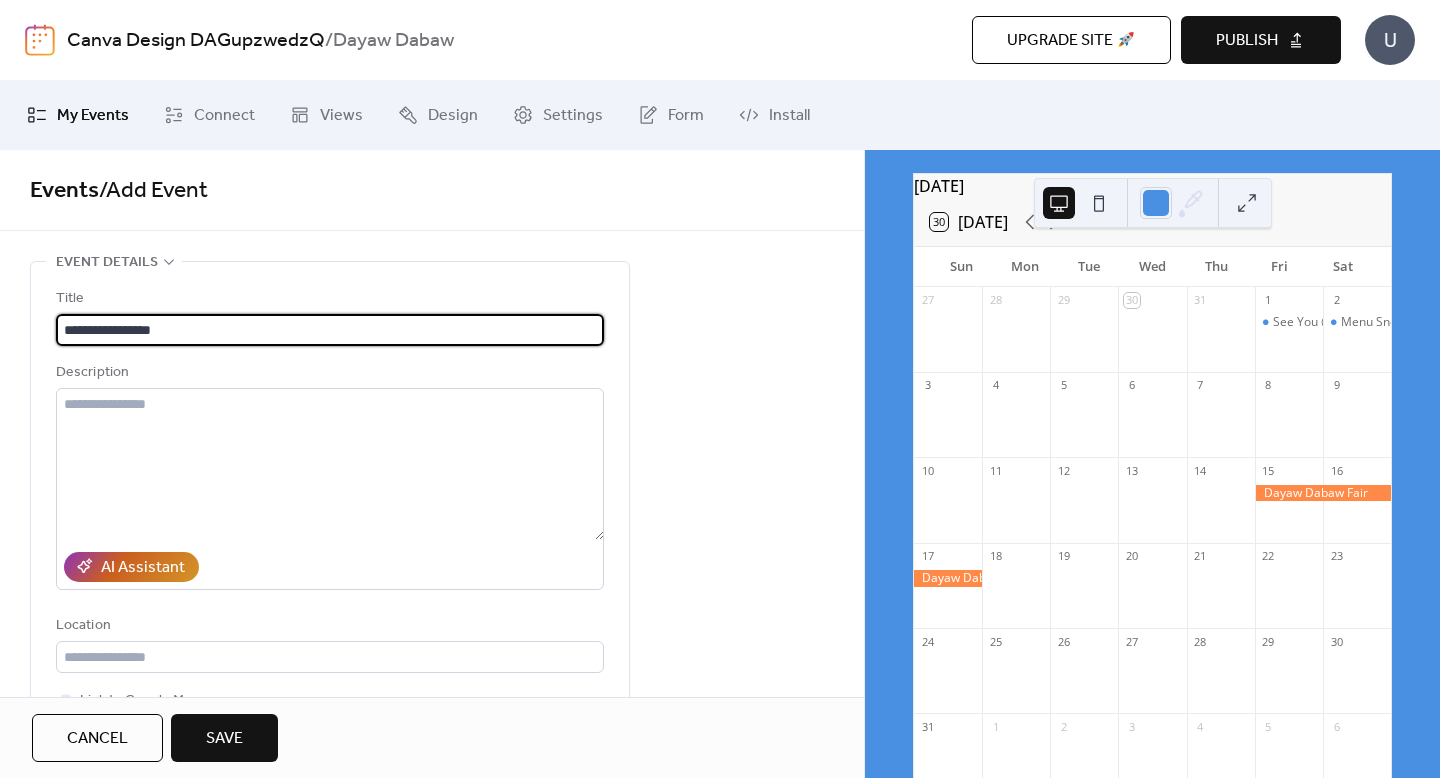 type on "**********" 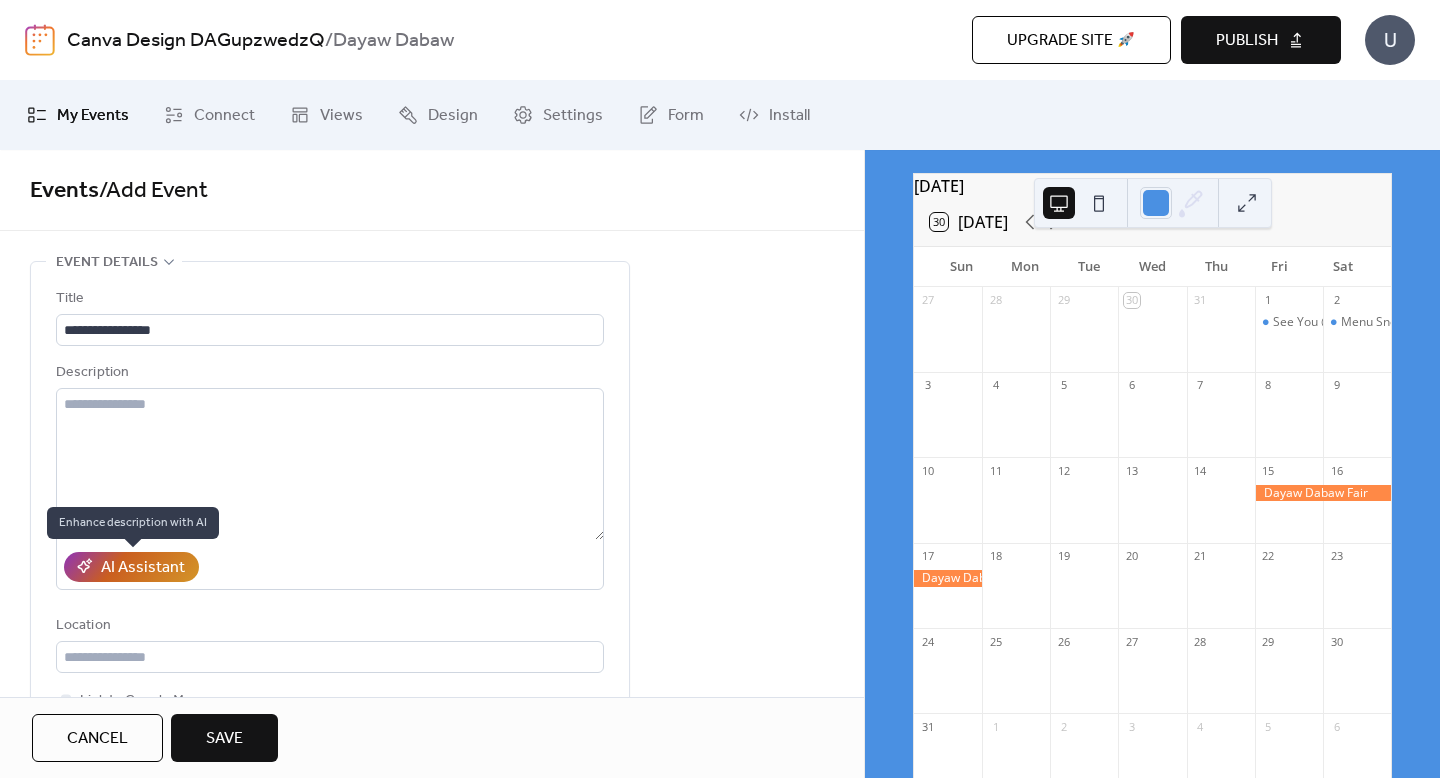 click on "AI Assistant" at bounding box center (131, 567) 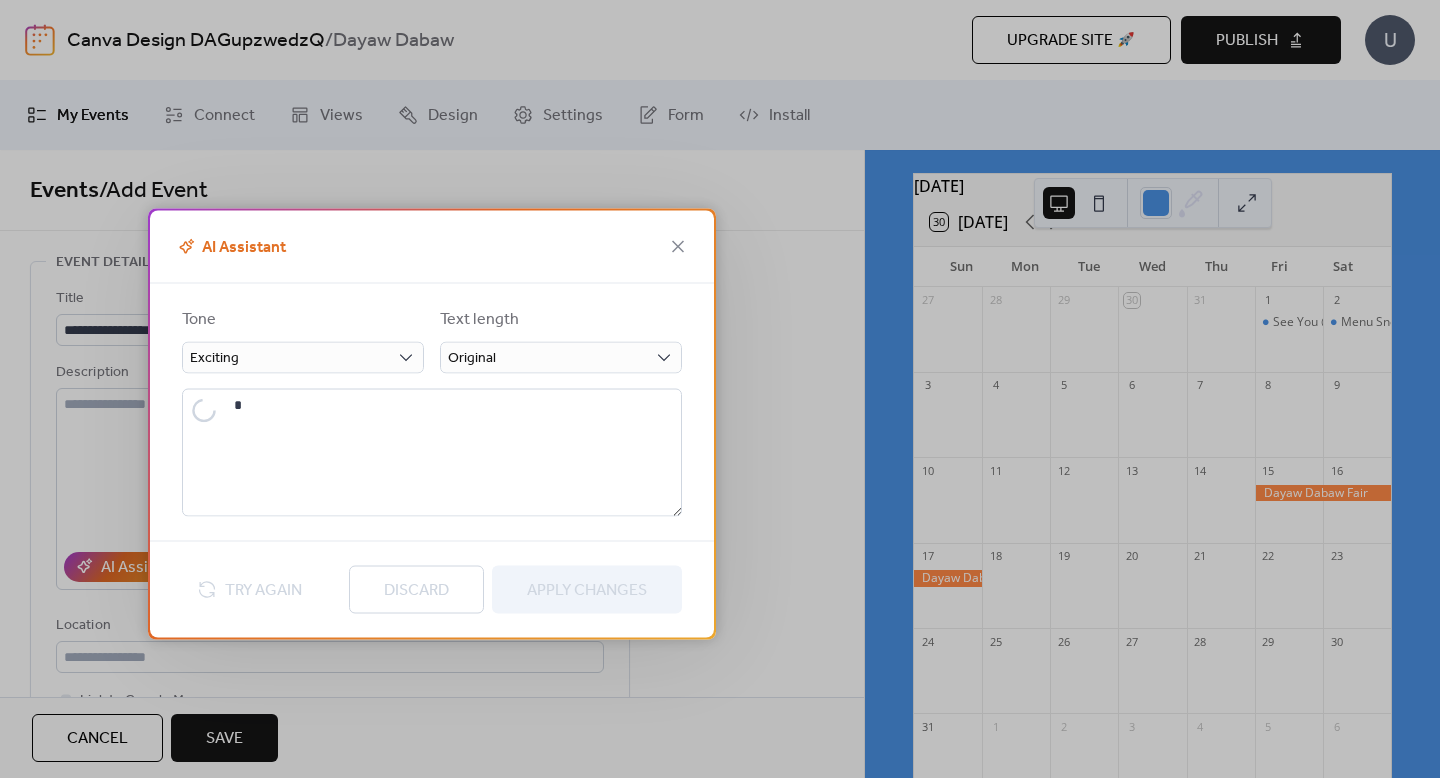 click on "AI Assistant" at bounding box center (432, 246) 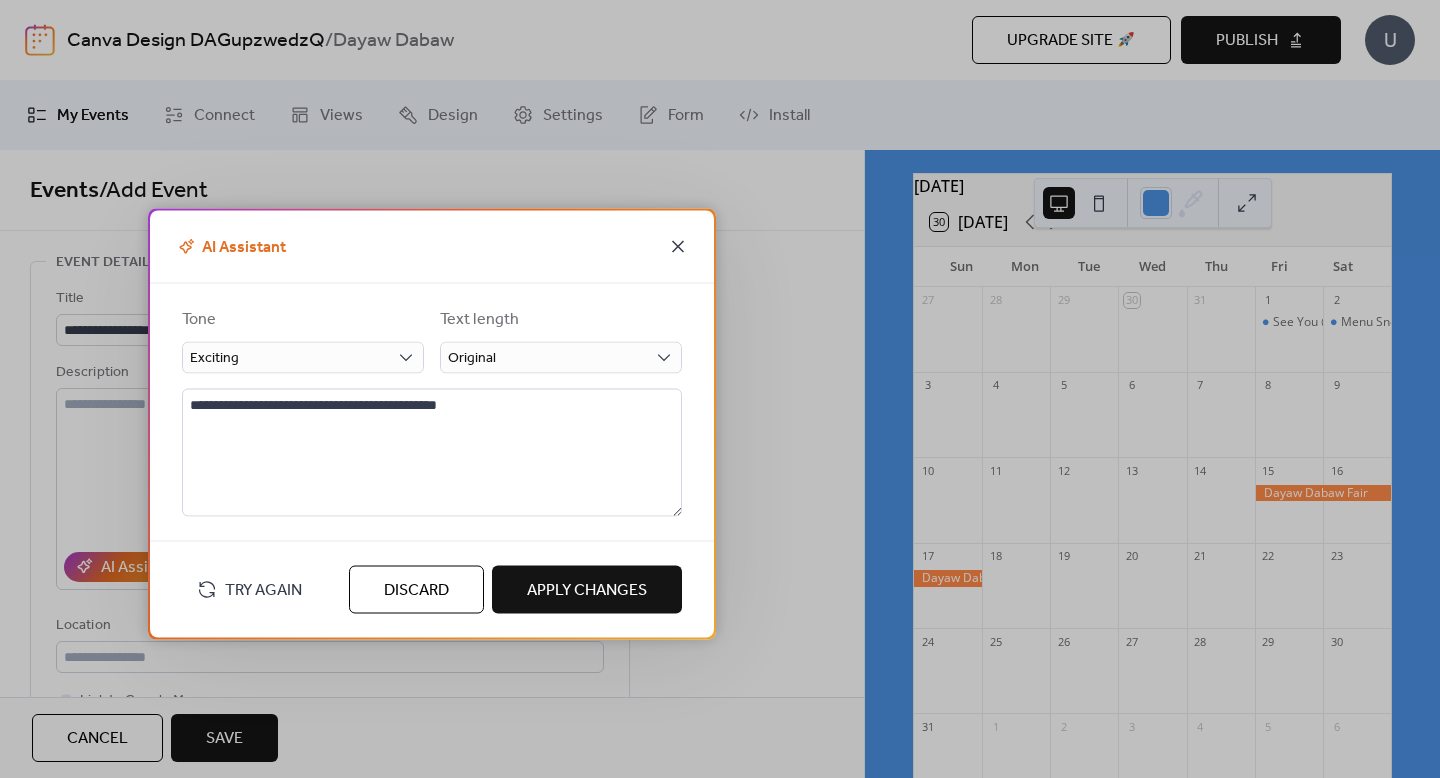 click 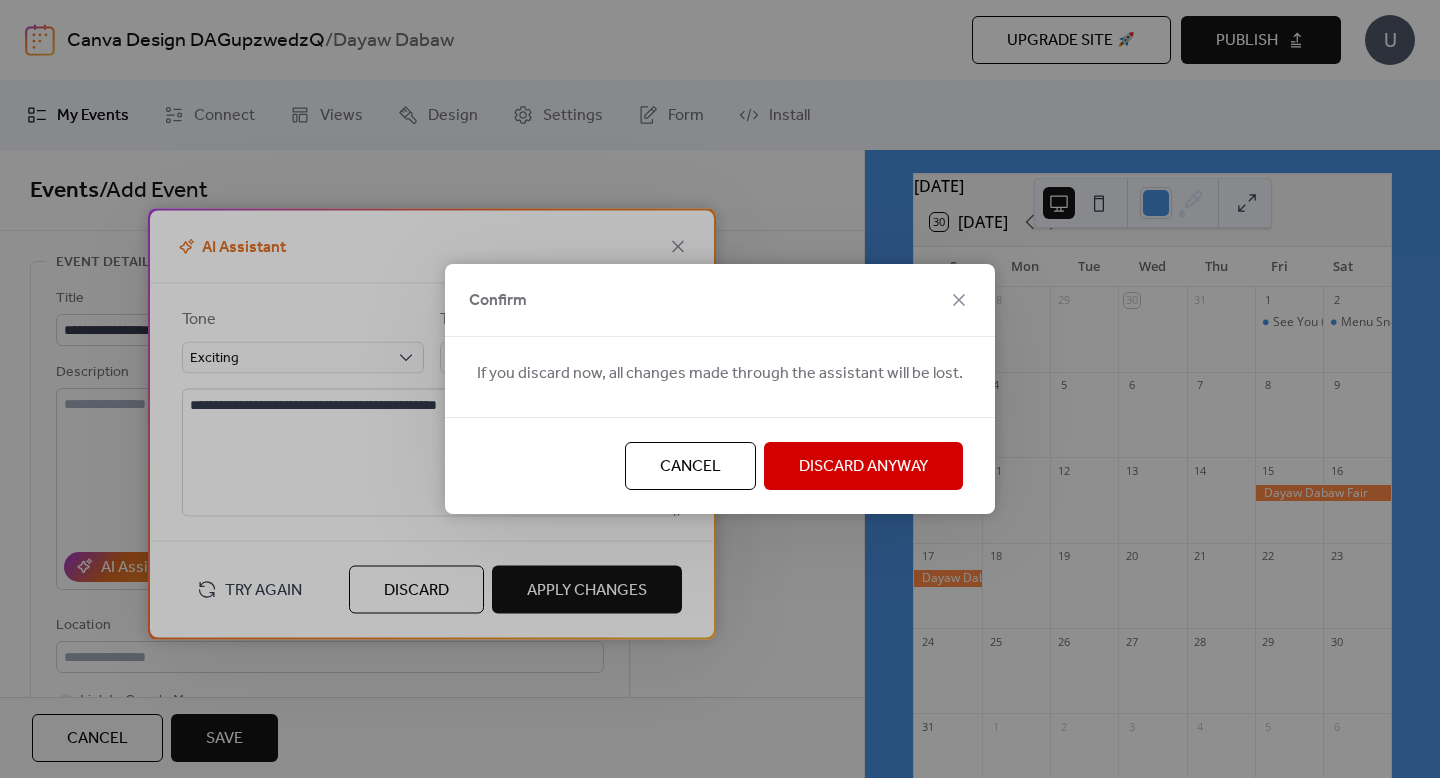 click on "Cancel" at bounding box center (690, 466) 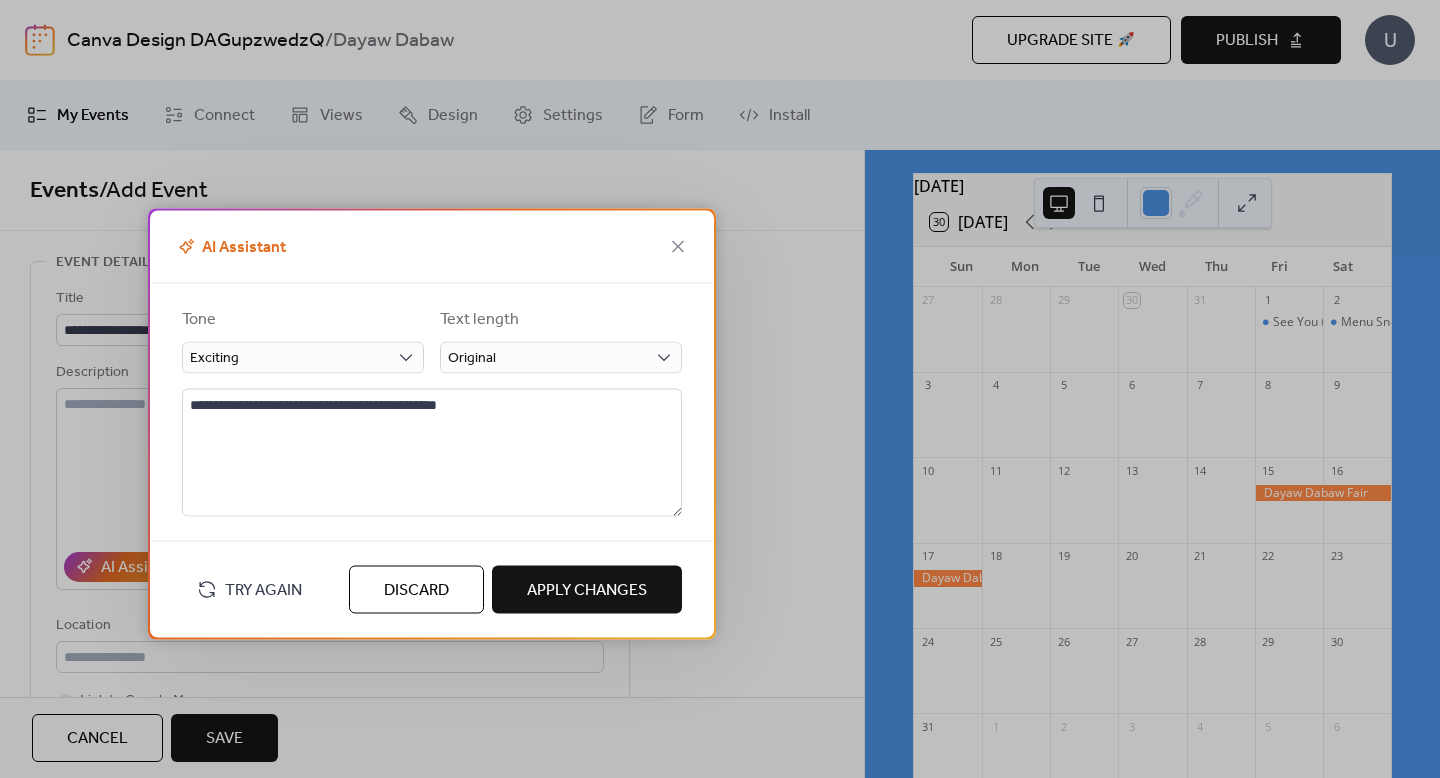 click on "Discard" at bounding box center [416, 589] 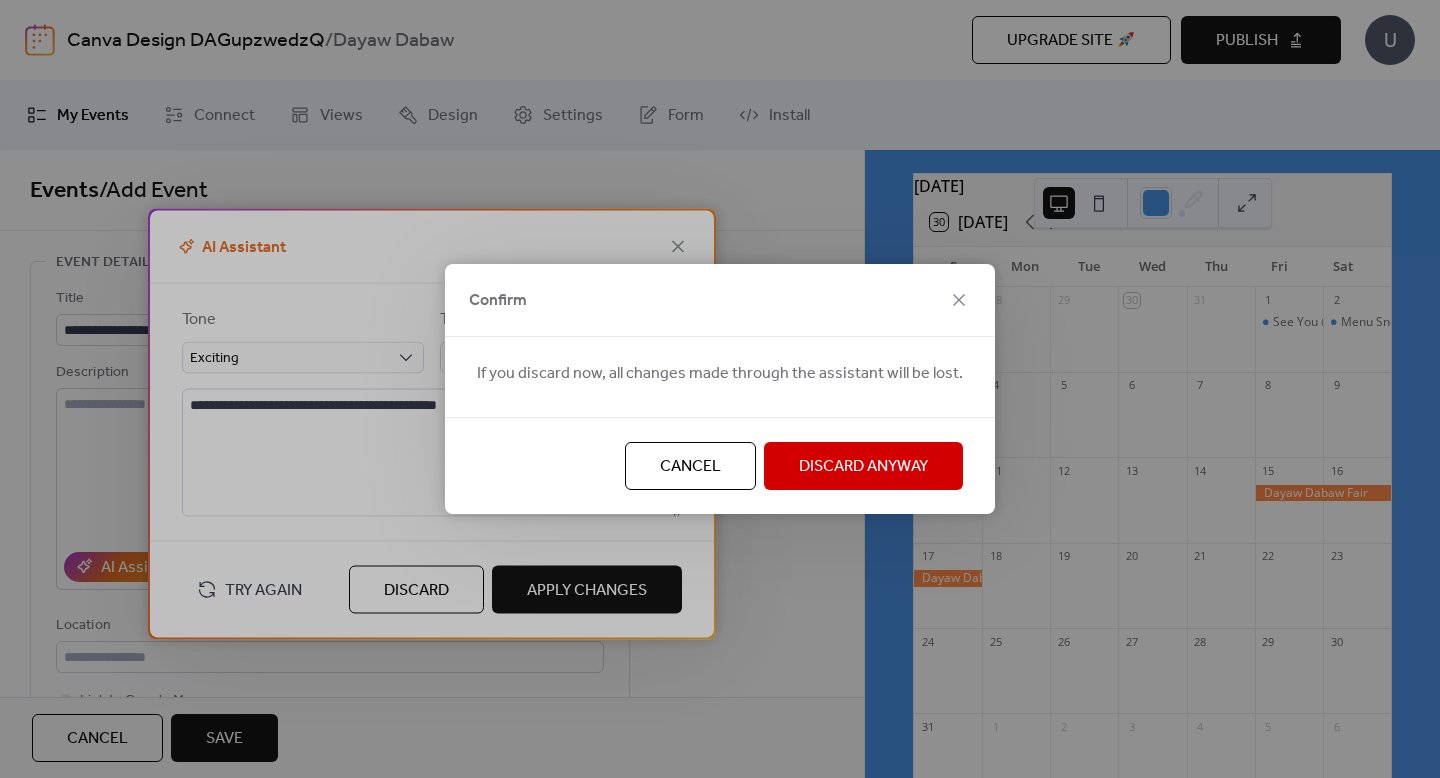 click on "Discard Anyway" at bounding box center (863, 466) 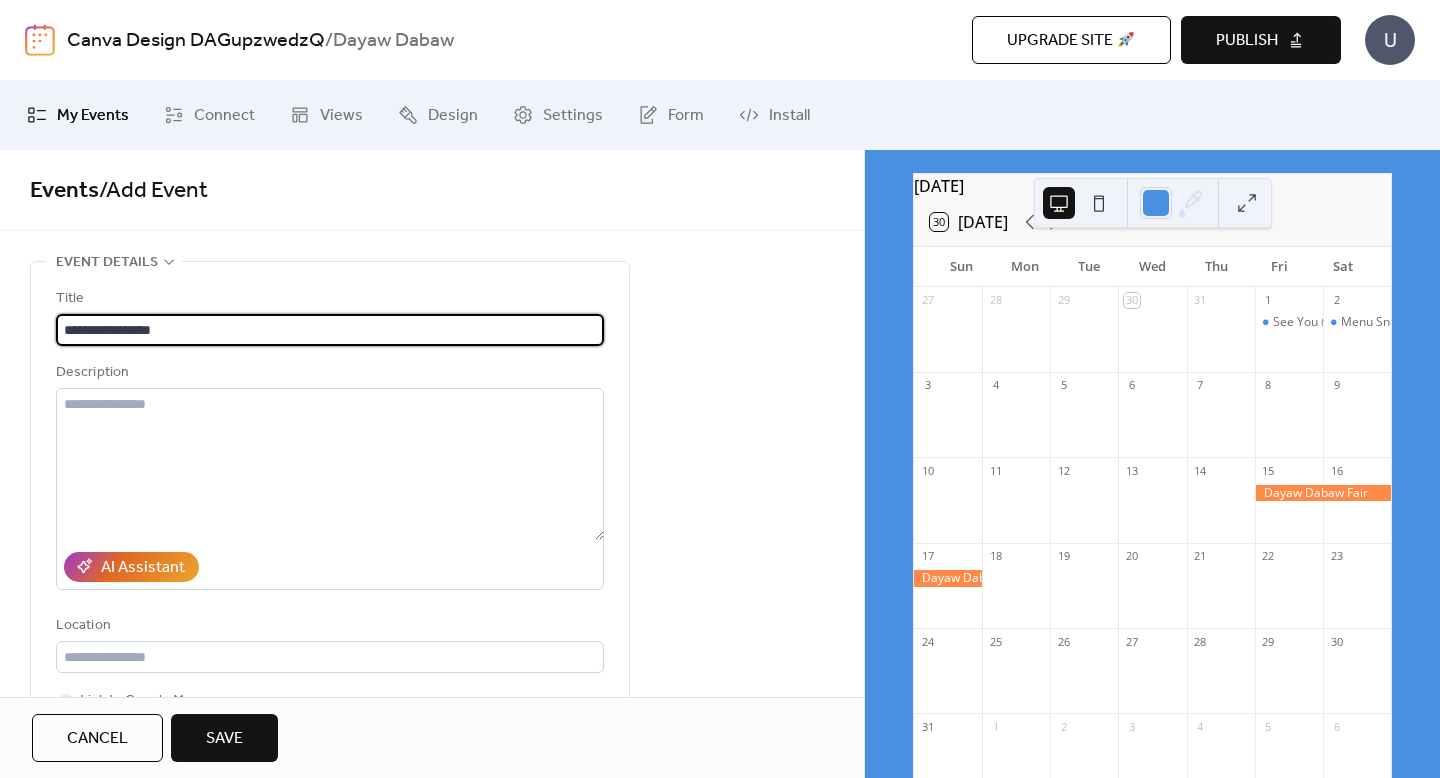 click on "**********" at bounding box center (330, 330) 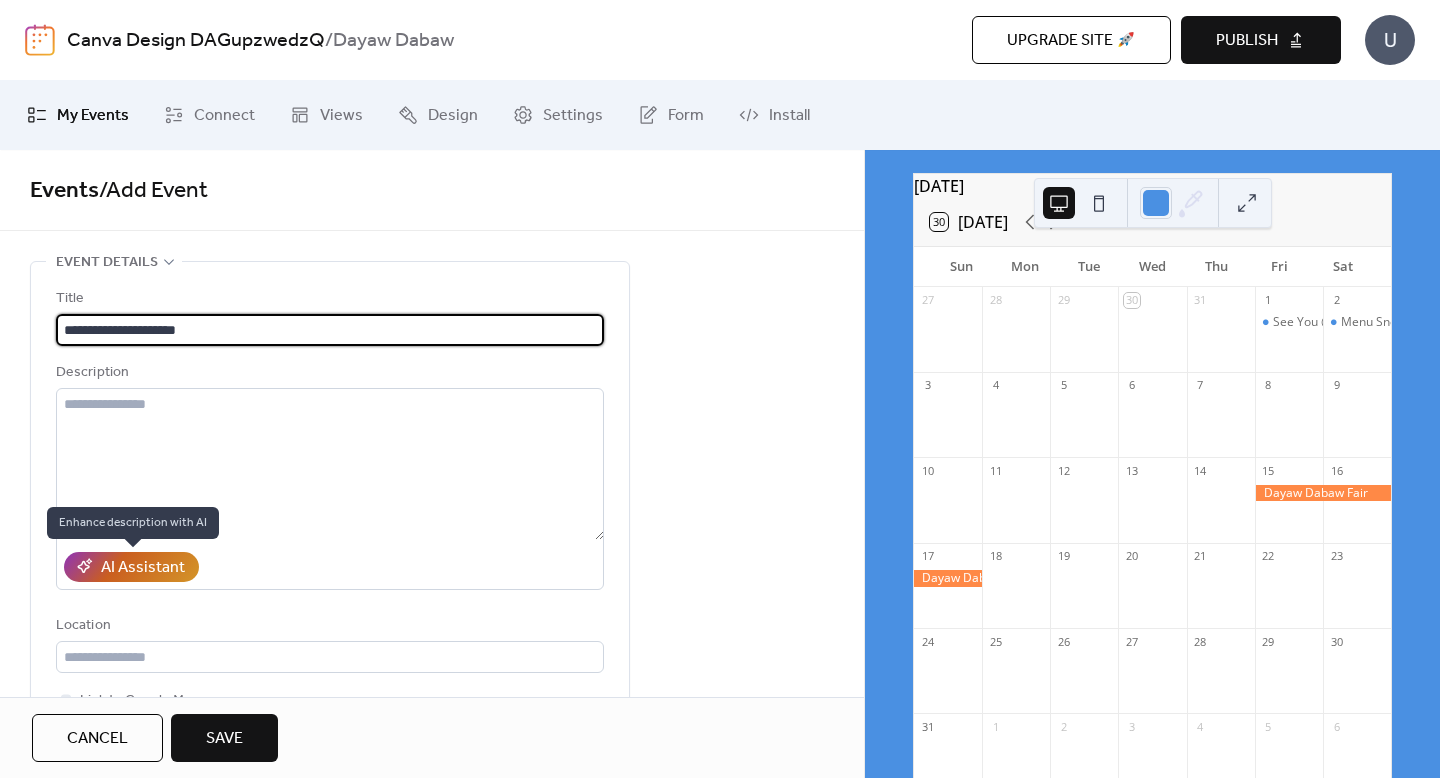 type on "**********" 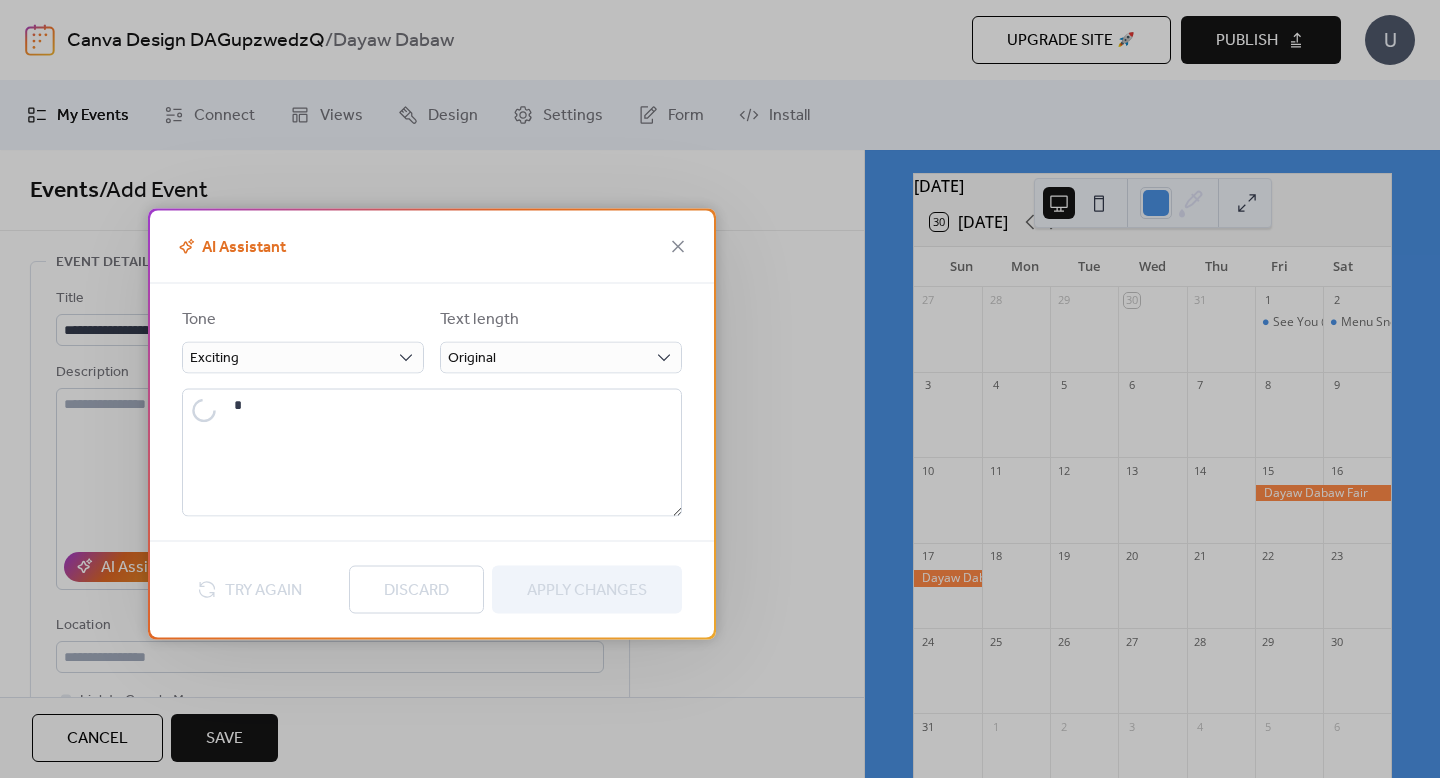 type on "**********" 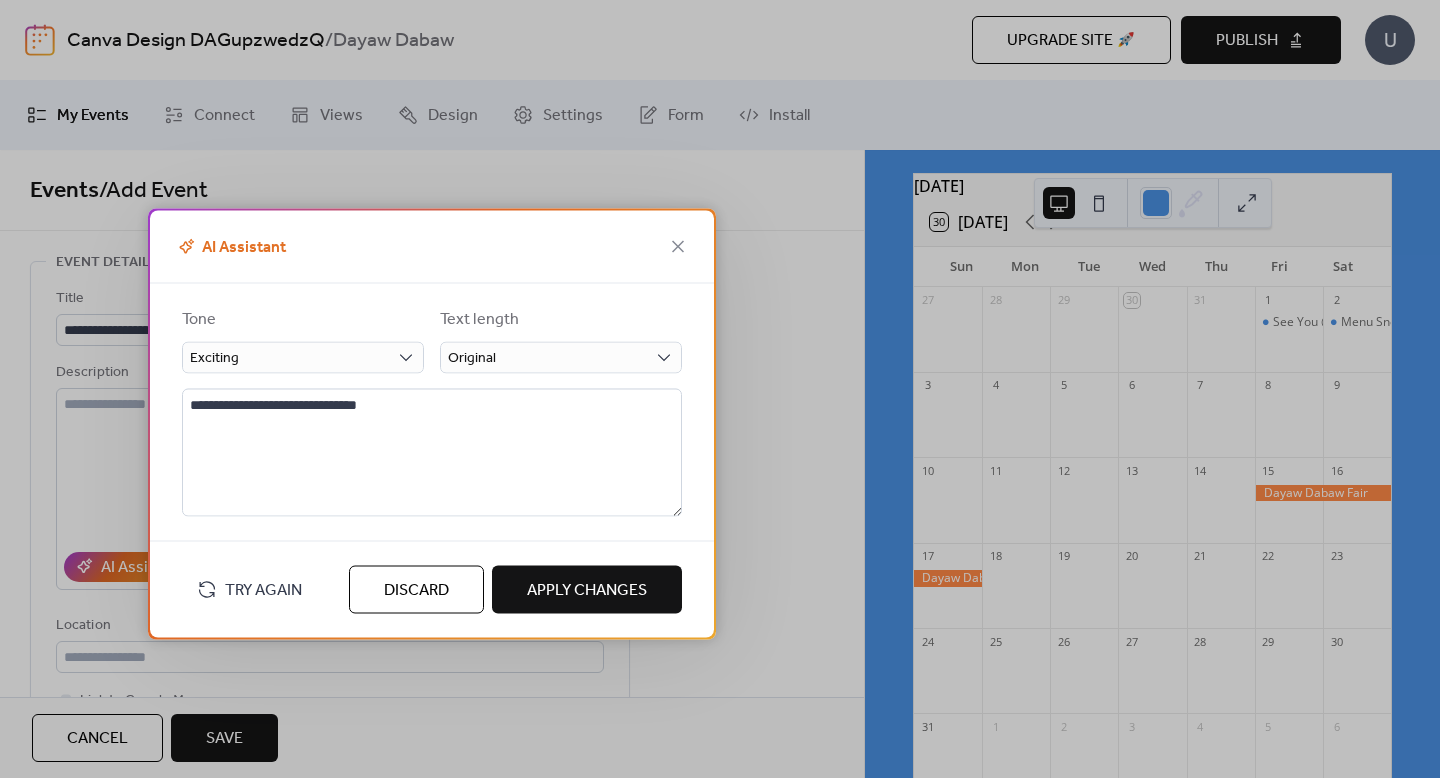 click on "Try Again" at bounding box center (263, 590) 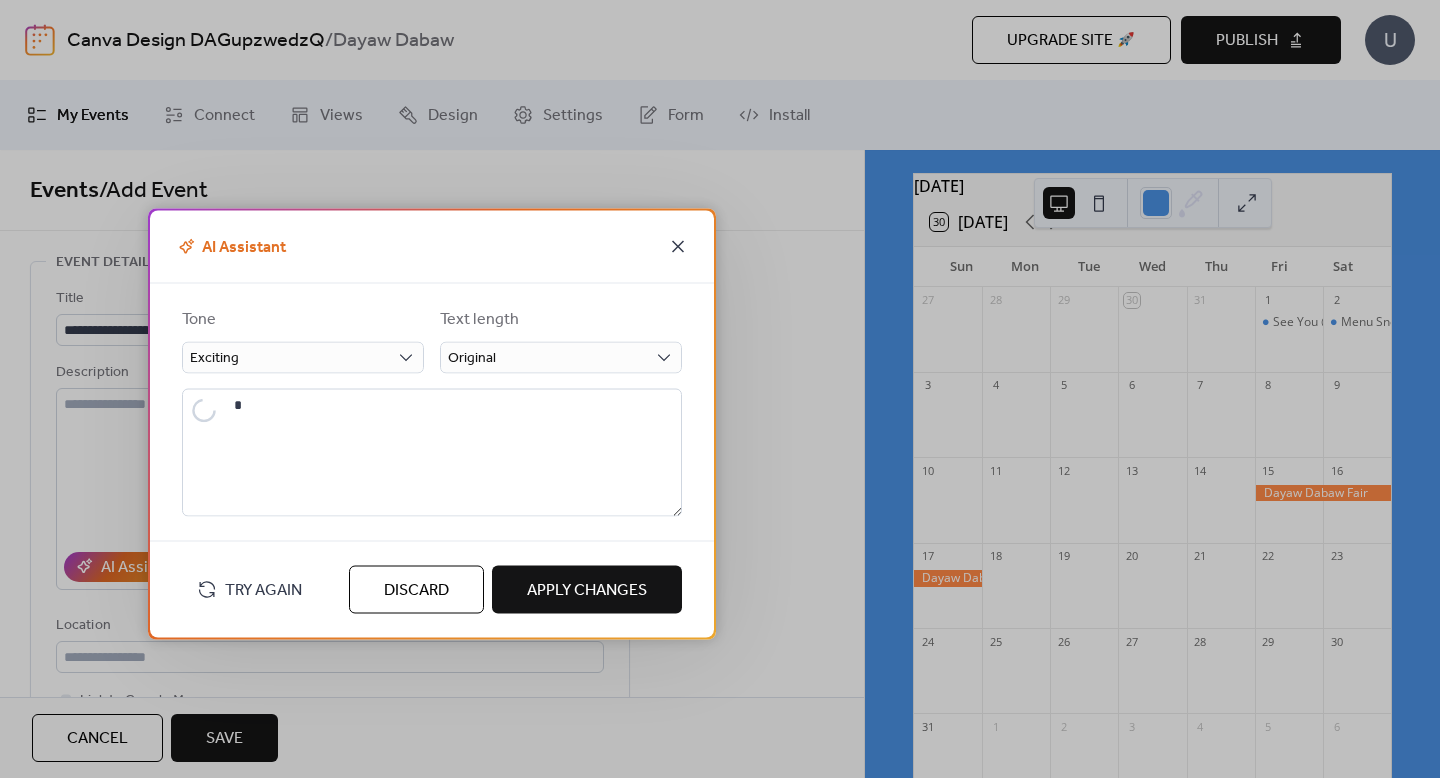 type on "**********" 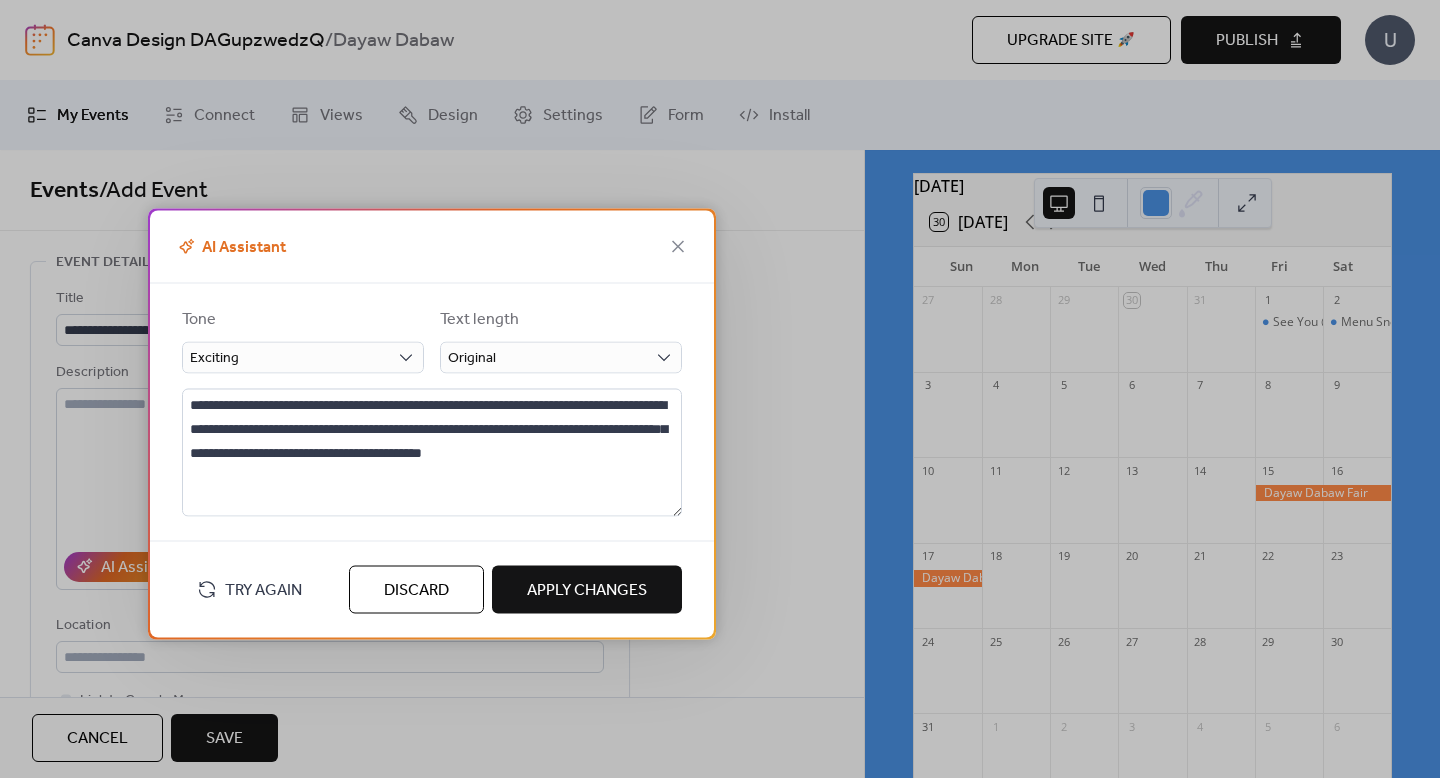 click on "AI Assistant" at bounding box center [432, 246] 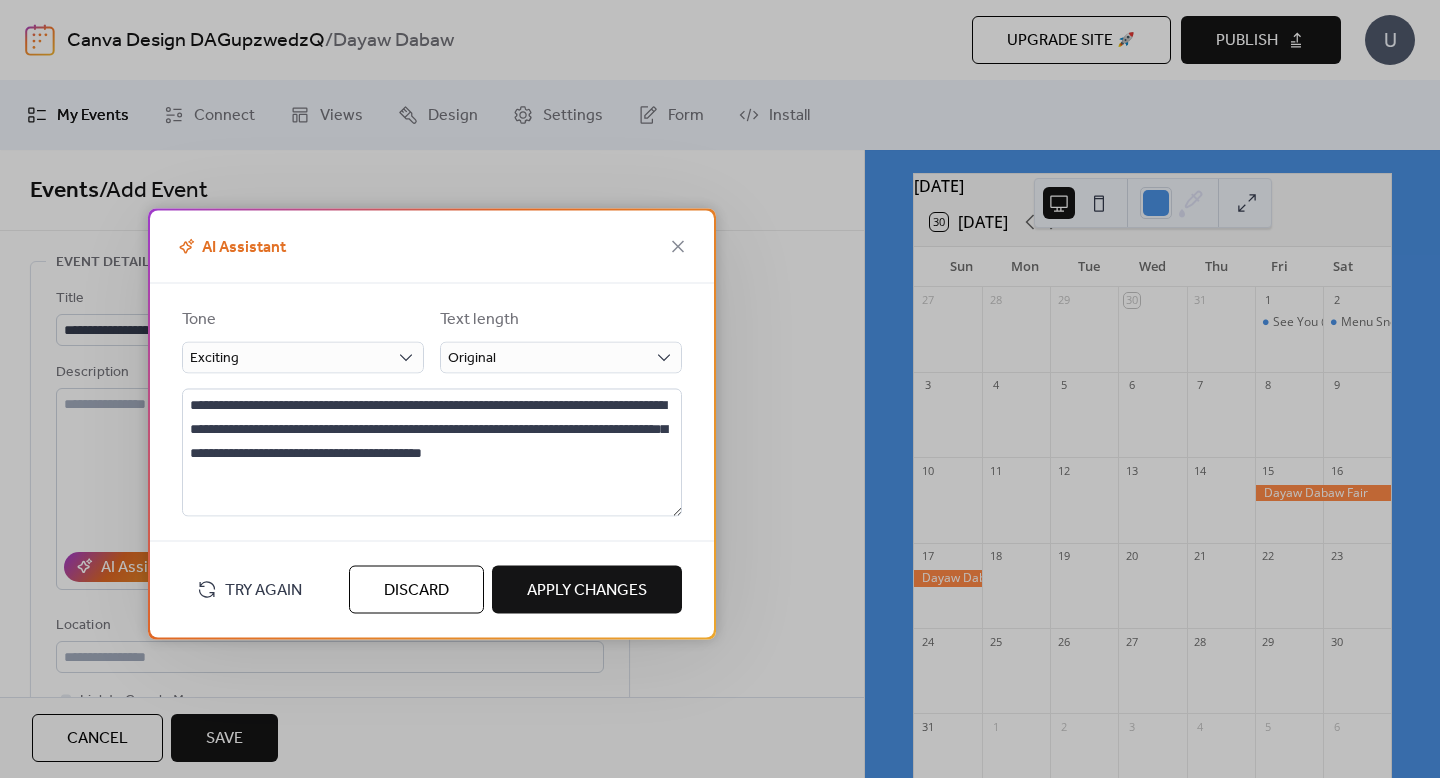 click on "Discard" at bounding box center (416, 590) 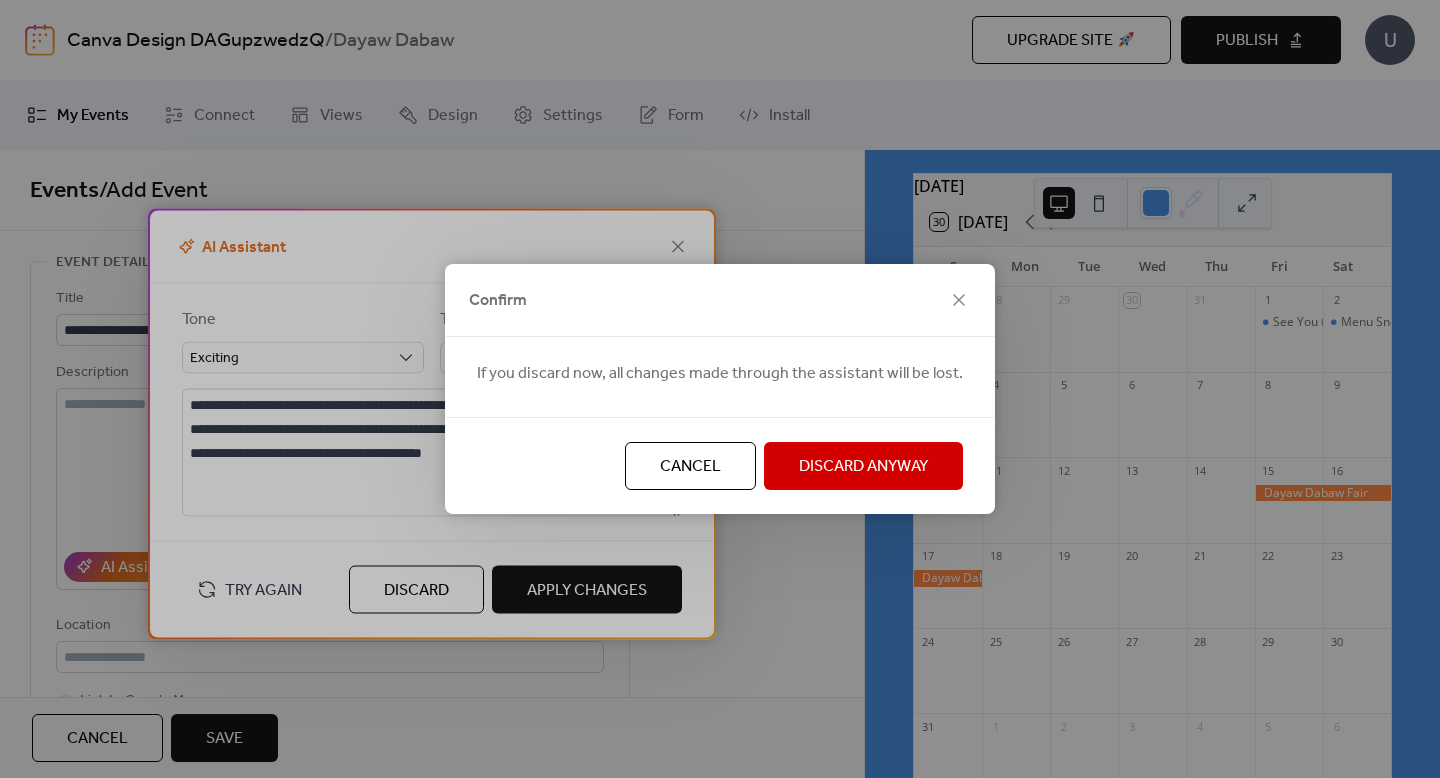 click on "Discard Anyway" at bounding box center (863, 467) 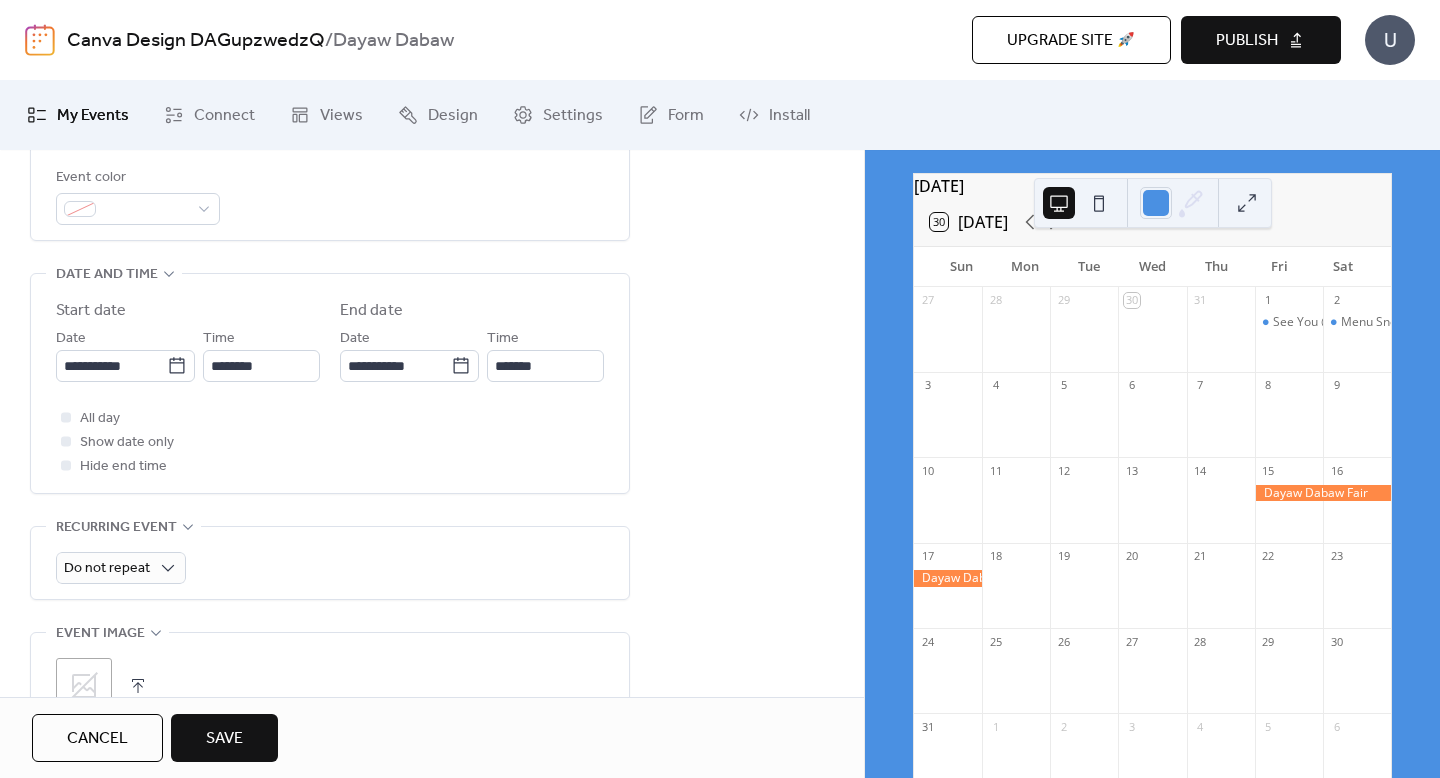 scroll, scrollTop: 582, scrollLeft: 0, axis: vertical 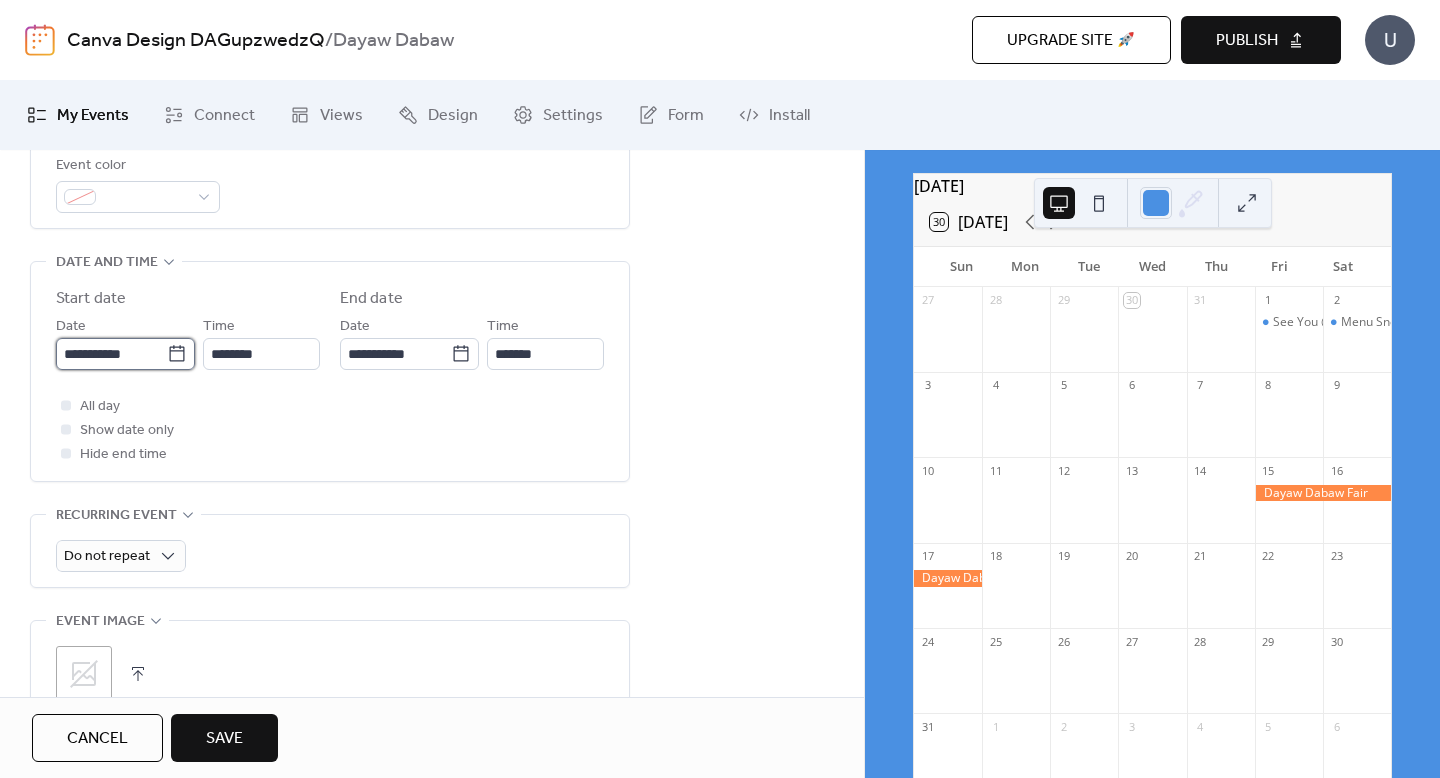 click on "**********" at bounding box center (111, 354) 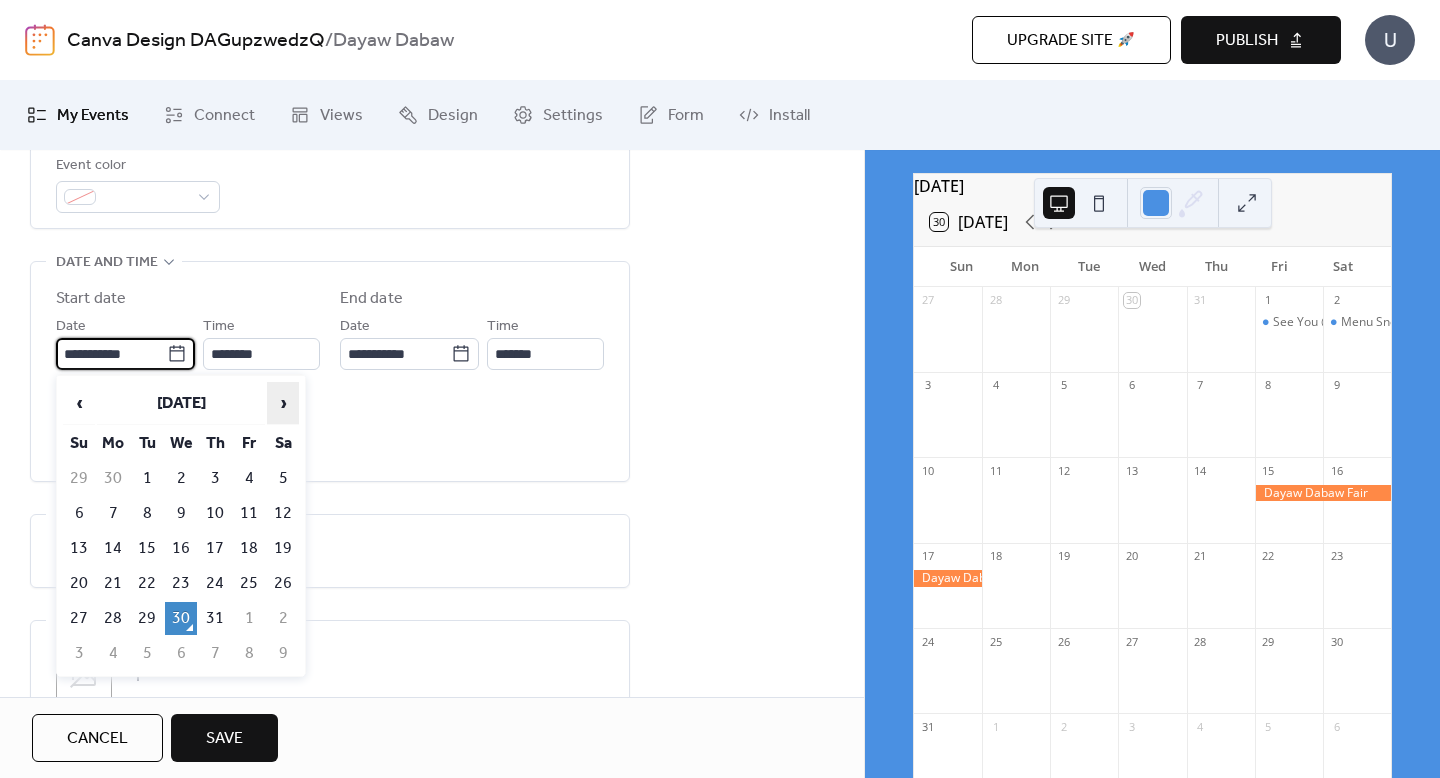 click on "›" at bounding box center (283, 403) 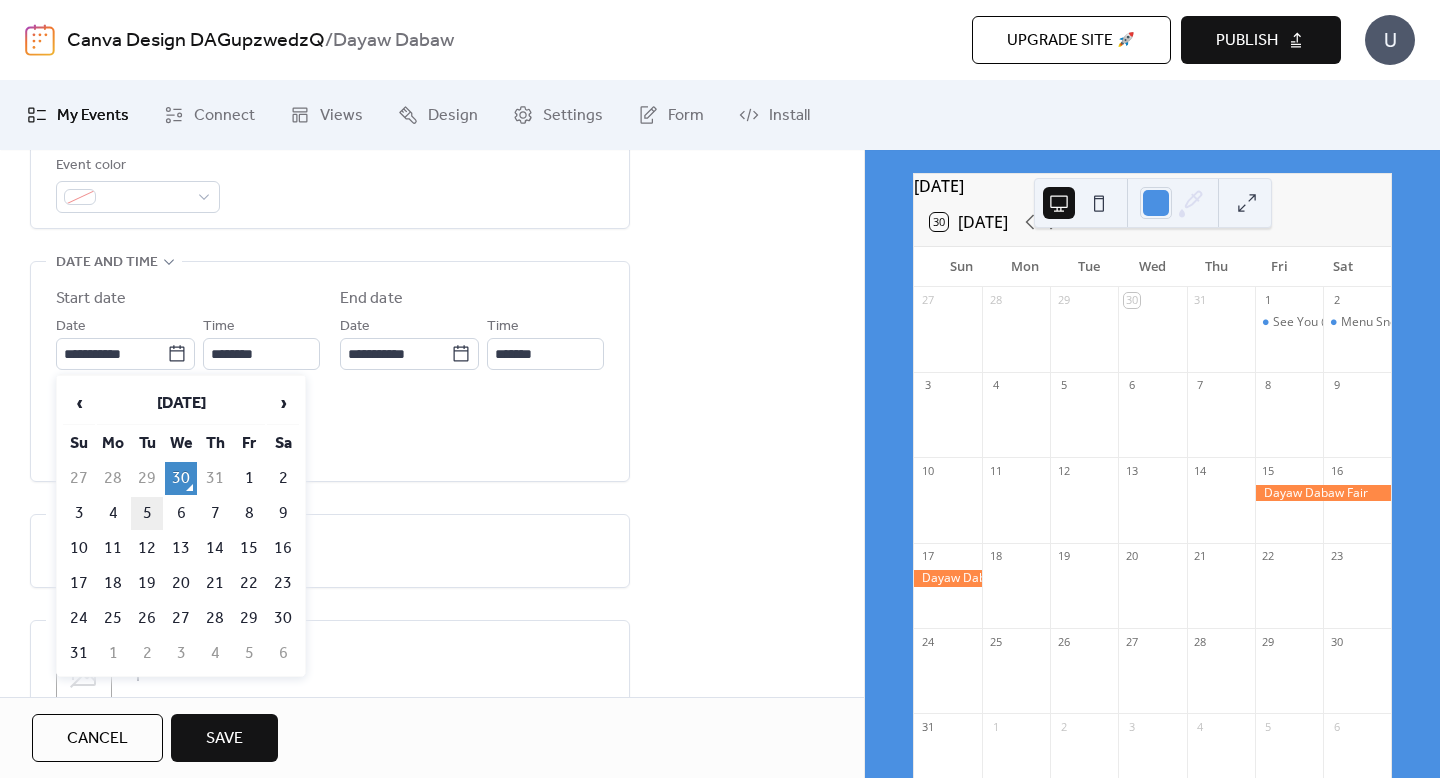 click on "5" at bounding box center [147, 513] 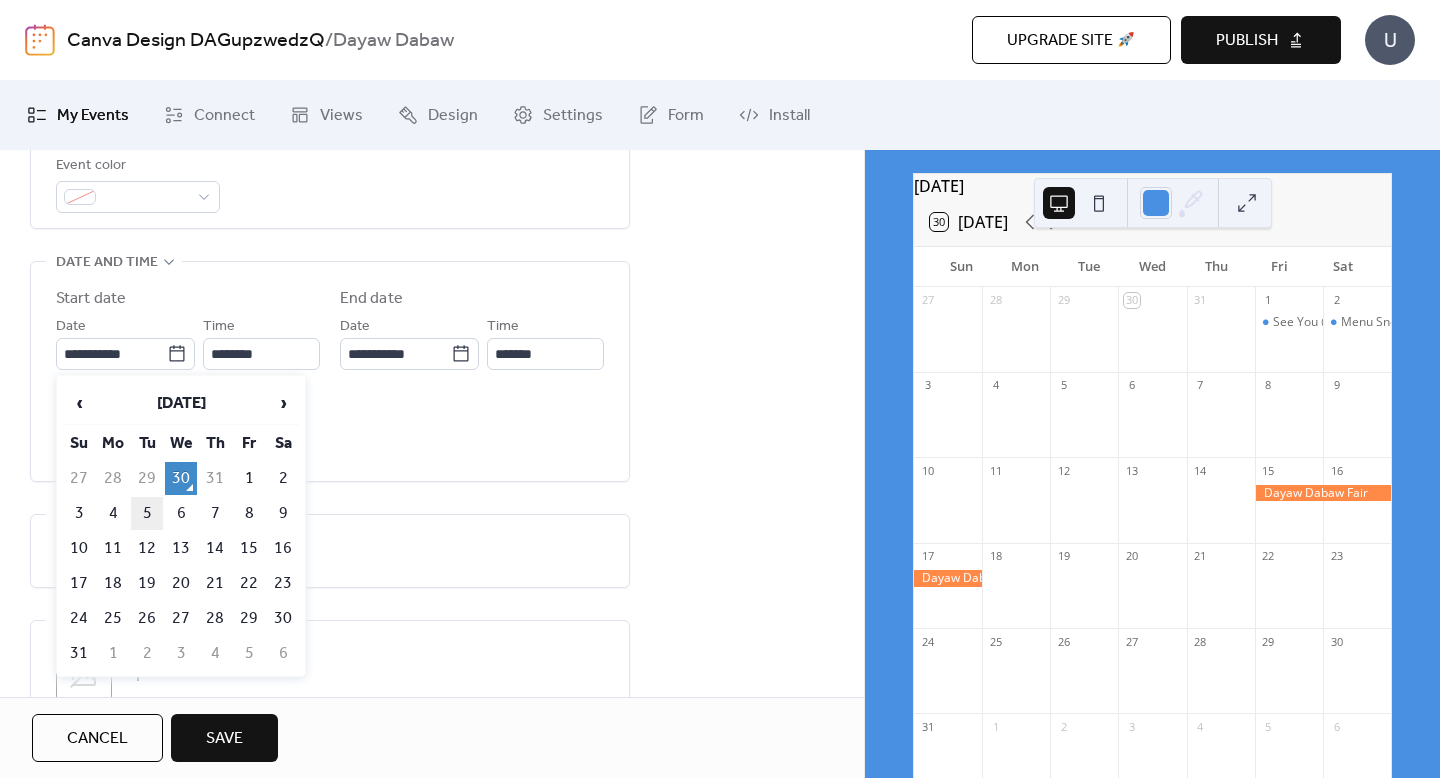 type on "**********" 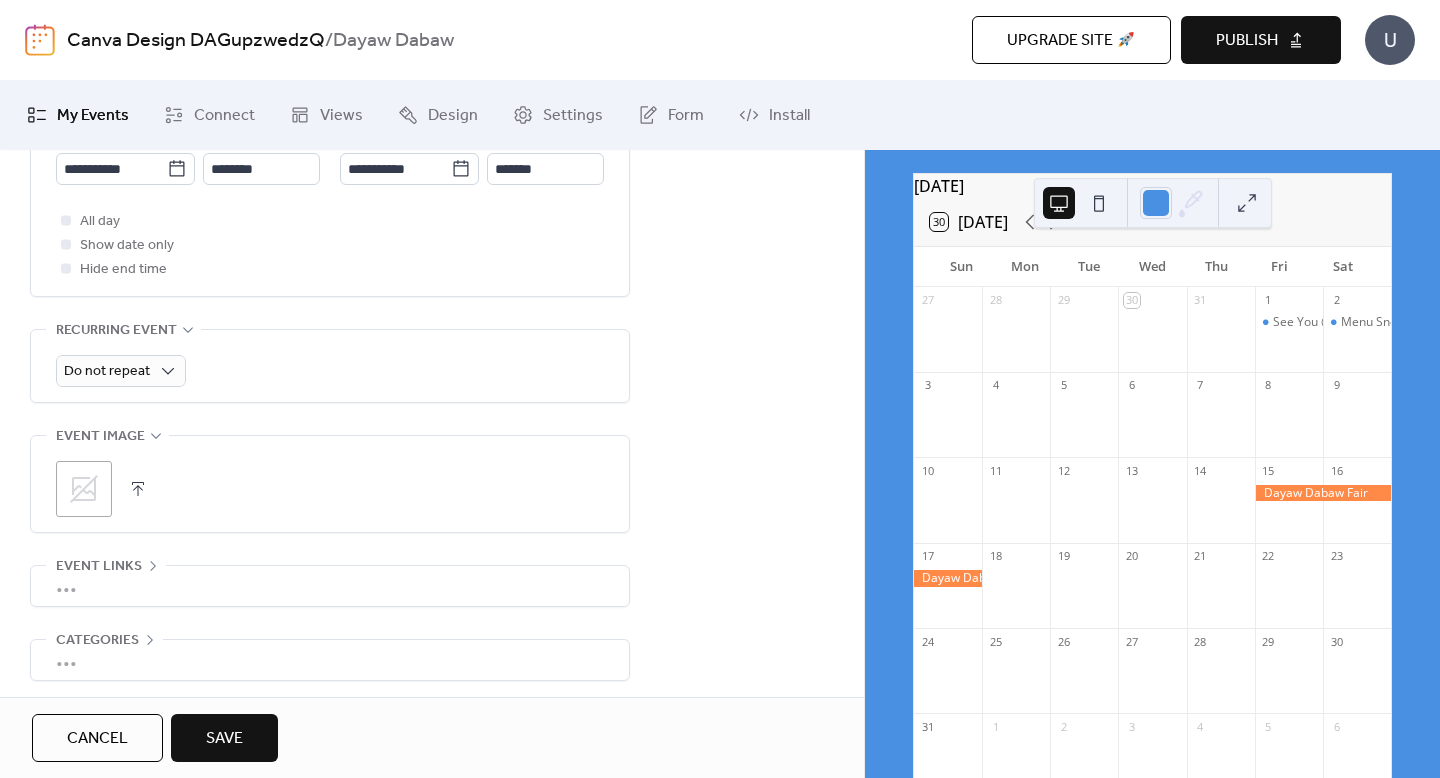 scroll, scrollTop: 849, scrollLeft: 0, axis: vertical 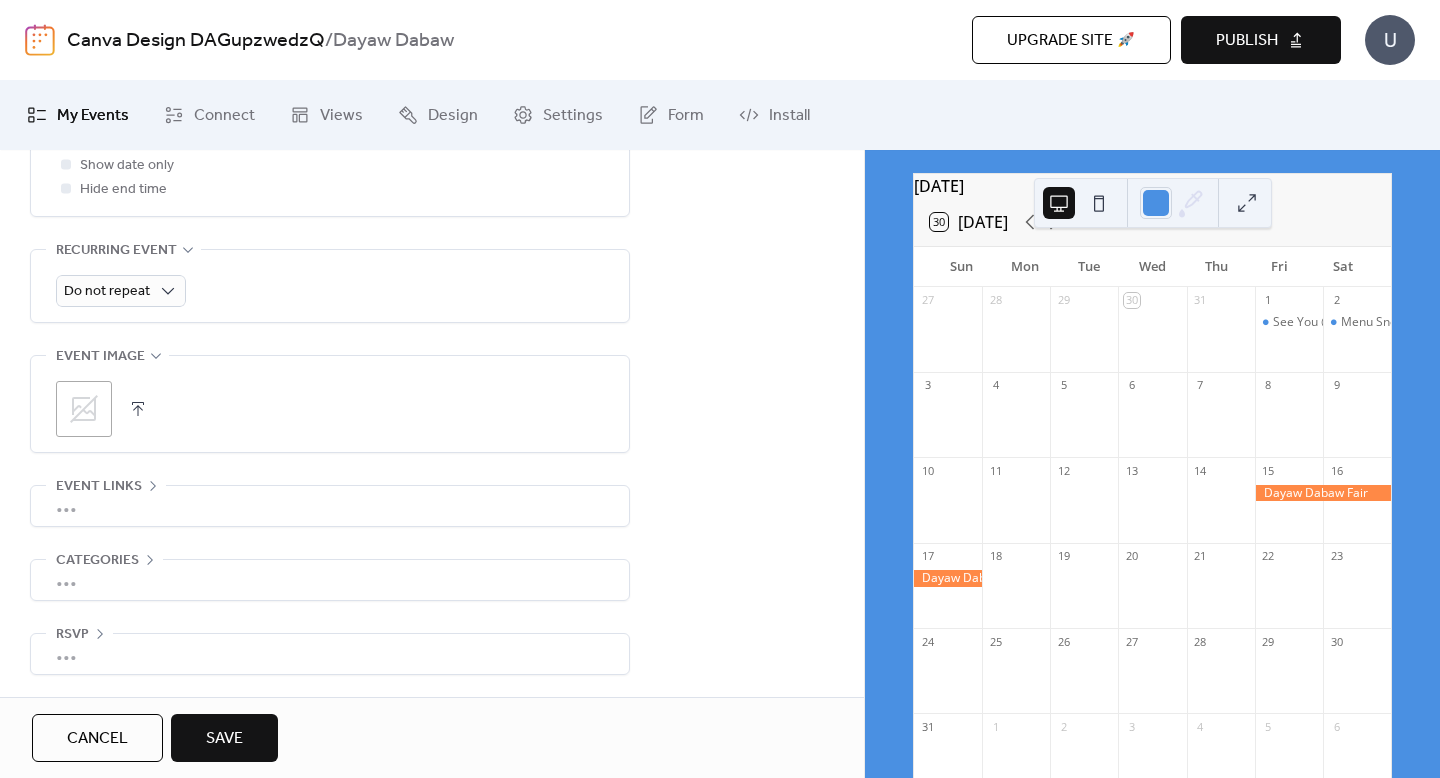 click on "Save" at bounding box center [224, 739] 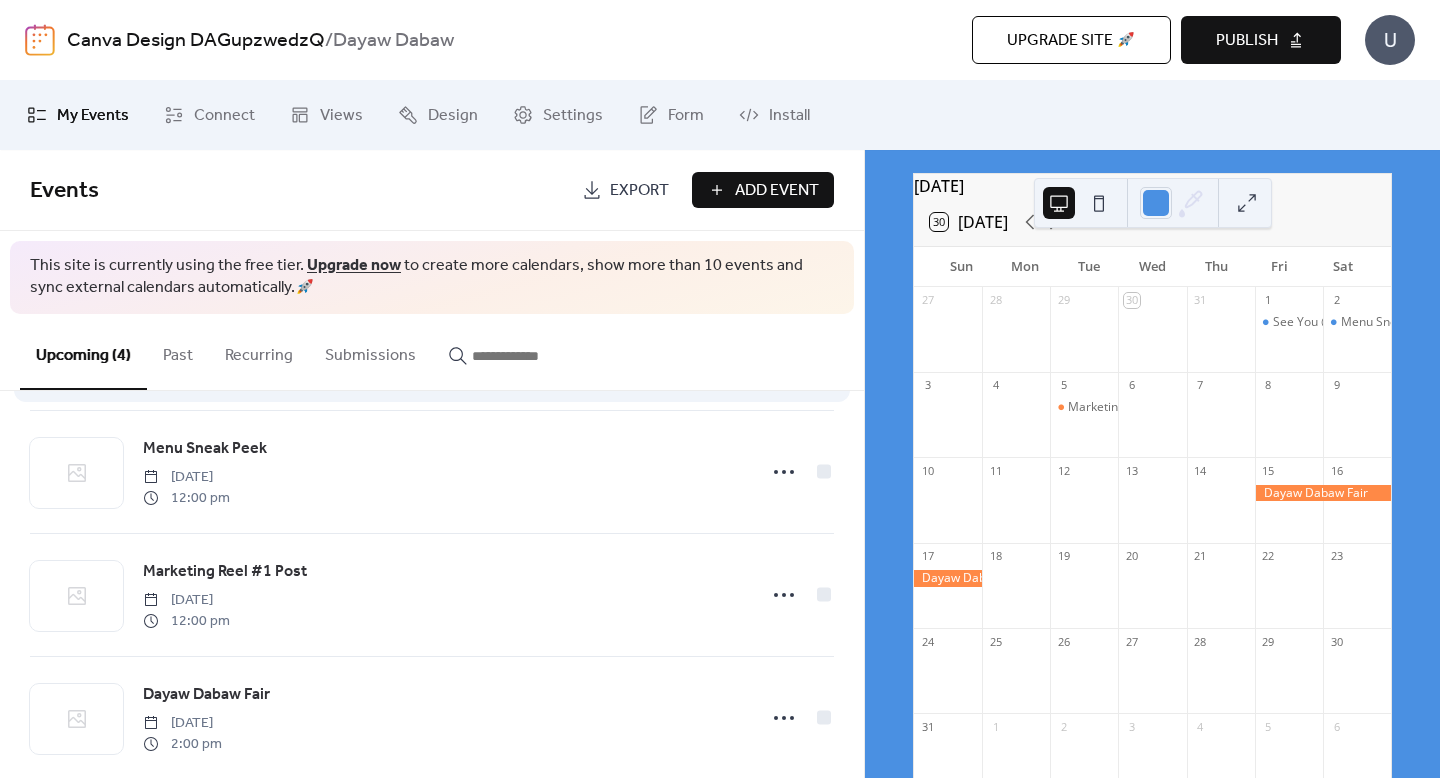 scroll, scrollTop: 166, scrollLeft: 0, axis: vertical 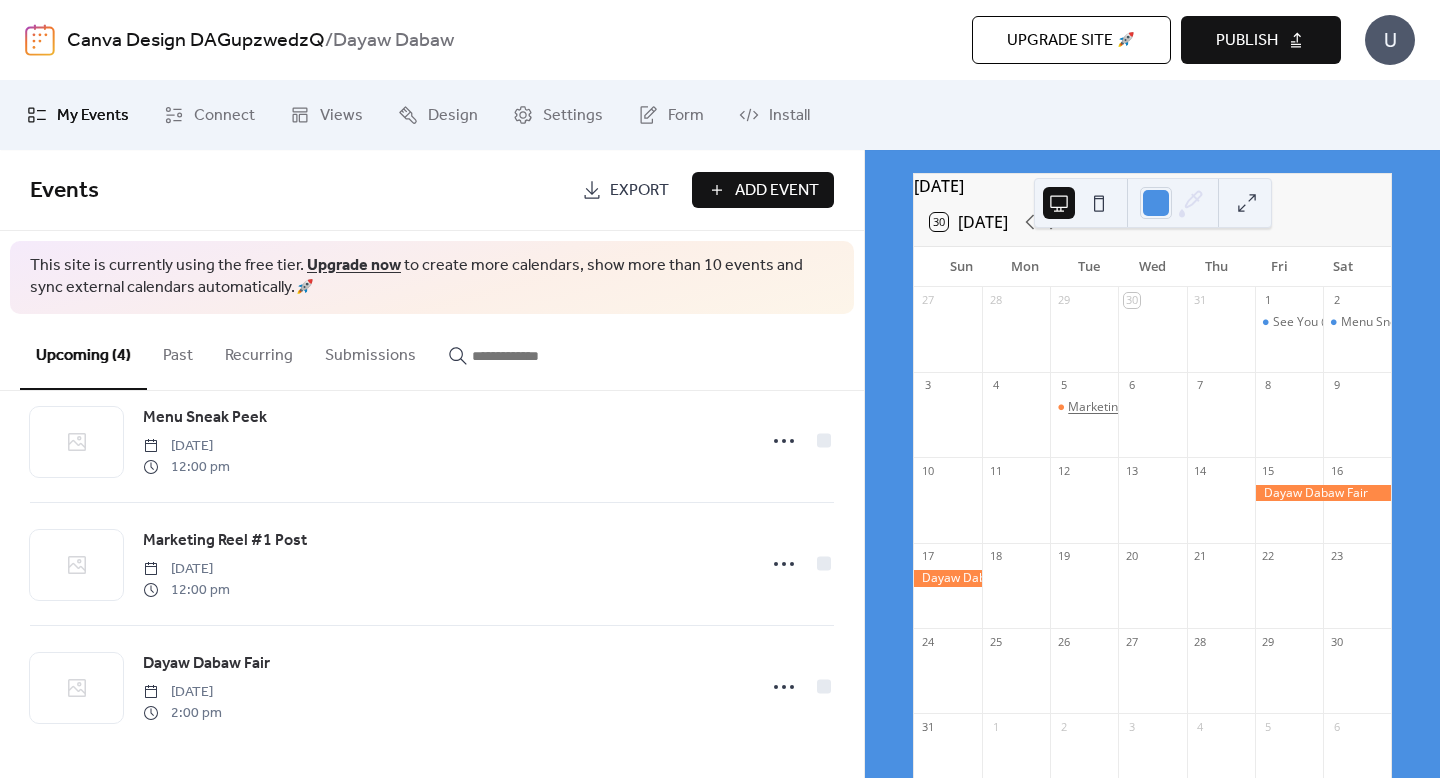 click on "Marketing Reel #1 Post" at bounding box center [1132, 407] 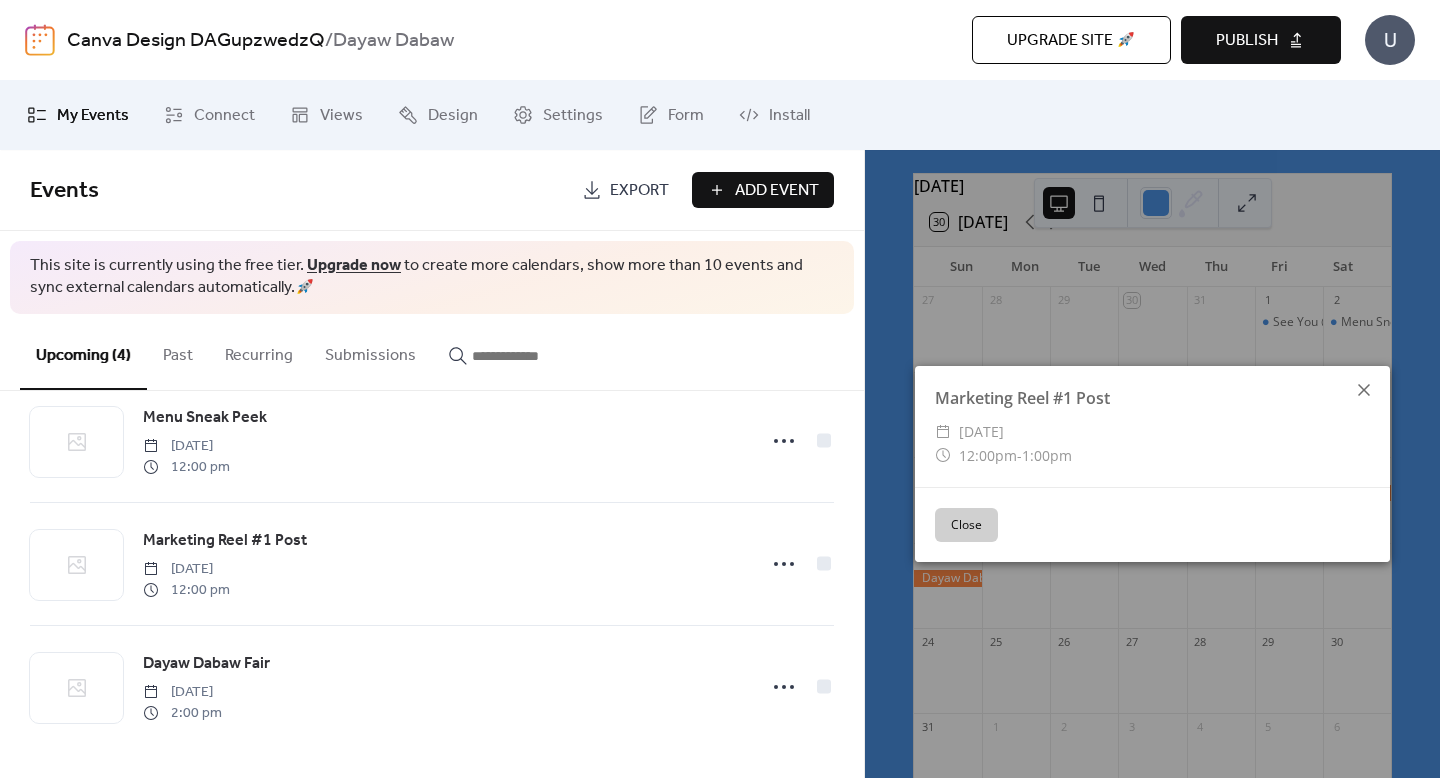 click 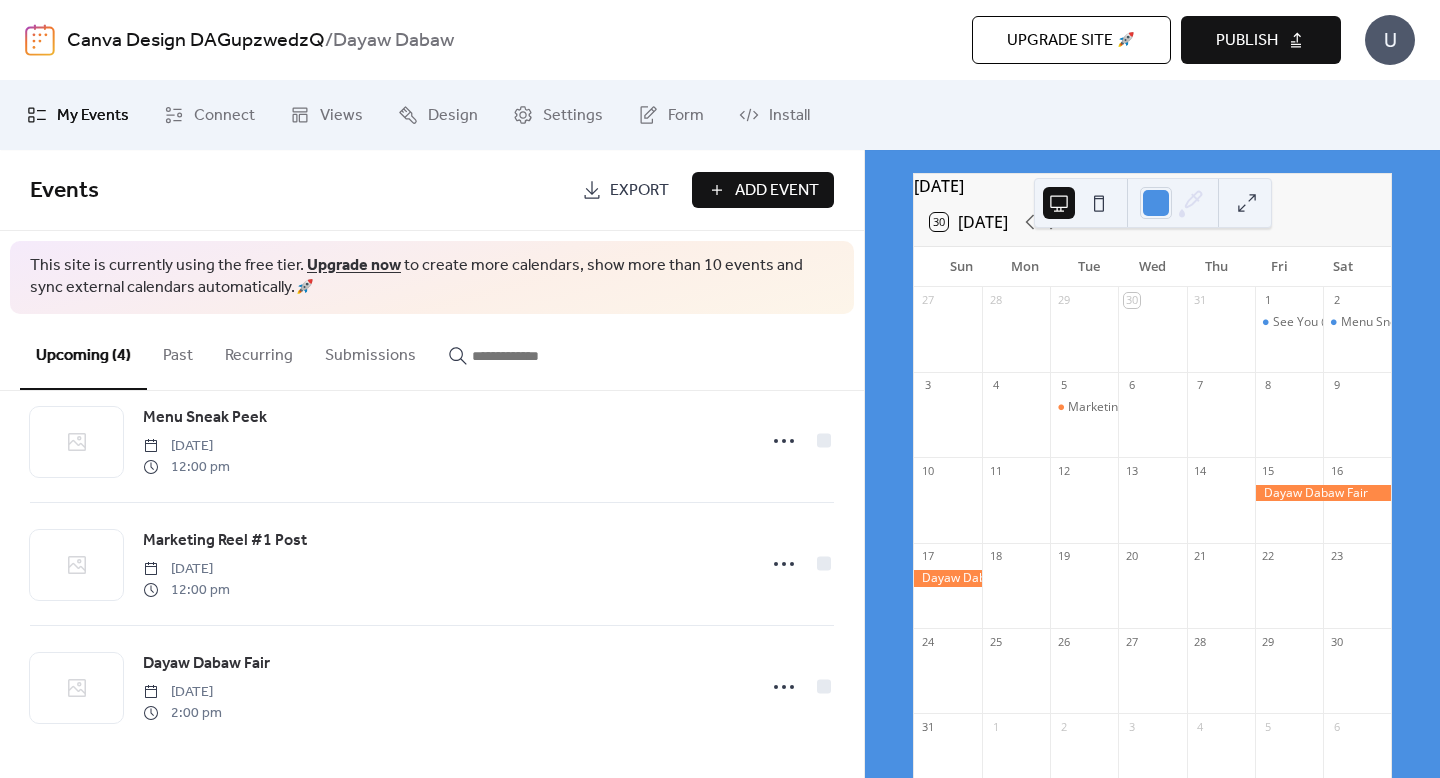 click at bounding box center (1289, 424) 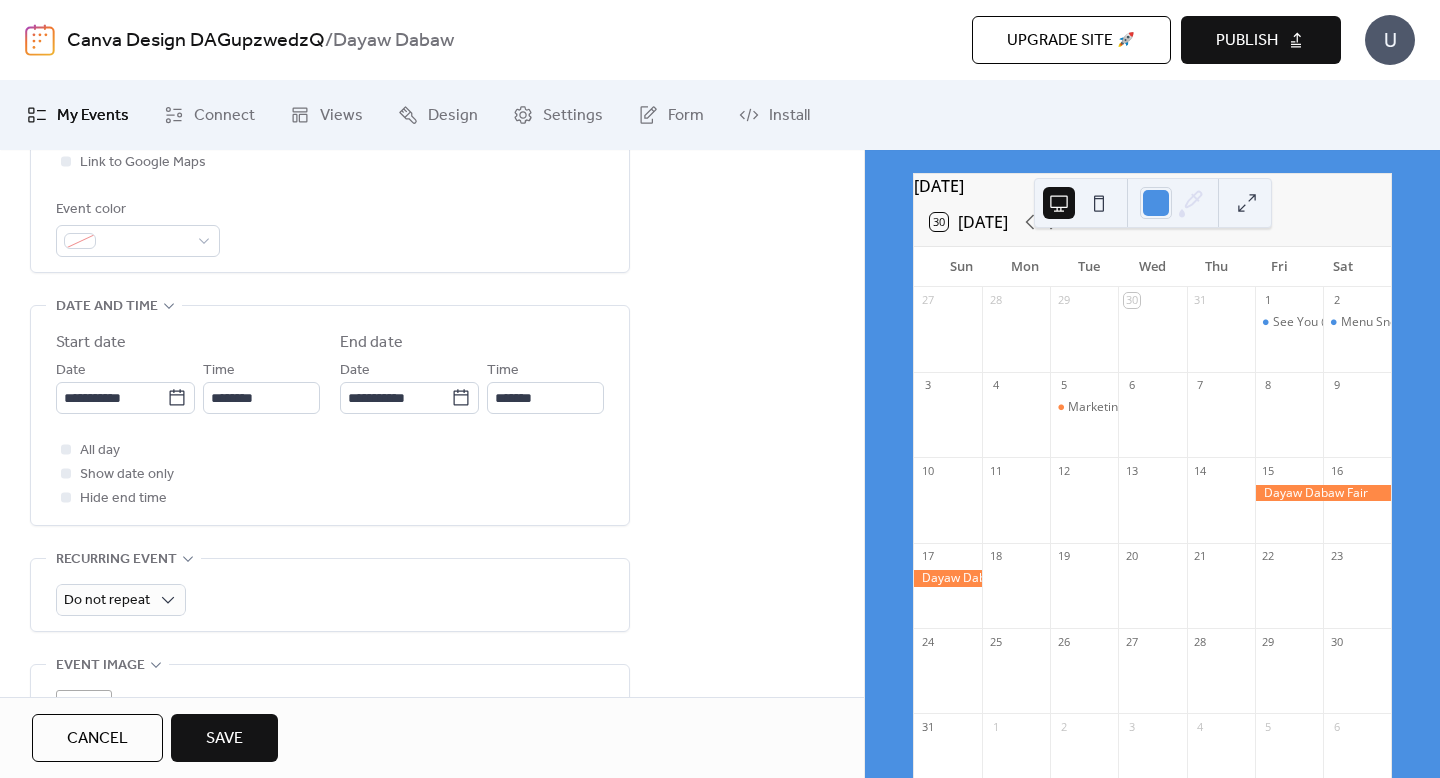 scroll, scrollTop: 534, scrollLeft: 0, axis: vertical 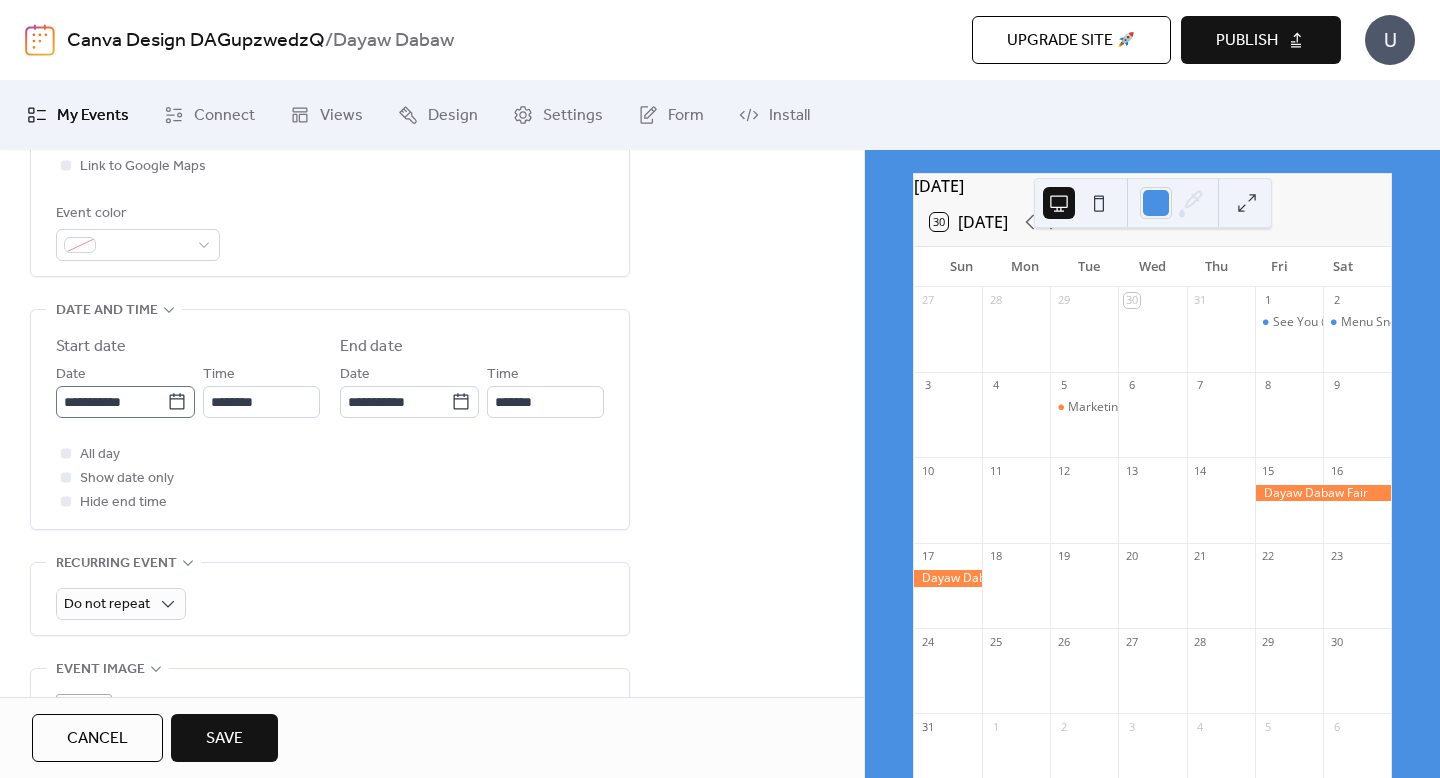 type on "**********" 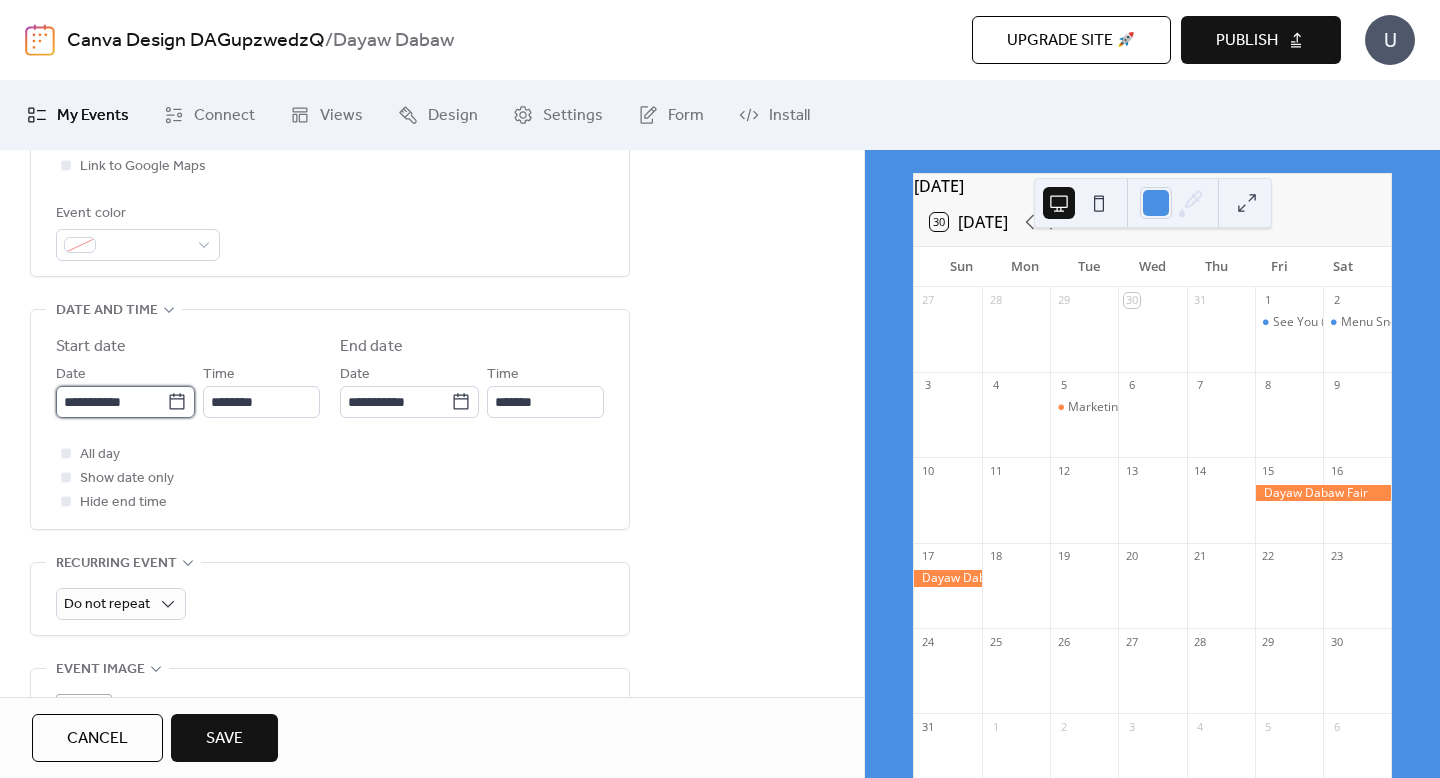 click on "**********" at bounding box center [111, 402] 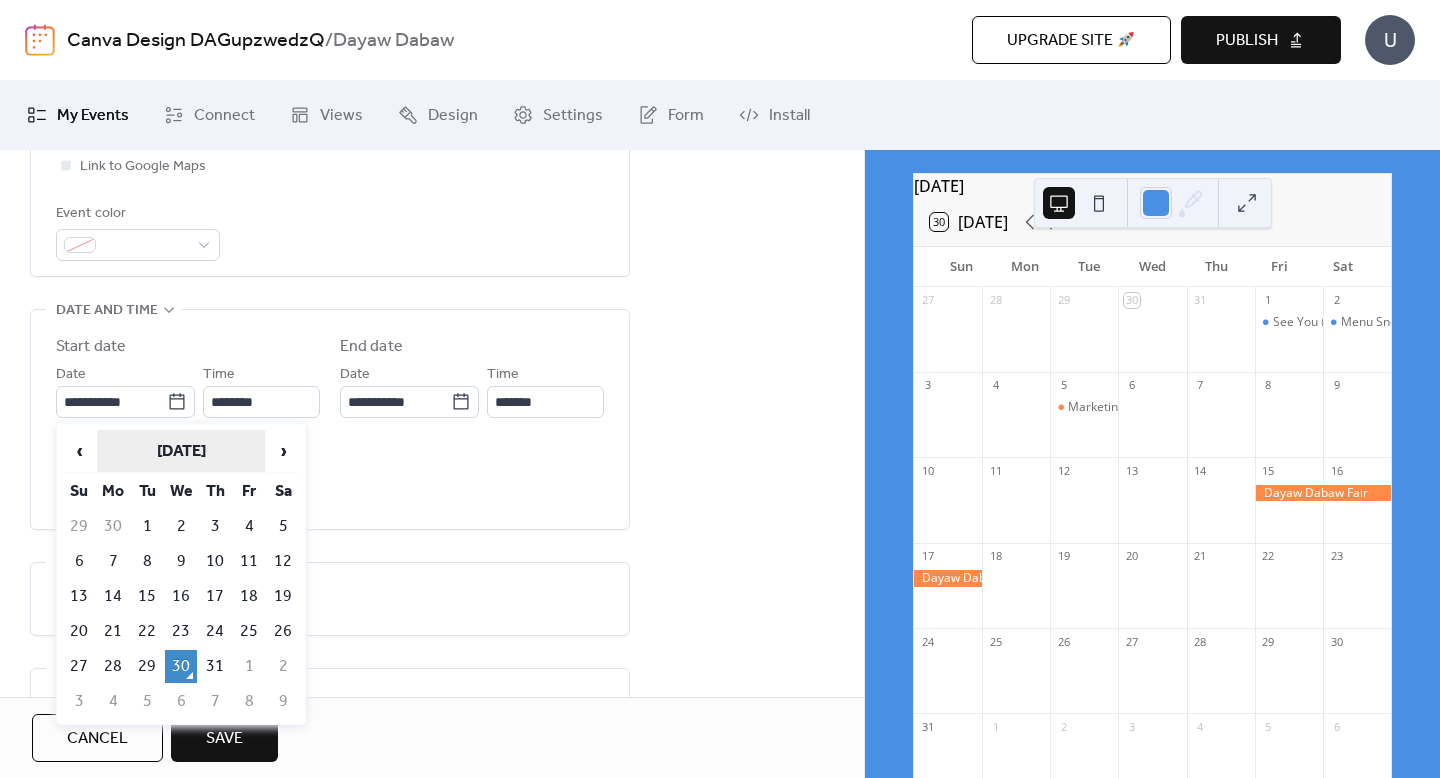 click on "[DATE]" at bounding box center (181, 451) 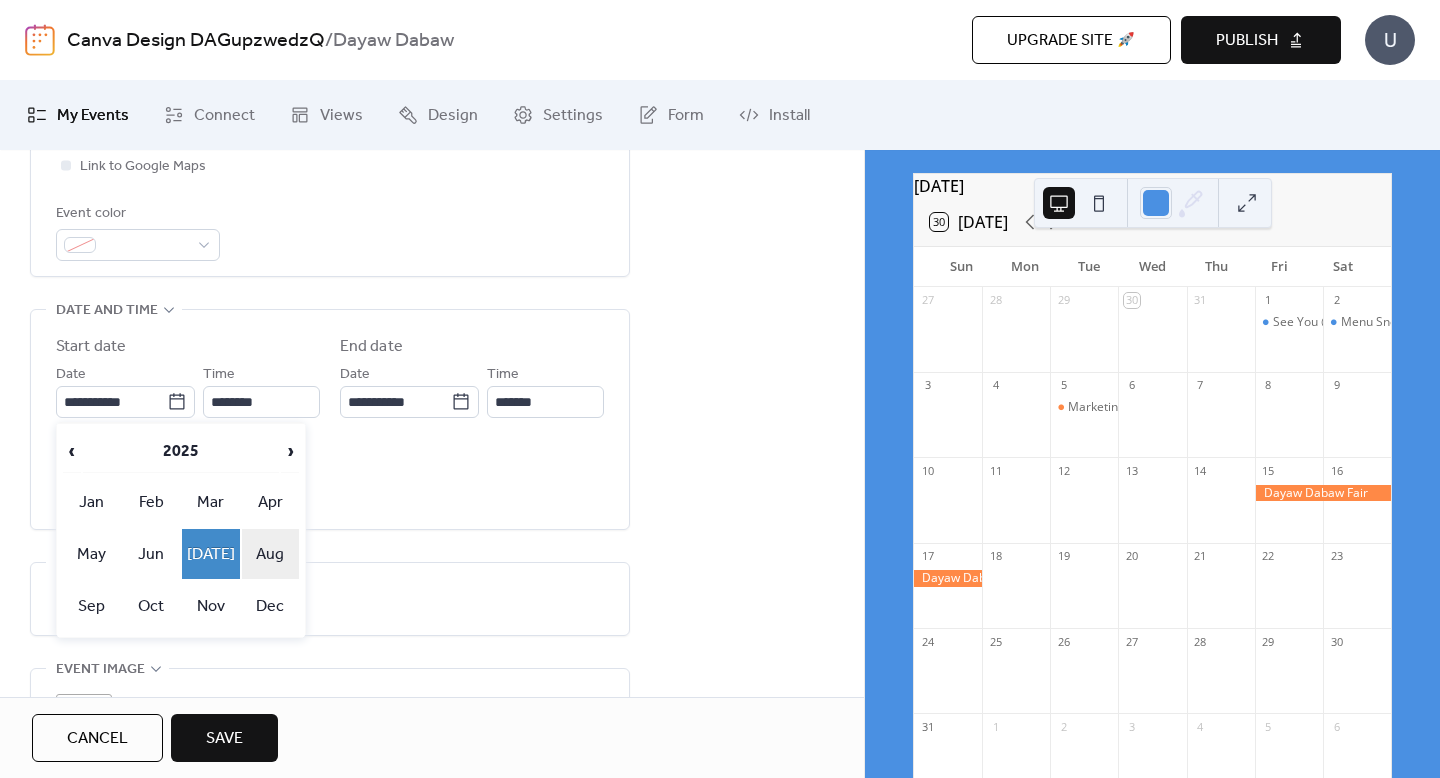 click on "Aug" at bounding box center [271, 554] 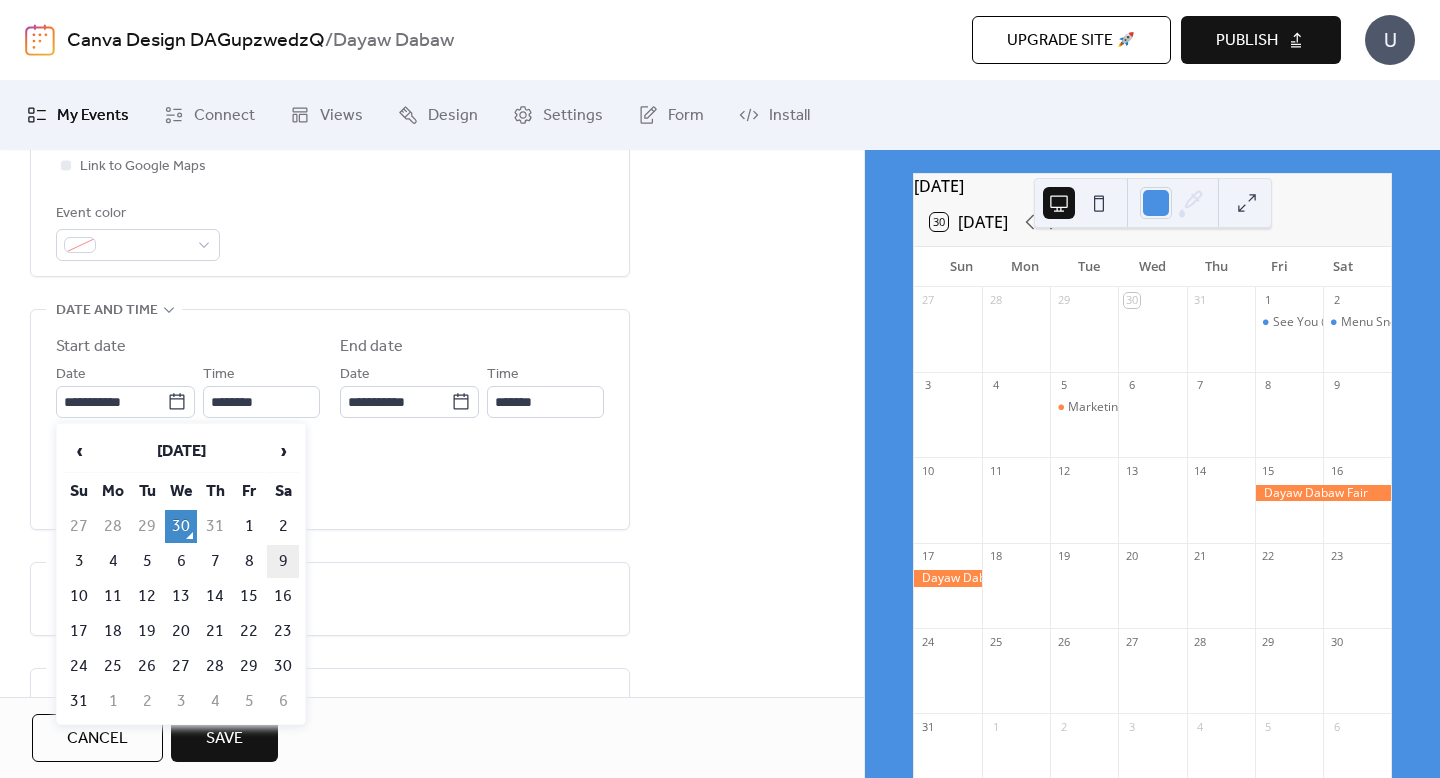 click on "9" at bounding box center [283, 561] 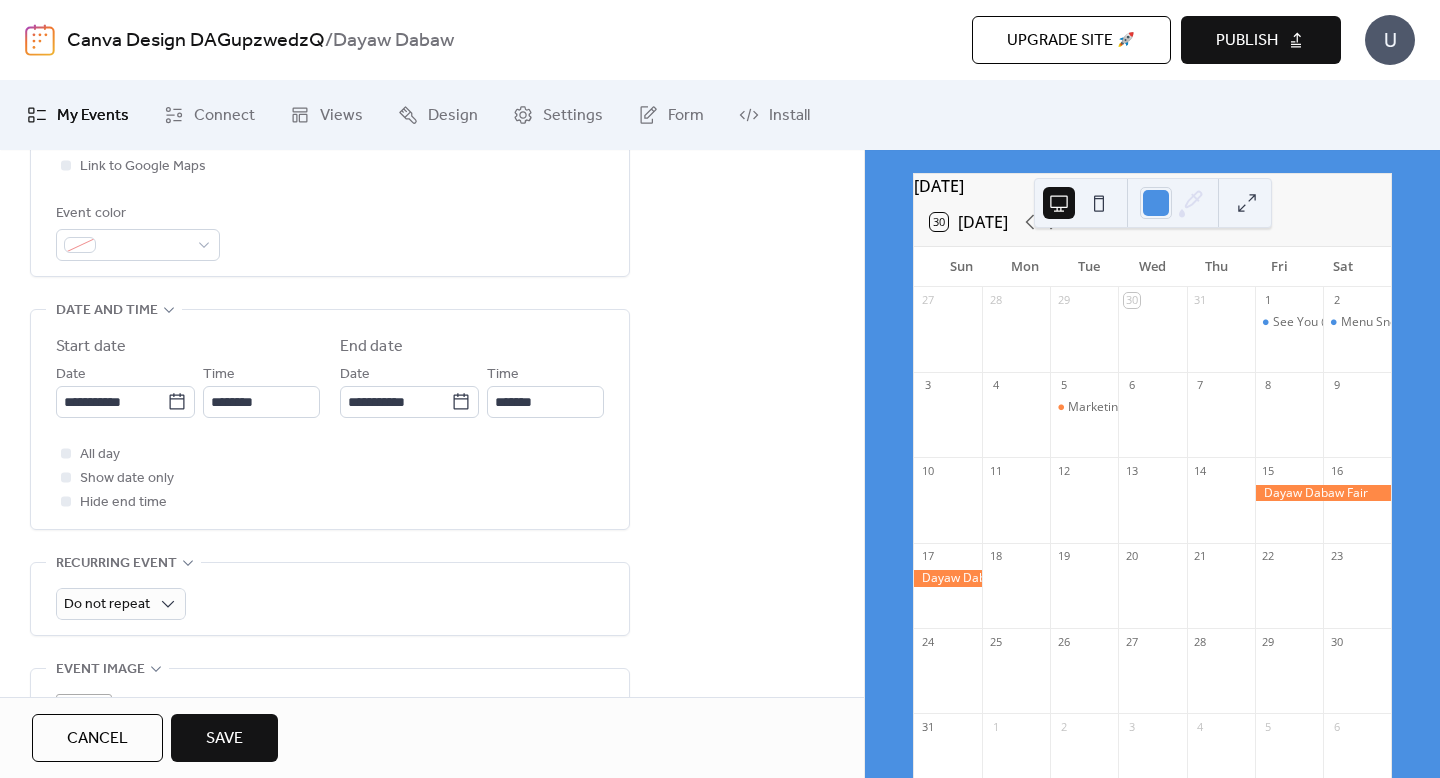 click on "Save" at bounding box center [224, 738] 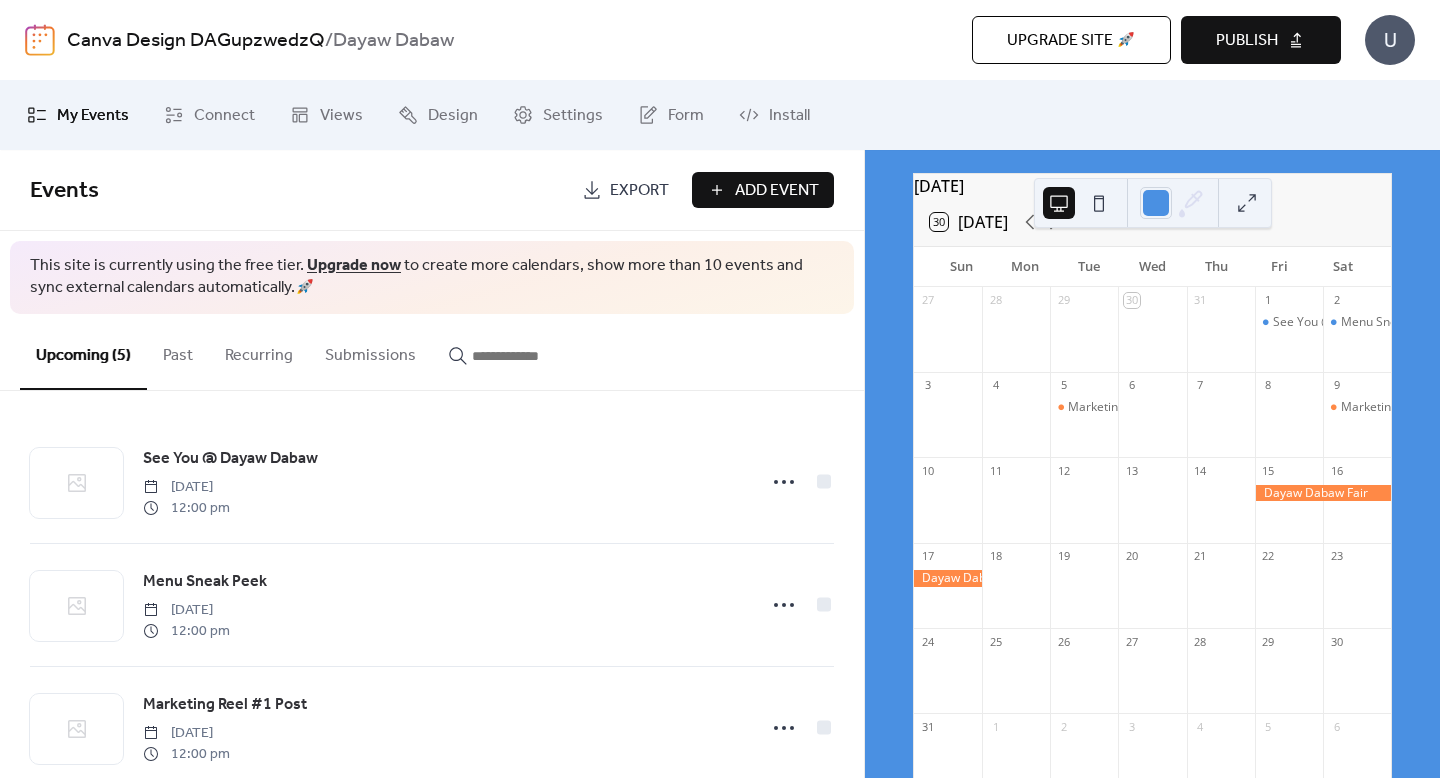 click on "Add Event" at bounding box center (763, 190) 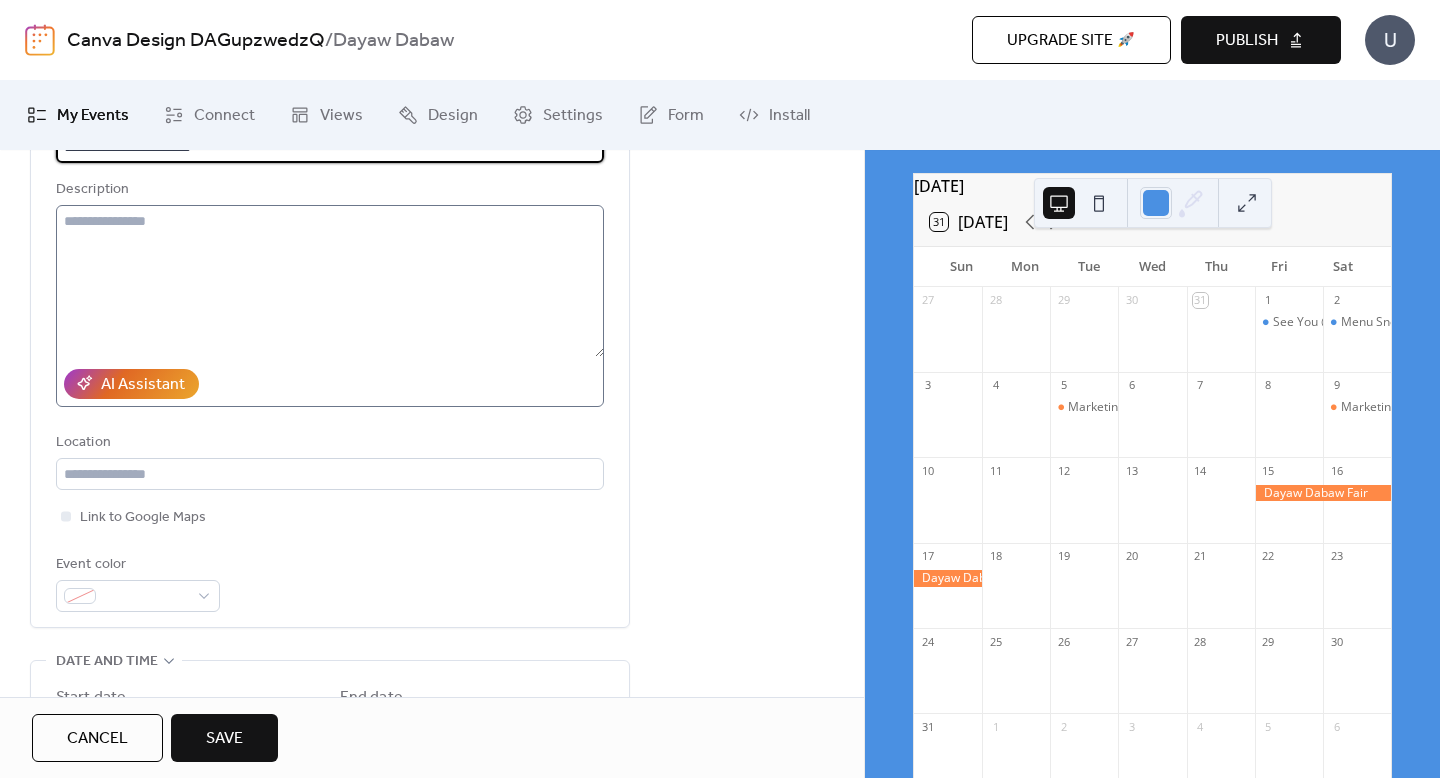 scroll, scrollTop: 335, scrollLeft: 0, axis: vertical 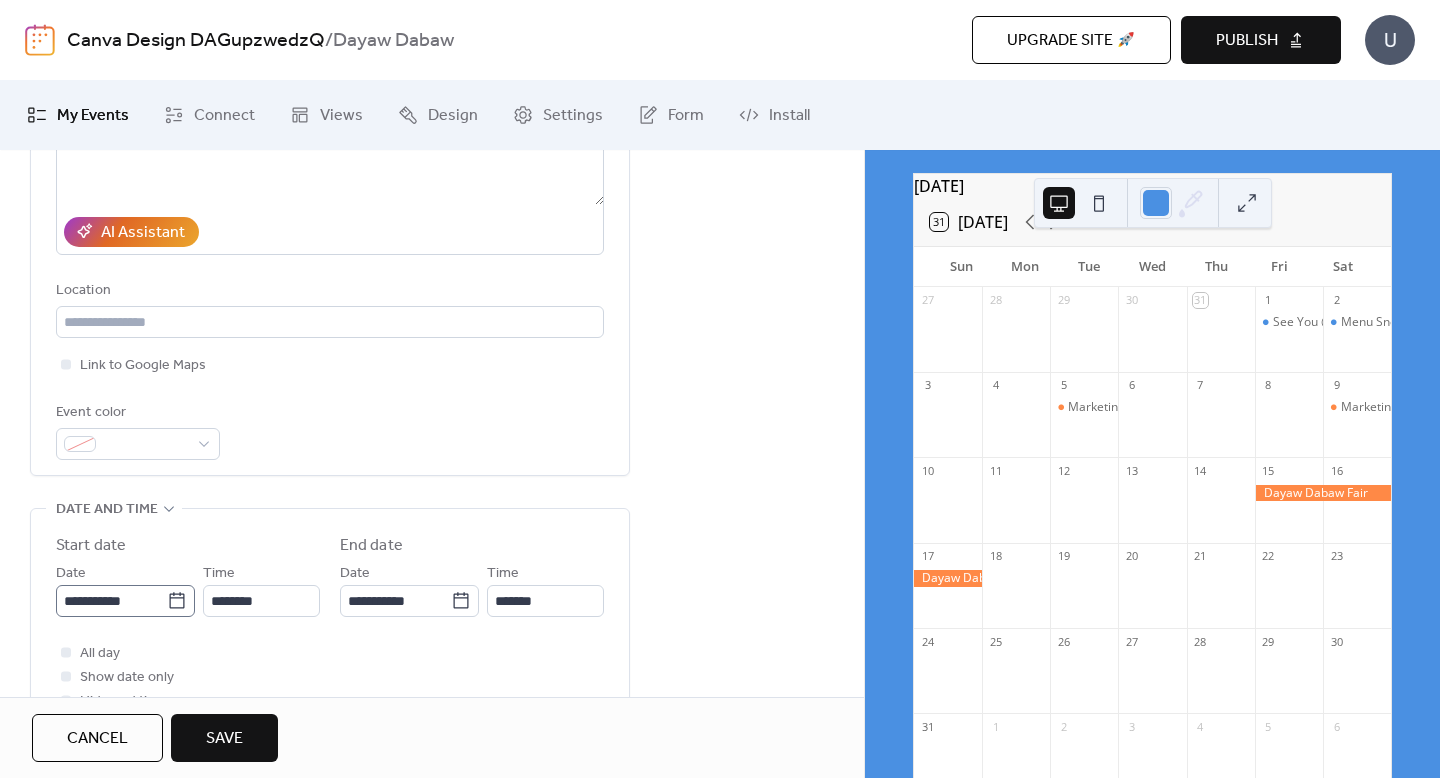 type on "**********" 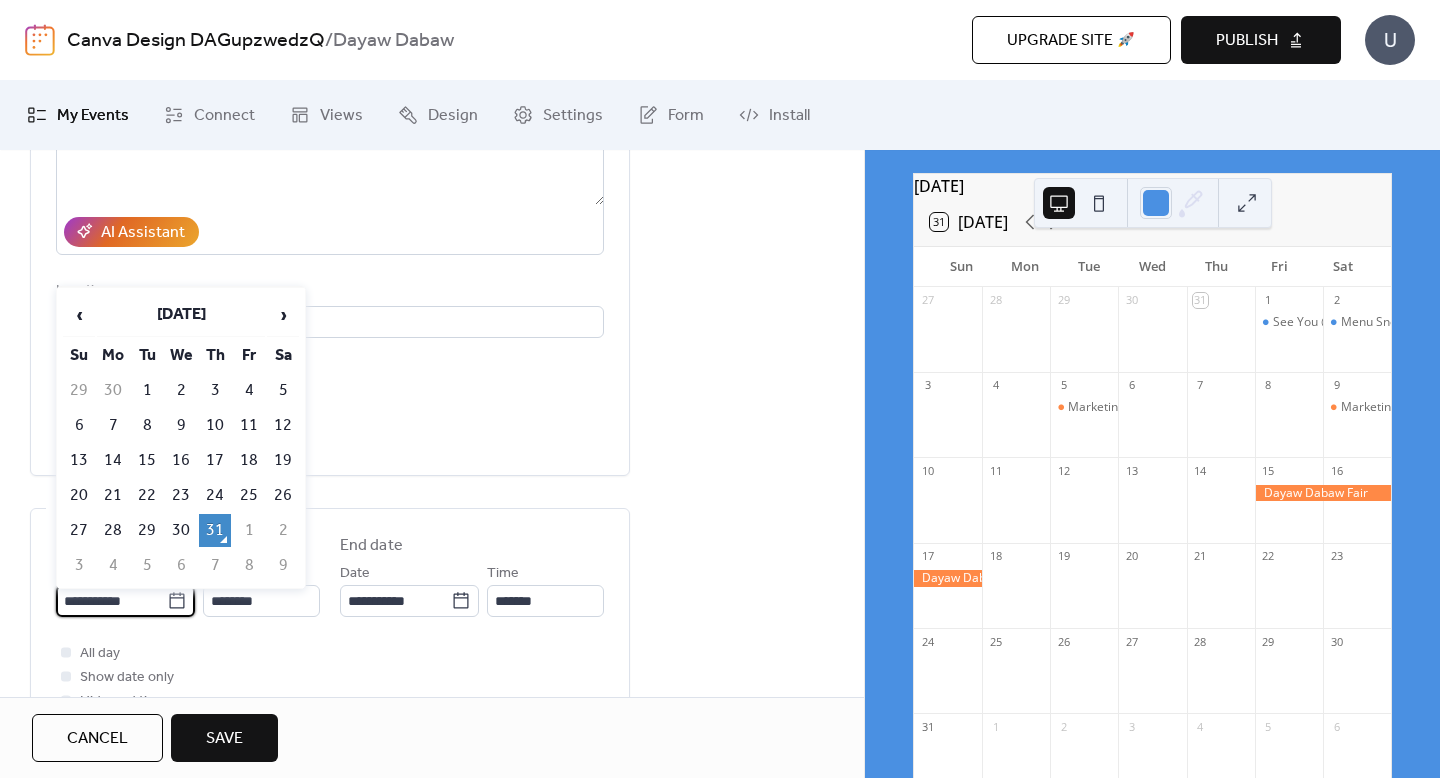 click on "**********" at bounding box center [111, 601] 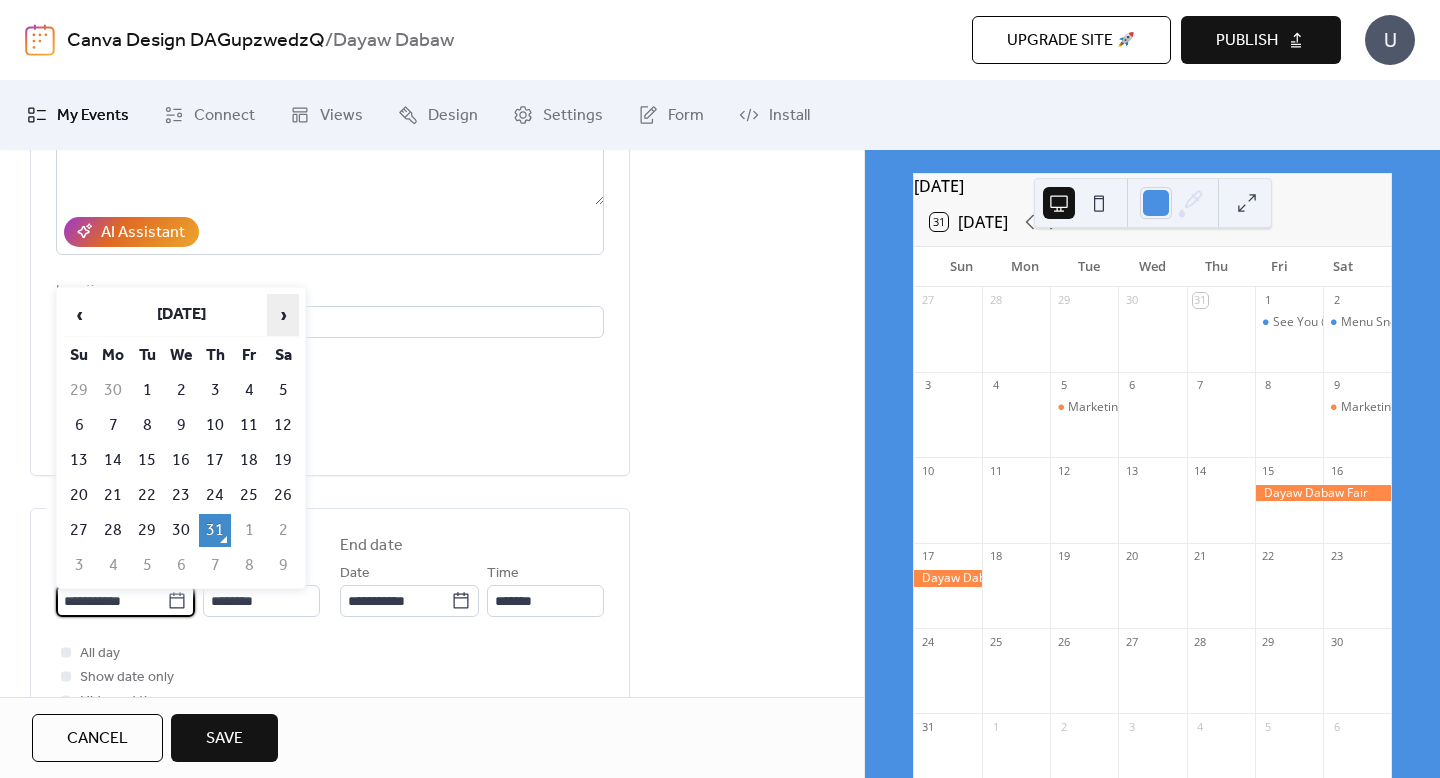 click on "›" at bounding box center [283, 315] 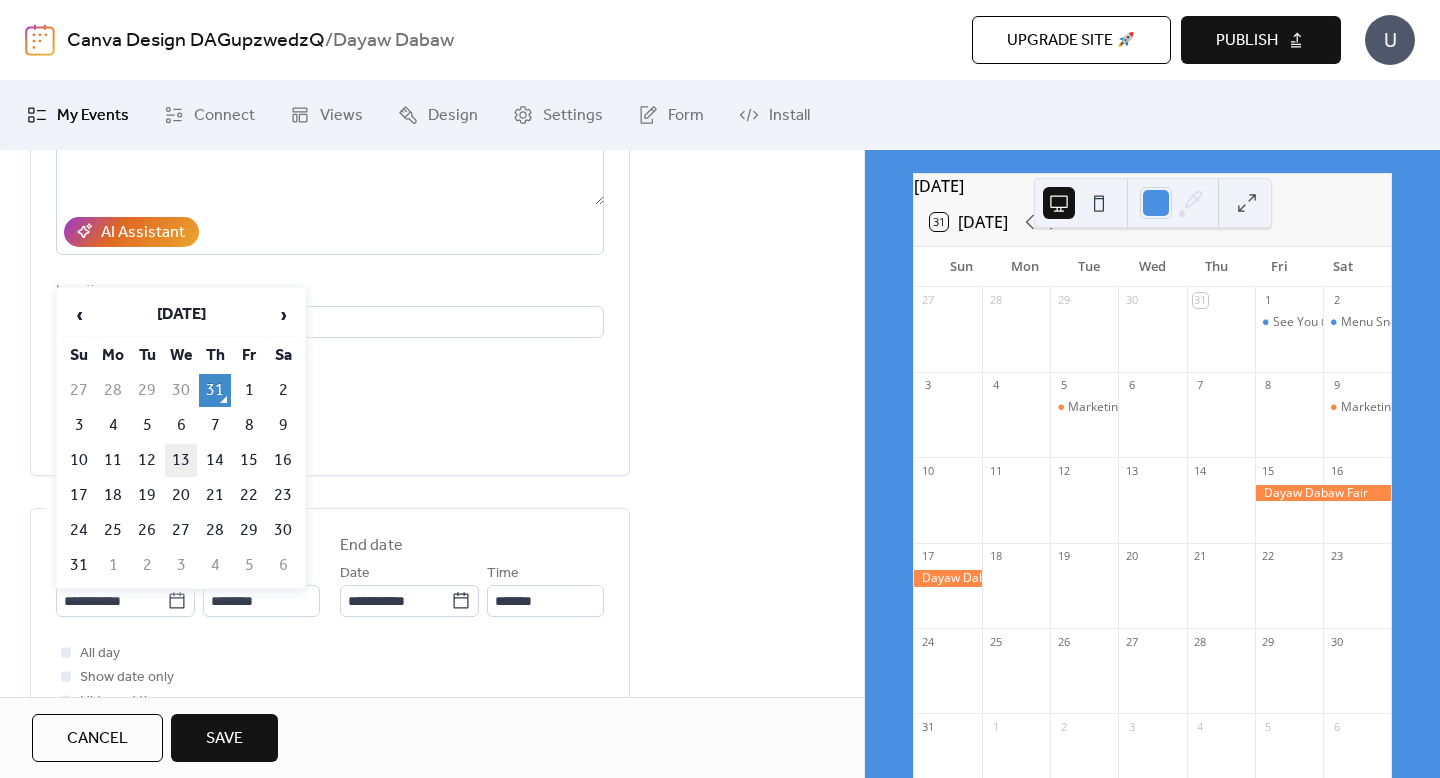 click on "13" at bounding box center [181, 460] 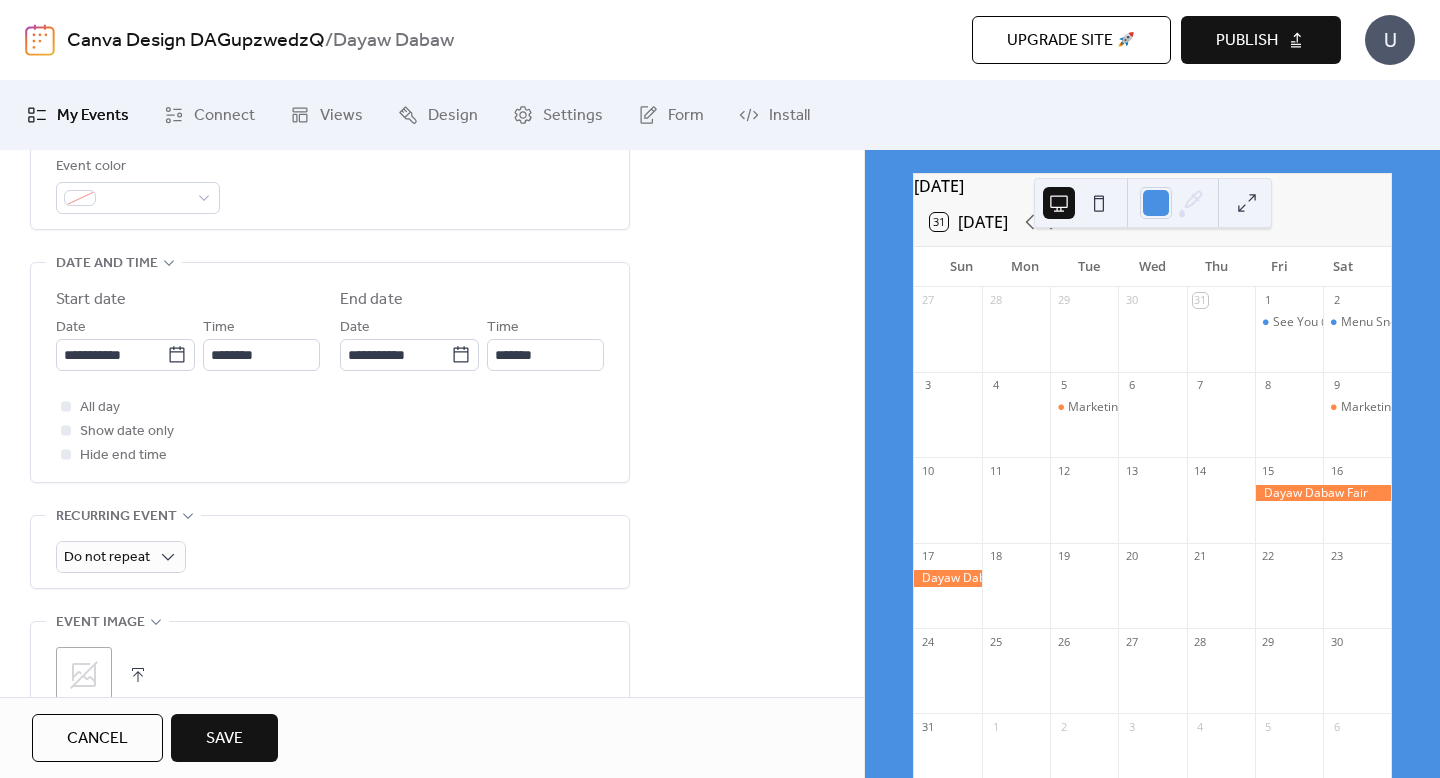 scroll, scrollTop: 589, scrollLeft: 0, axis: vertical 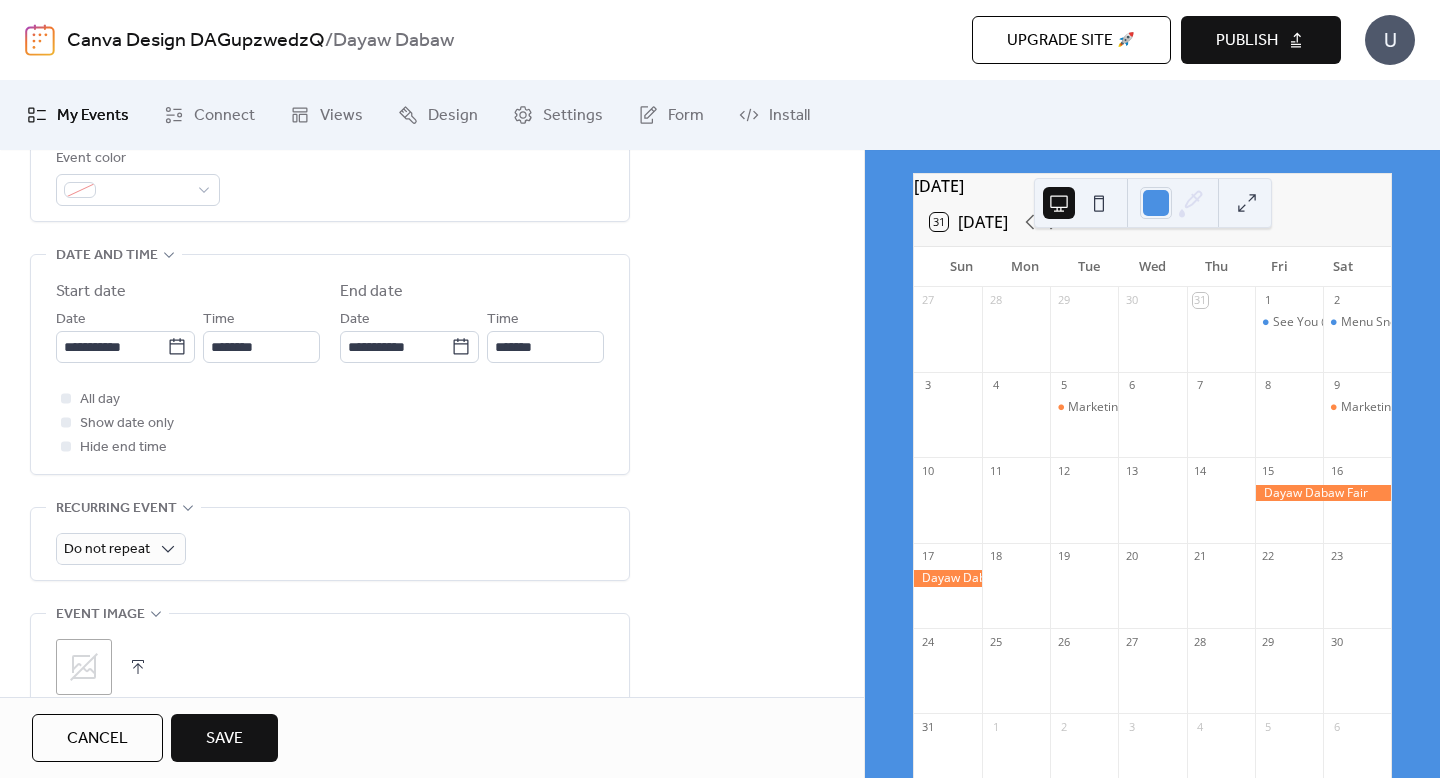 click on "Save" at bounding box center (224, 739) 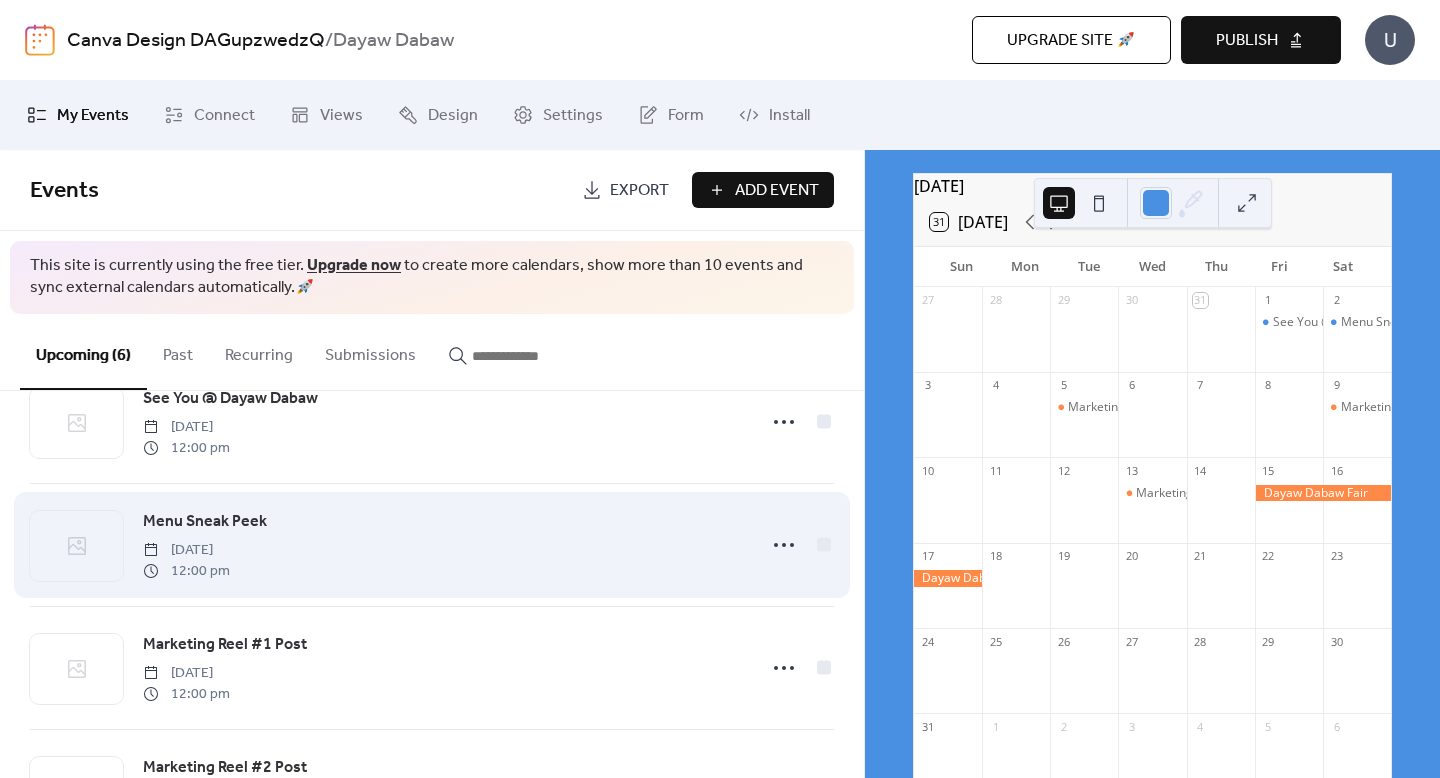scroll, scrollTop: 413, scrollLeft: 0, axis: vertical 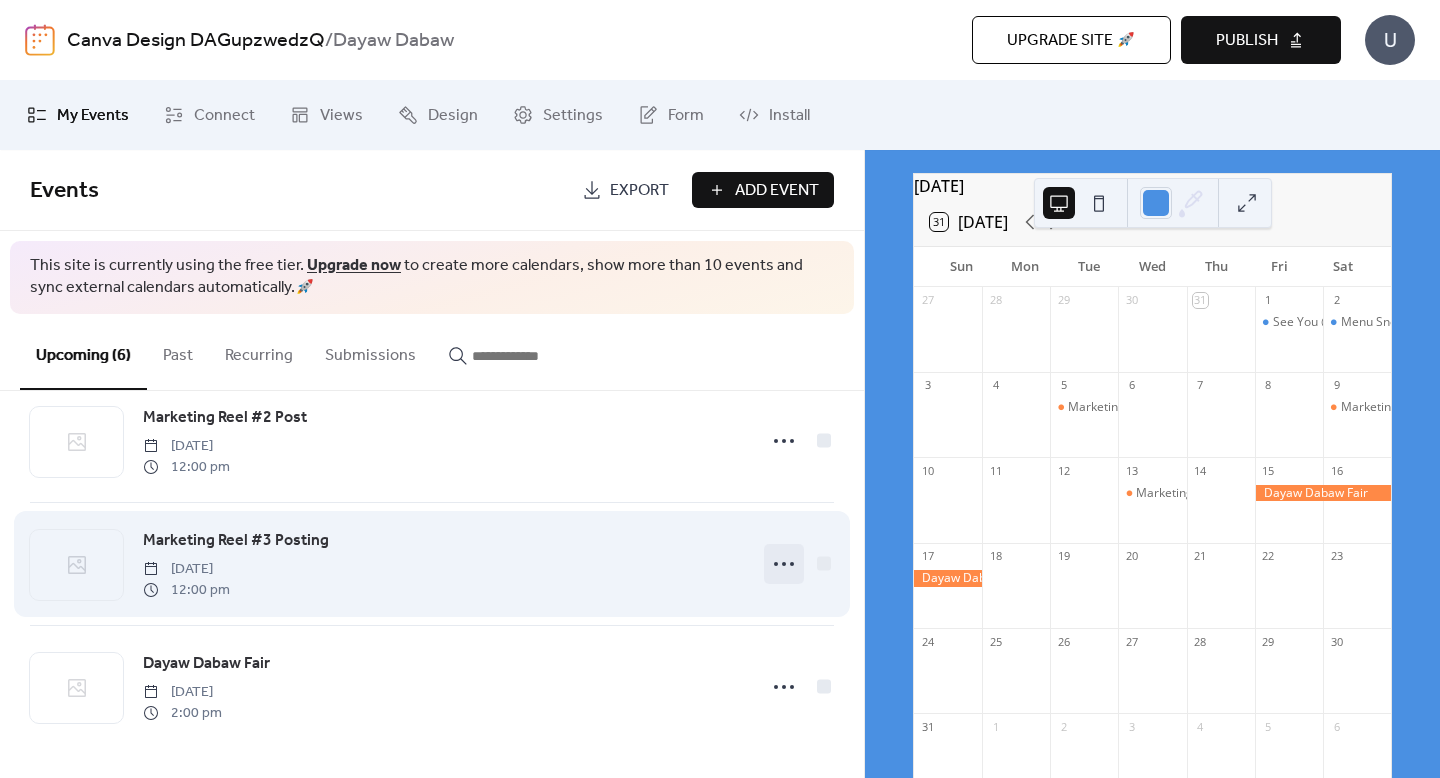 click 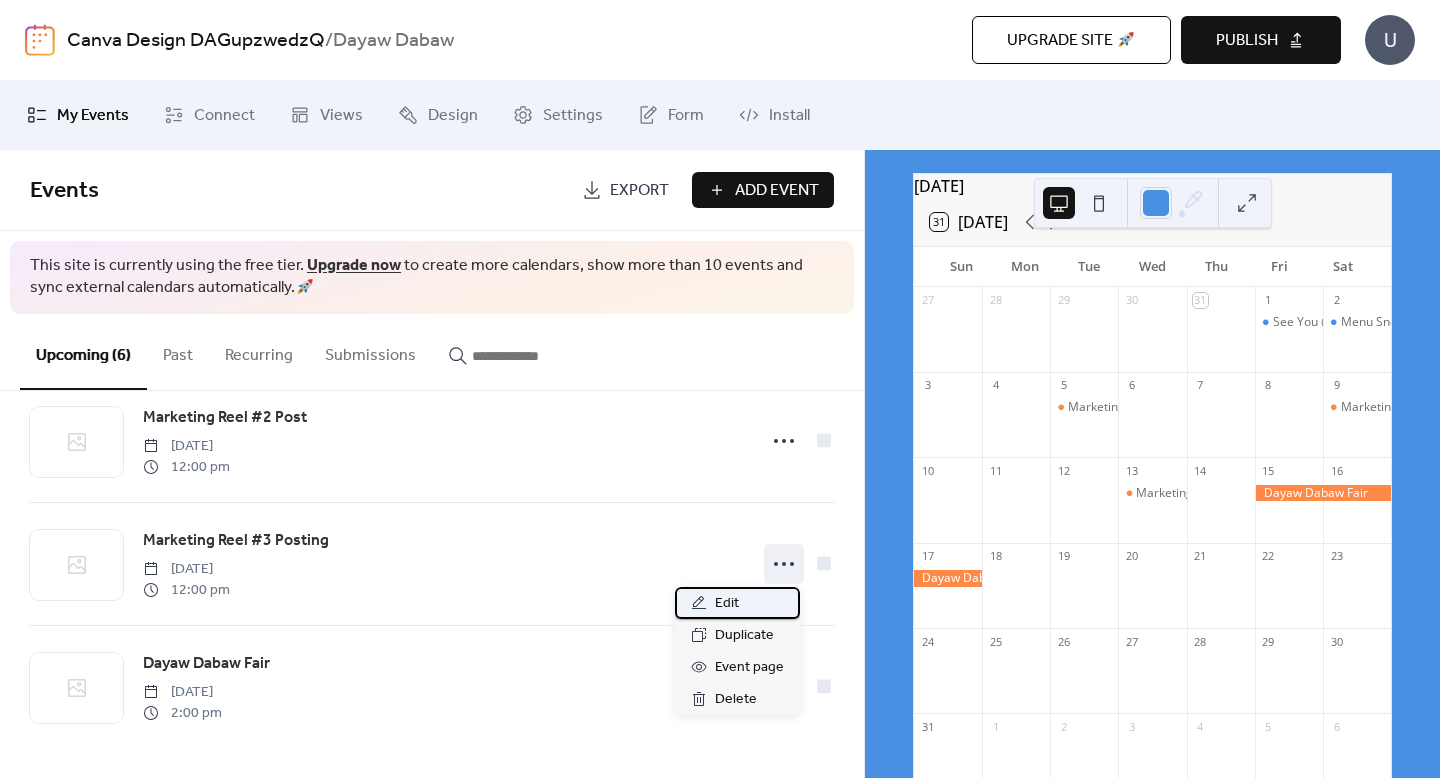 click on "Edit" at bounding box center (737, 603) 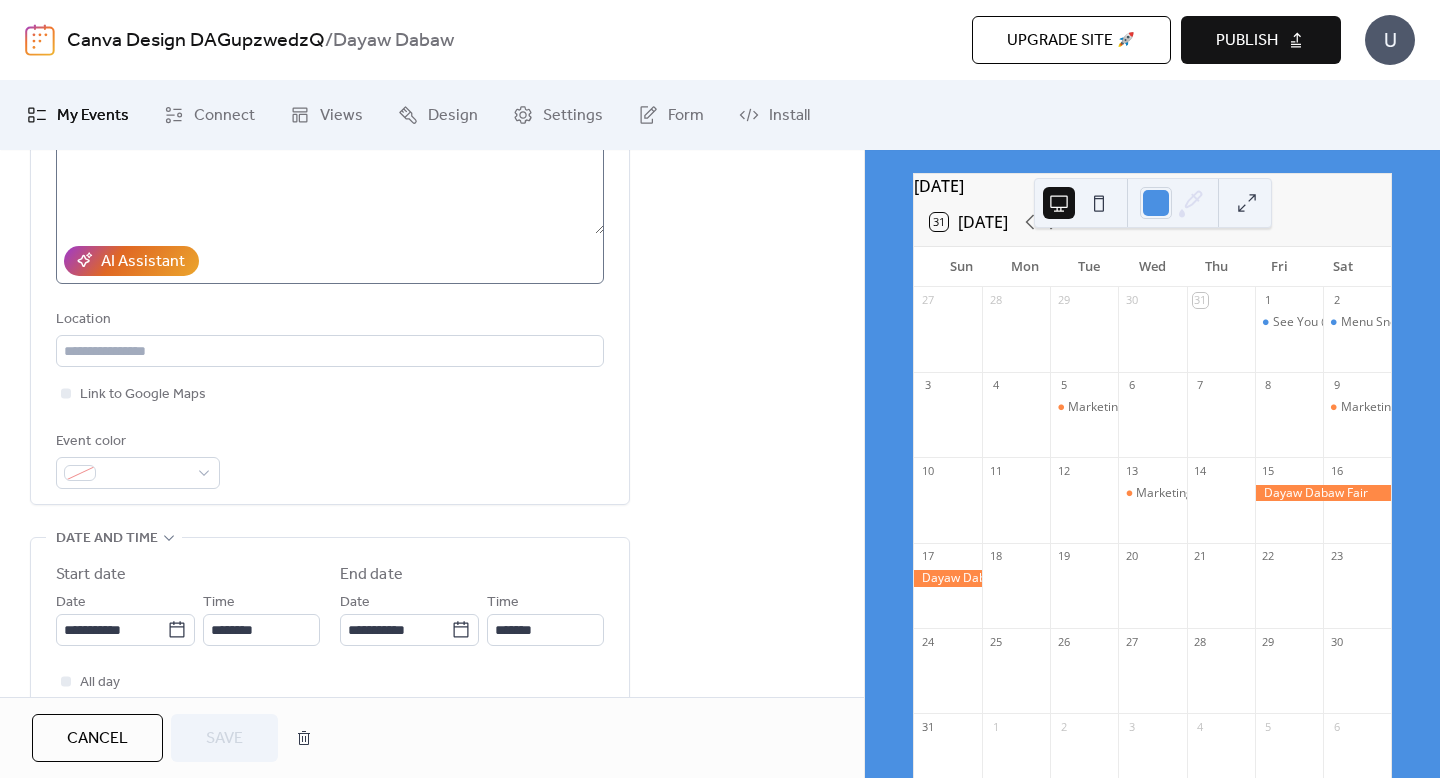 scroll, scrollTop: 451, scrollLeft: 0, axis: vertical 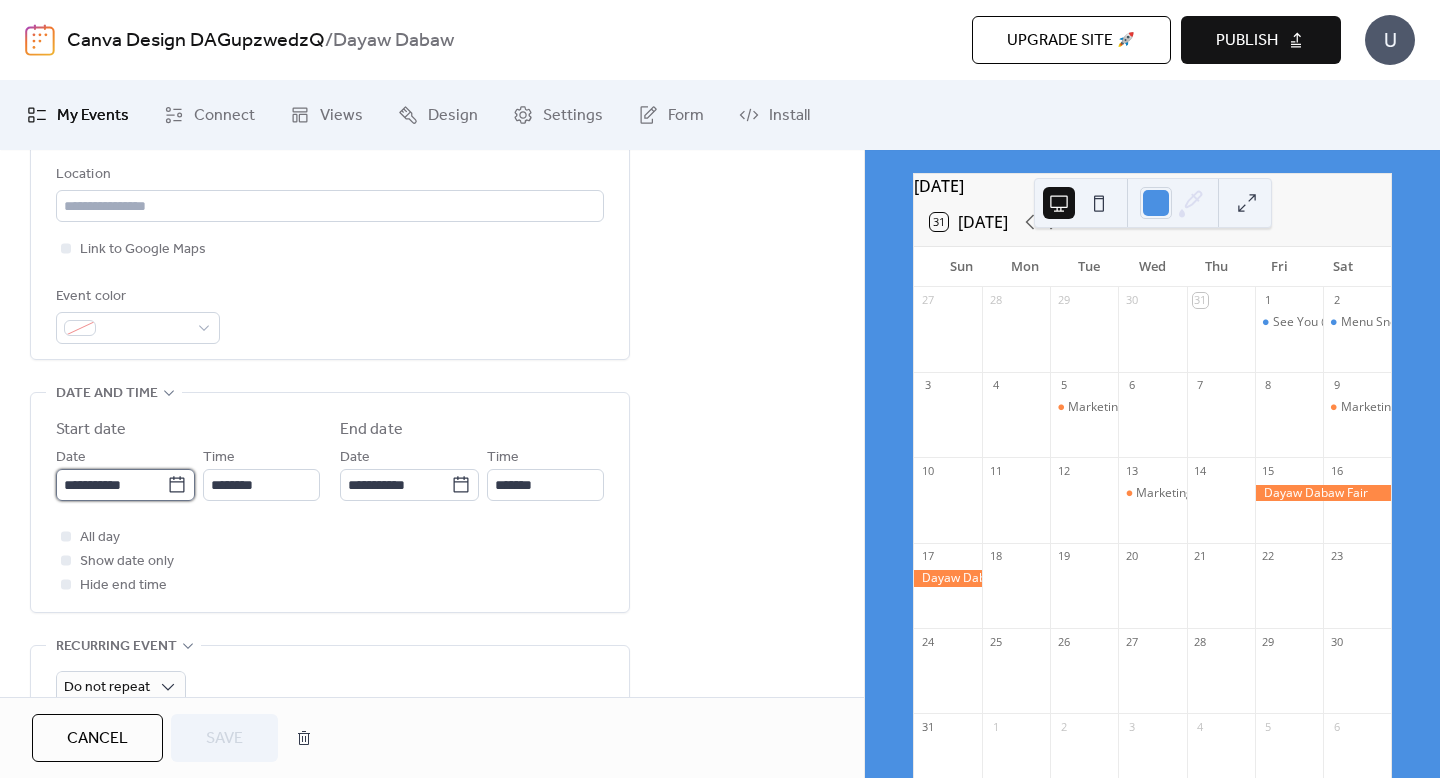 click on "**********" at bounding box center [111, 485] 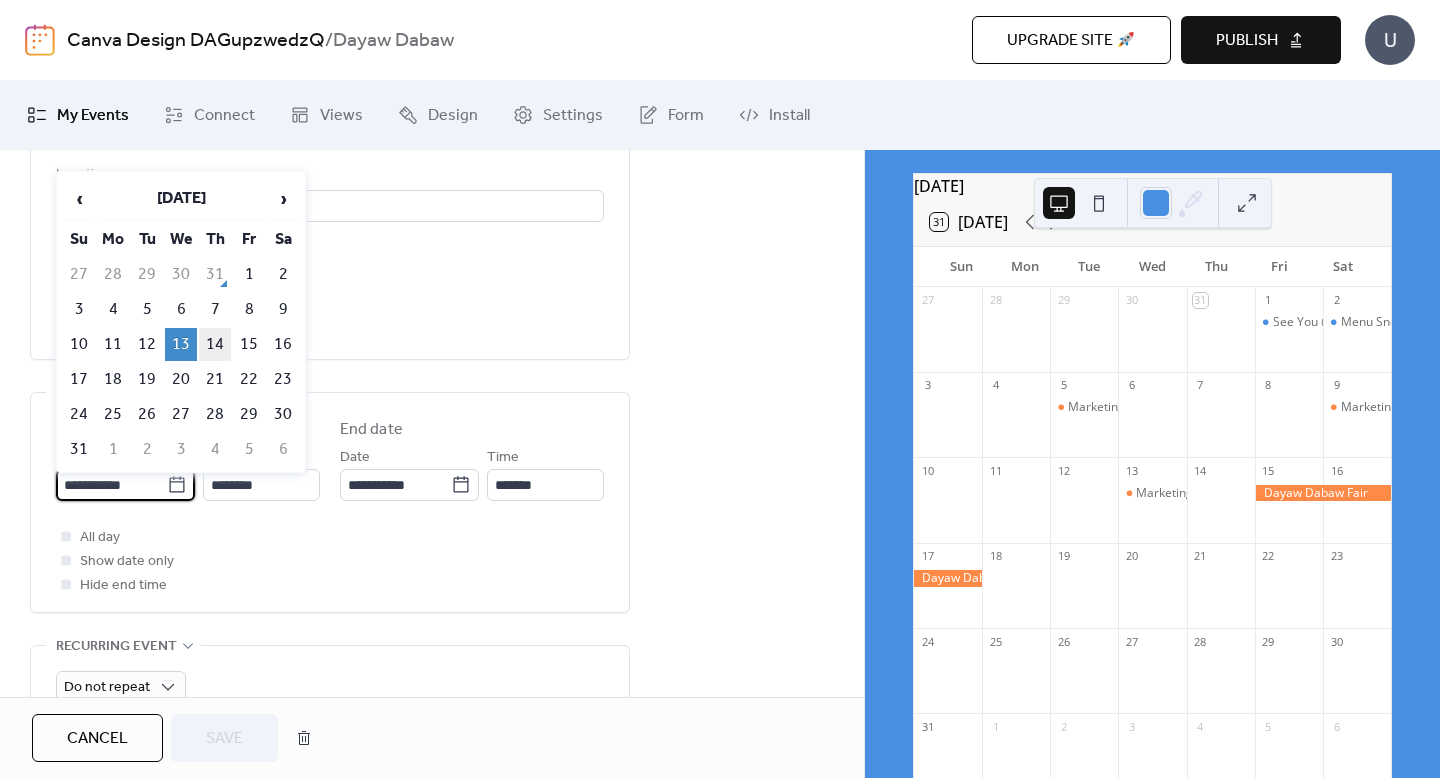 click on "14" at bounding box center [215, 344] 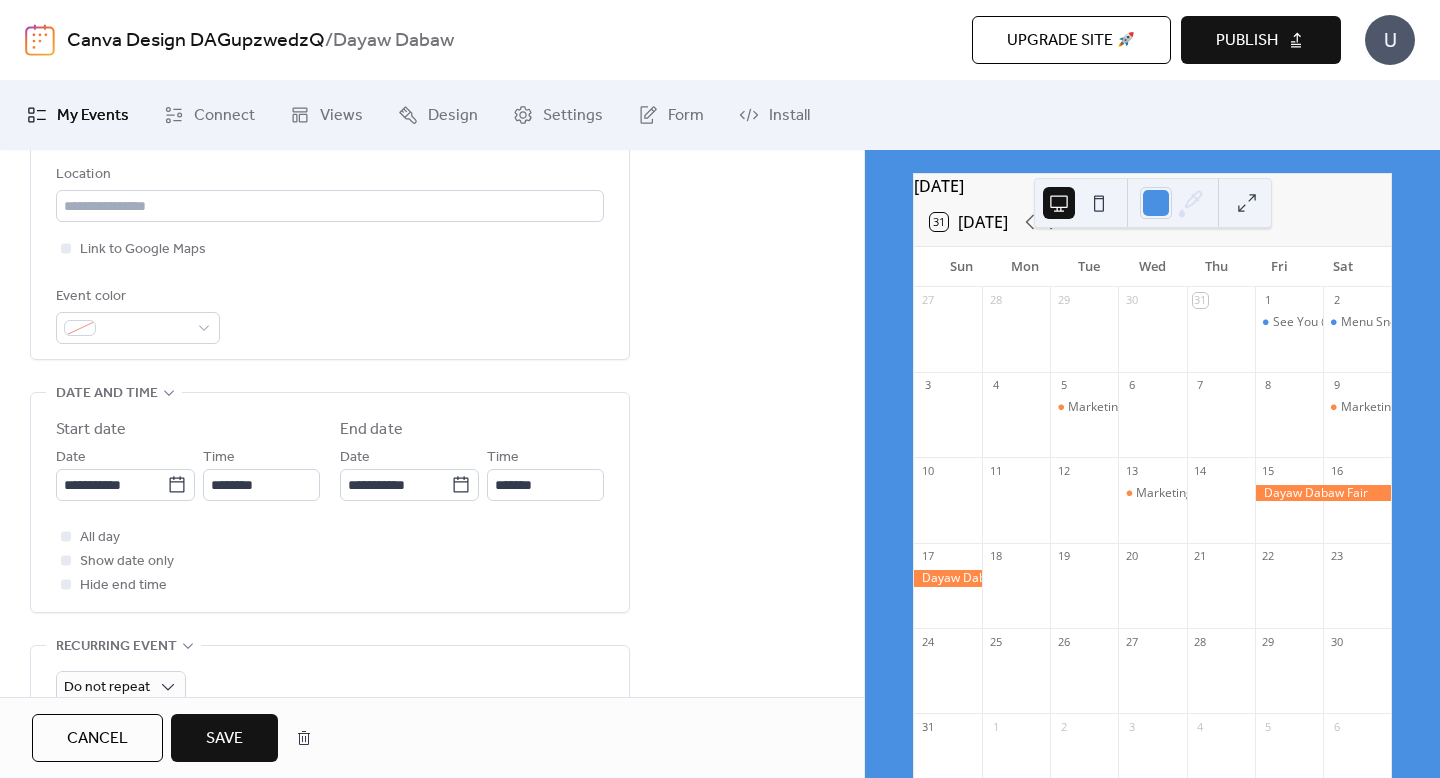 click on "Save" at bounding box center [224, 738] 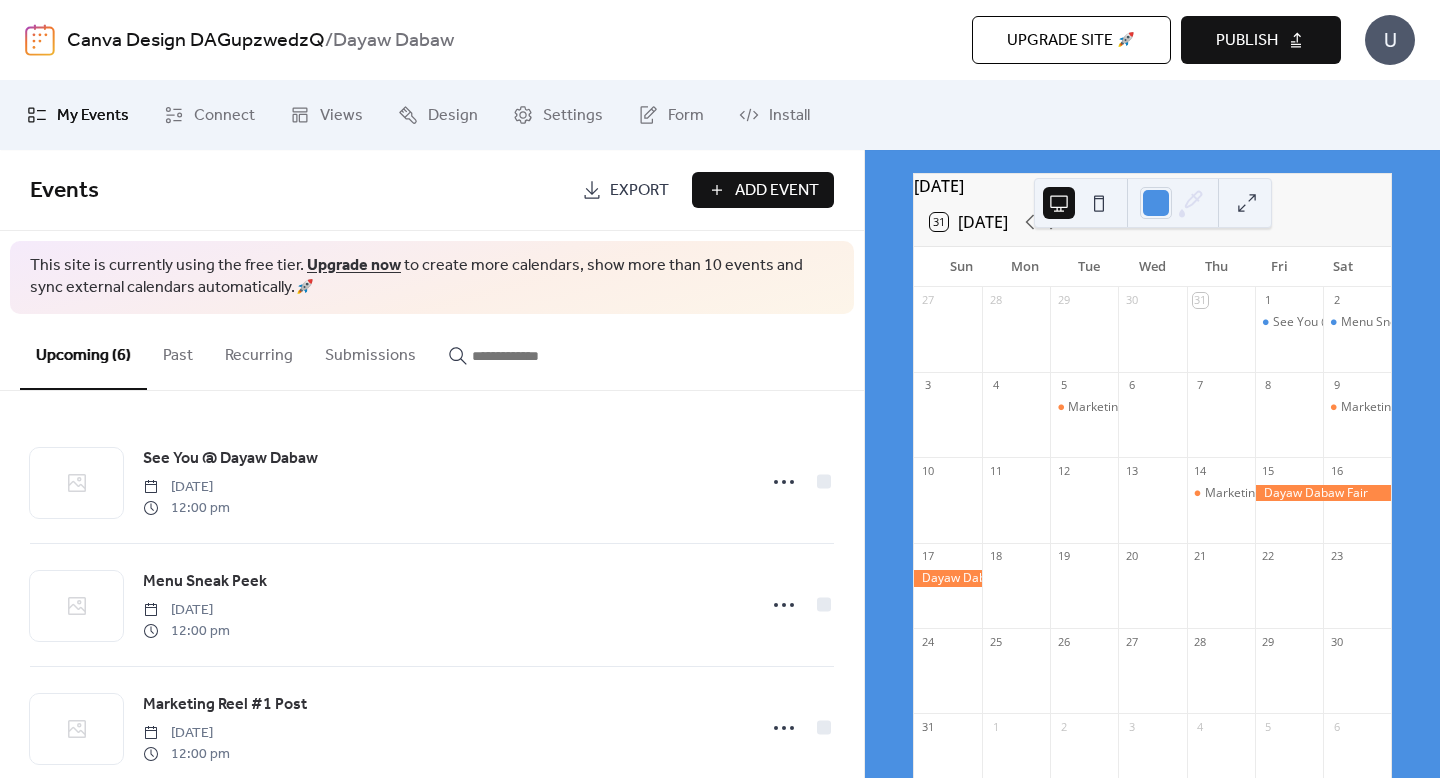 click on "Add Event" at bounding box center (777, 191) 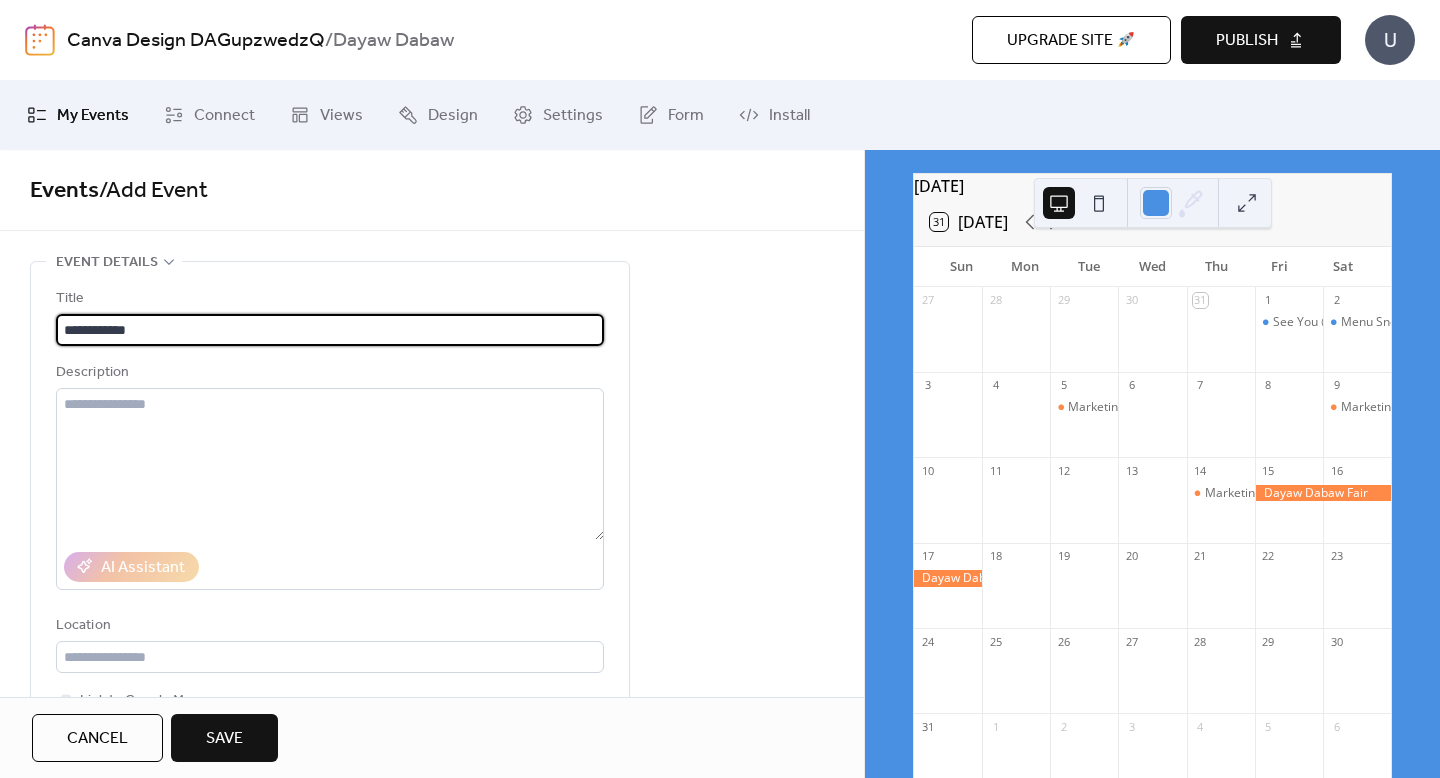 click on "**********" at bounding box center [330, 330] 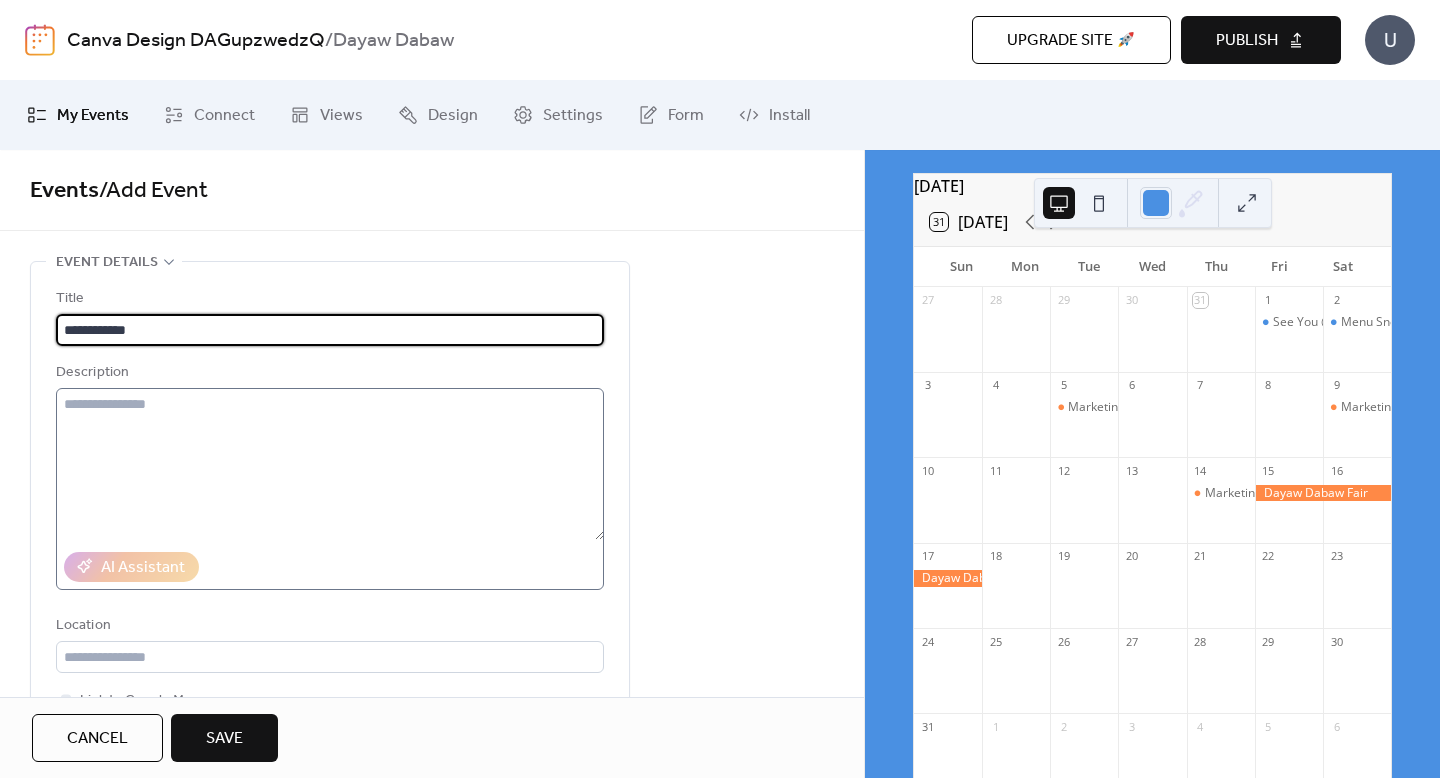 type on "**********" 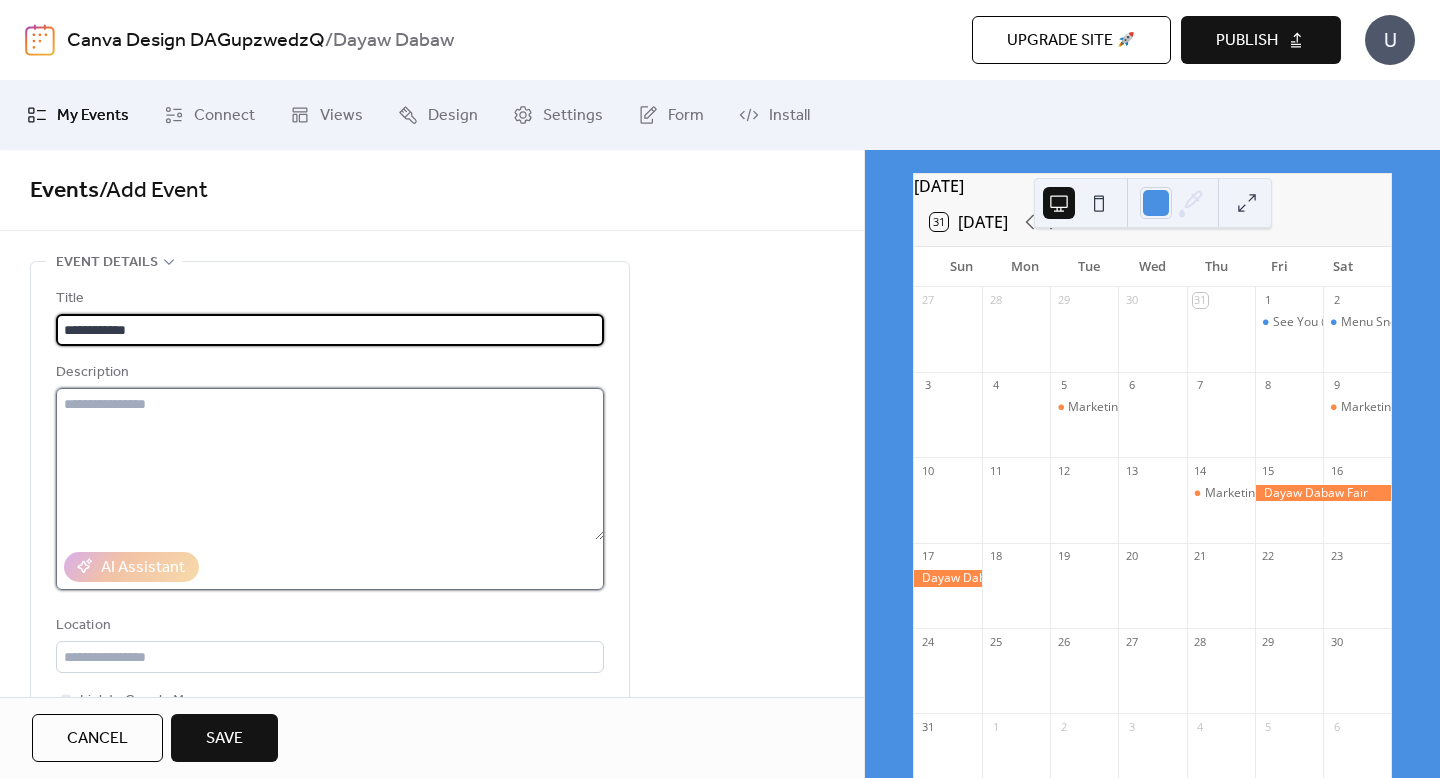 click at bounding box center [330, 464] 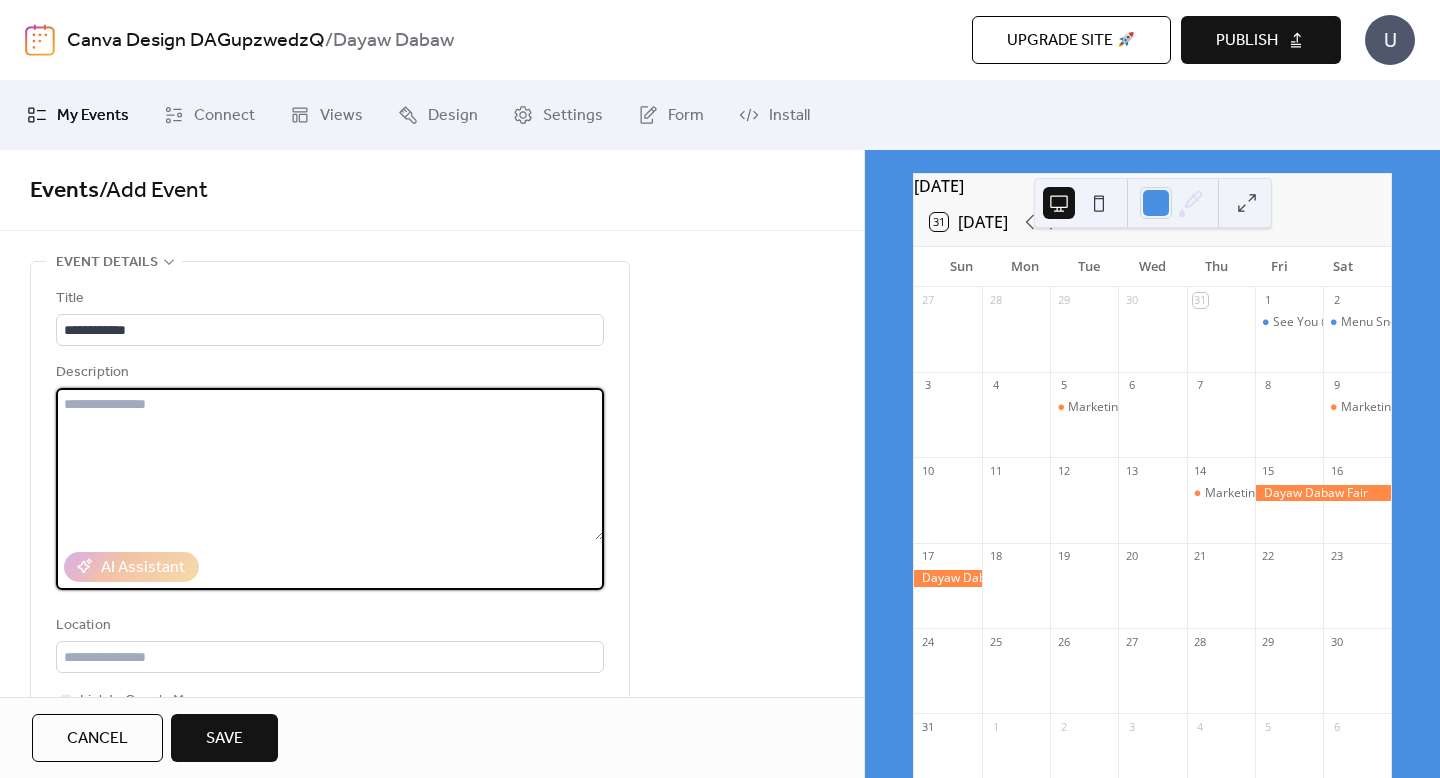 type on "*" 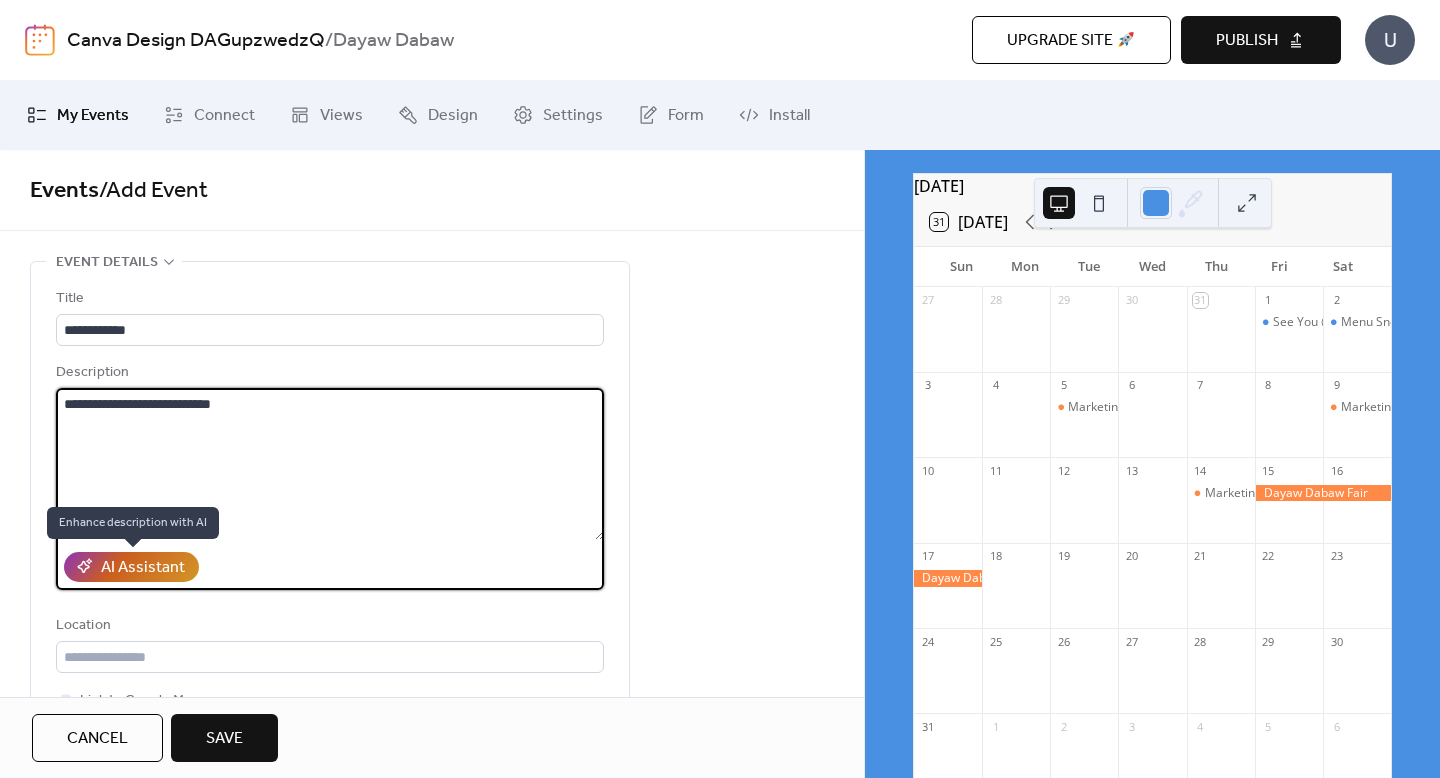 type on "**********" 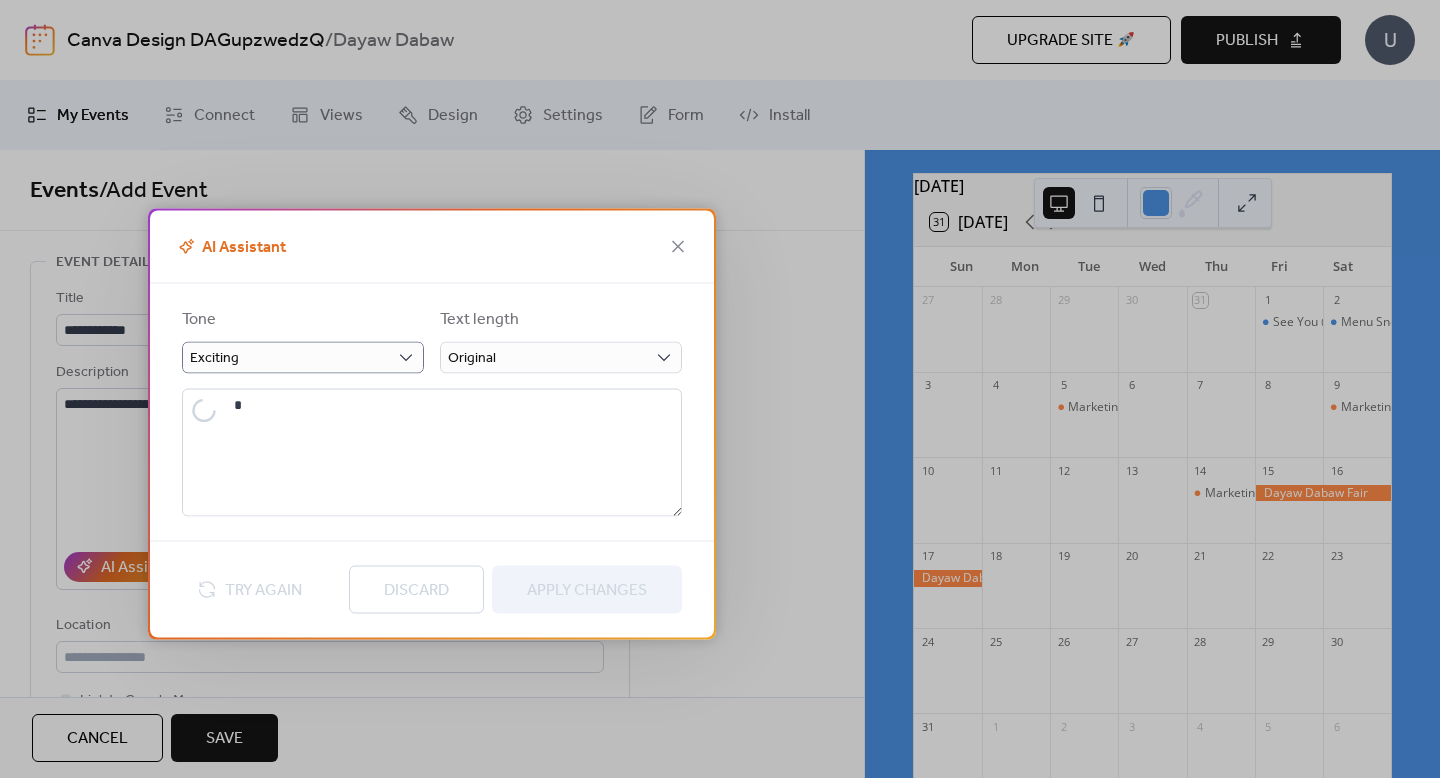 type on "**********" 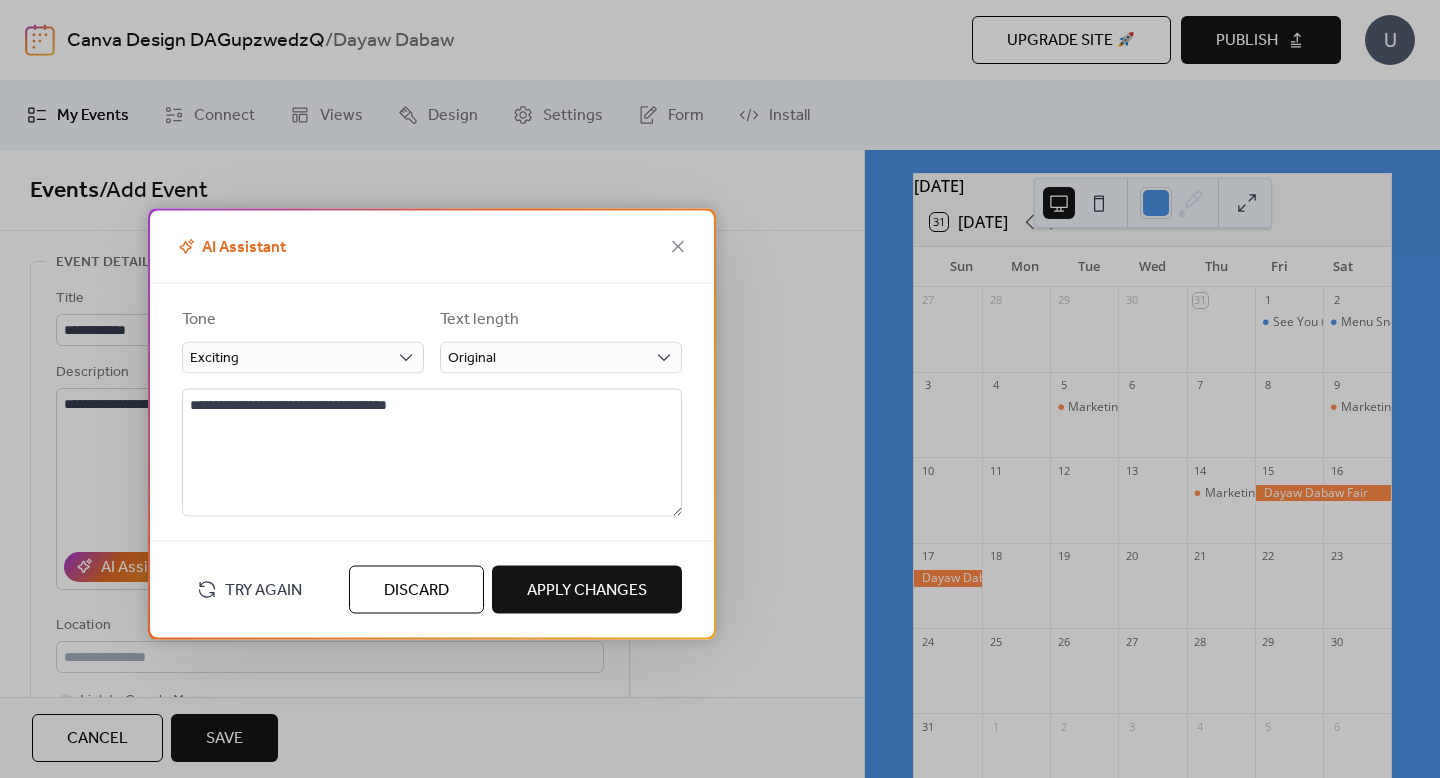 click on "Apply Changes" at bounding box center [587, 590] 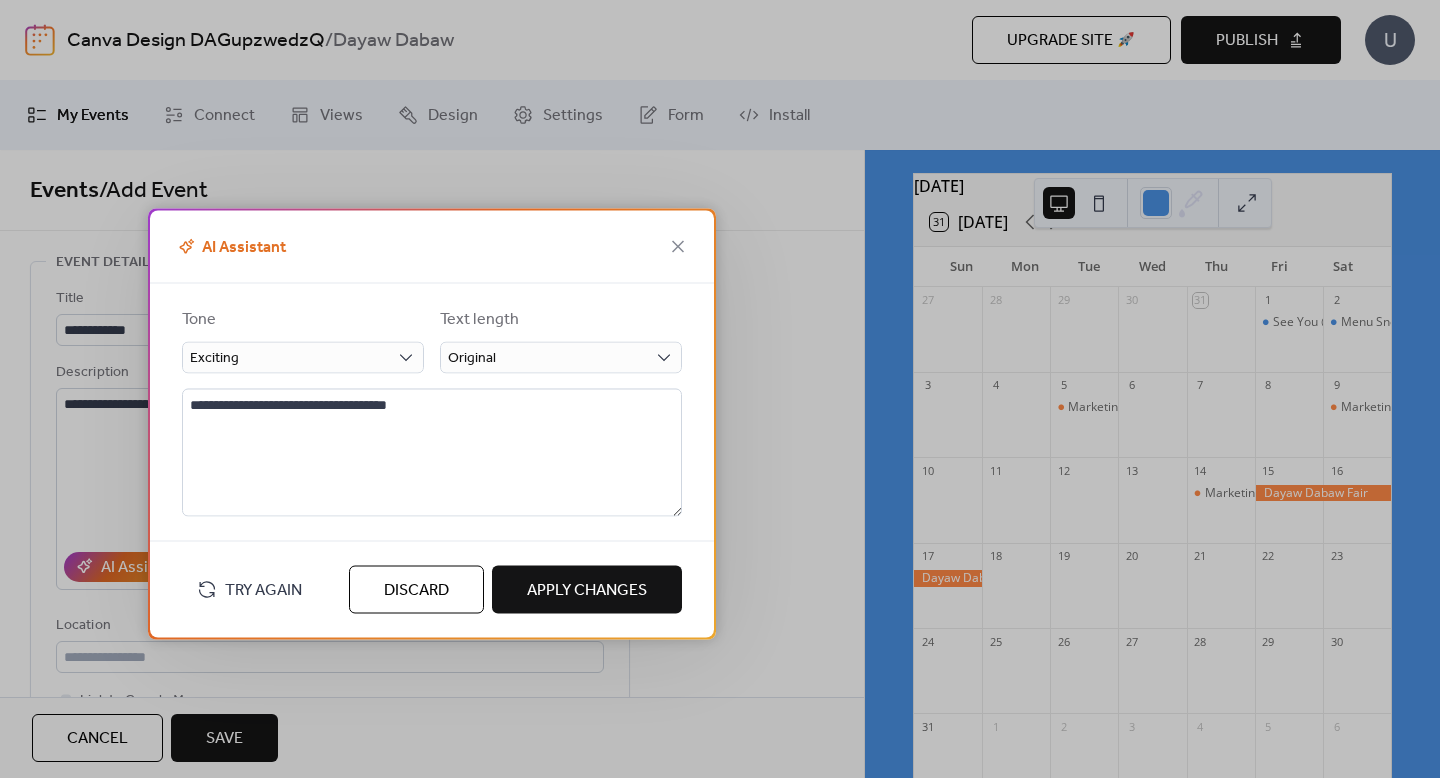 type on "**********" 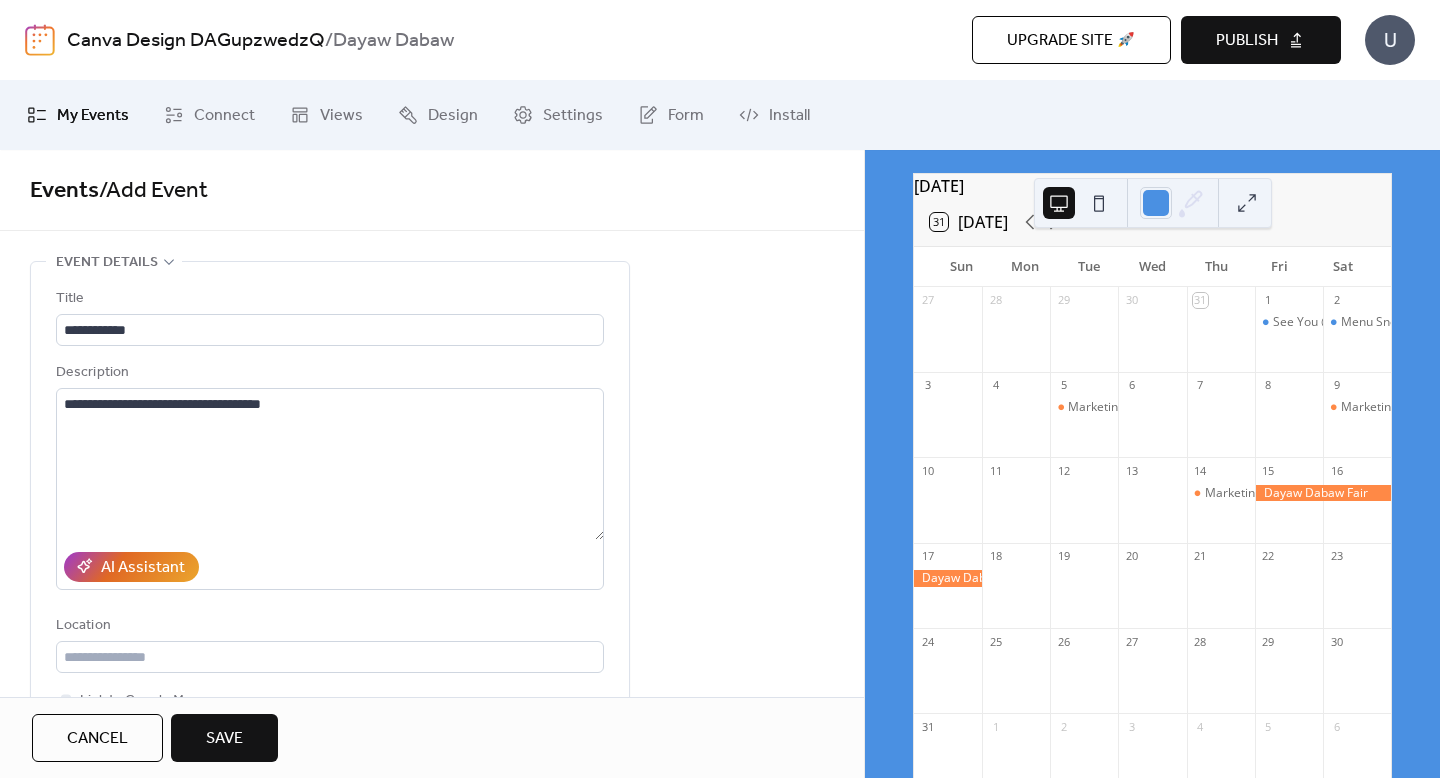 scroll, scrollTop: 143, scrollLeft: 0, axis: vertical 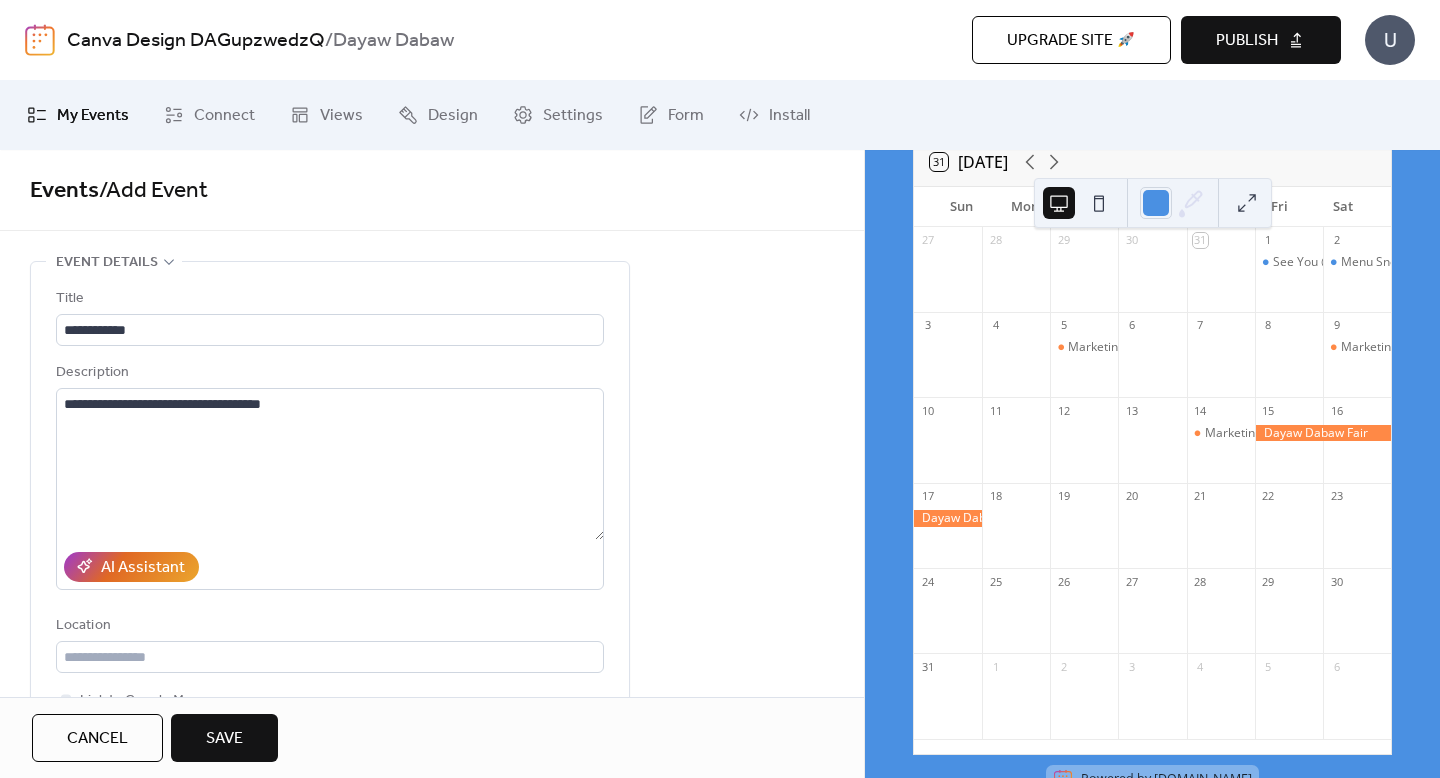 click on "Publish" at bounding box center [1261, 40] 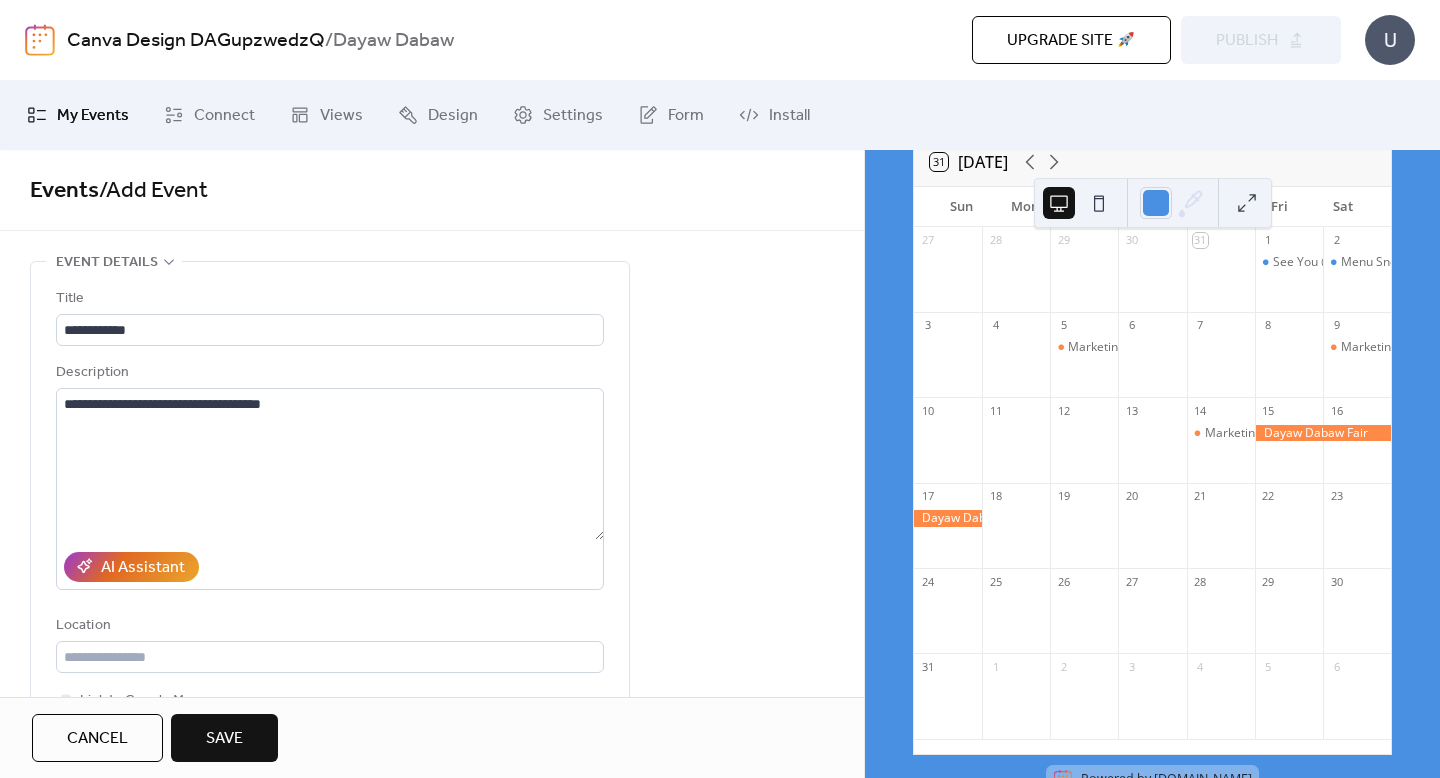 click on "Save" at bounding box center [224, 739] 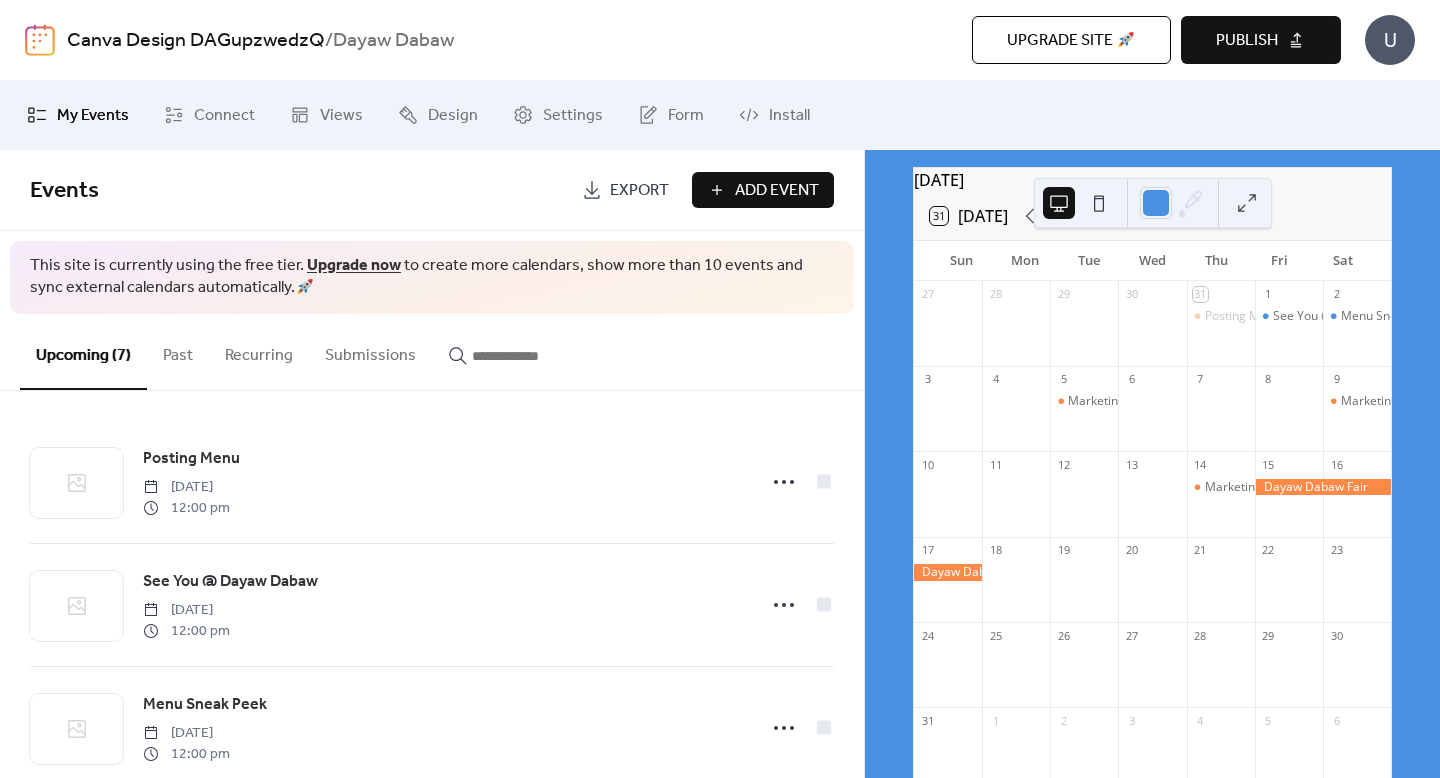 scroll, scrollTop: 85, scrollLeft: 0, axis: vertical 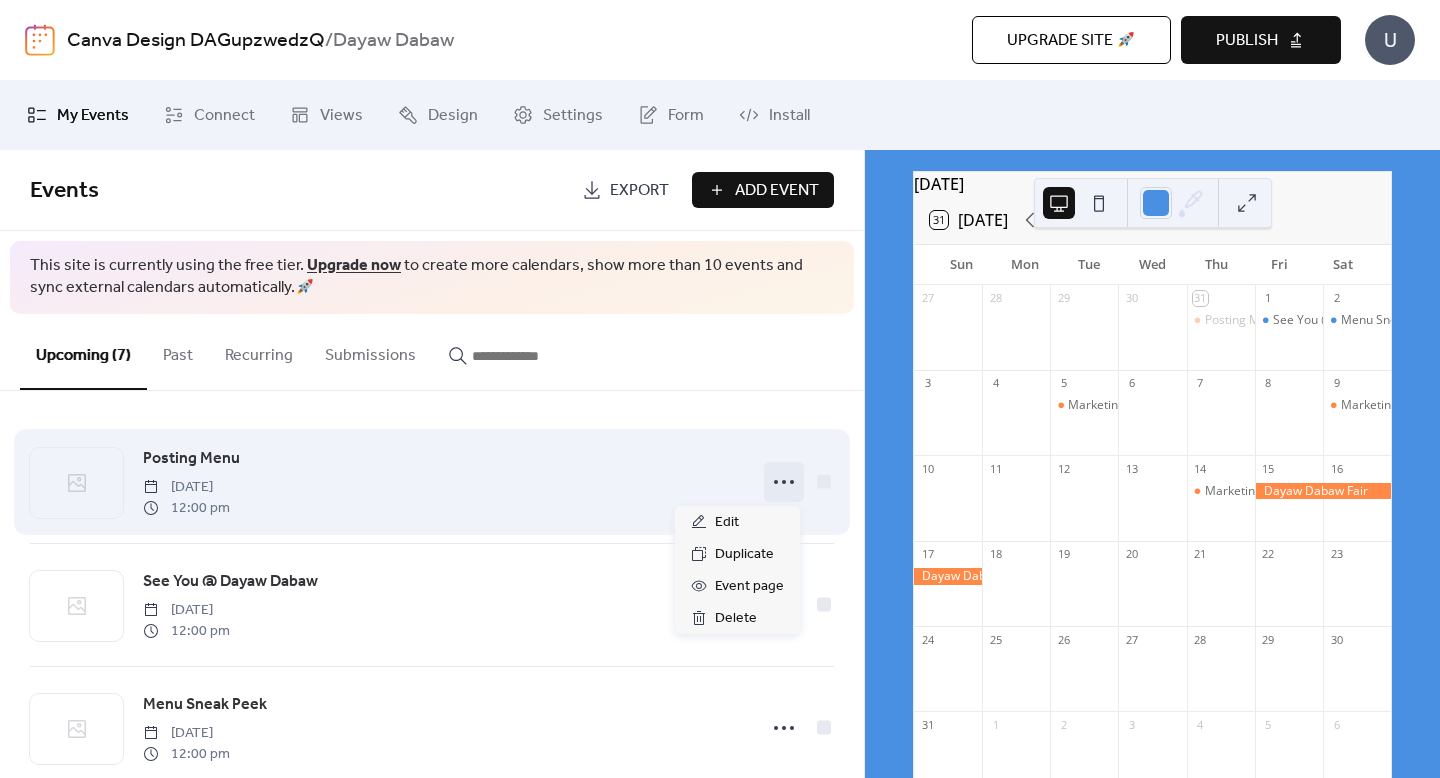 click 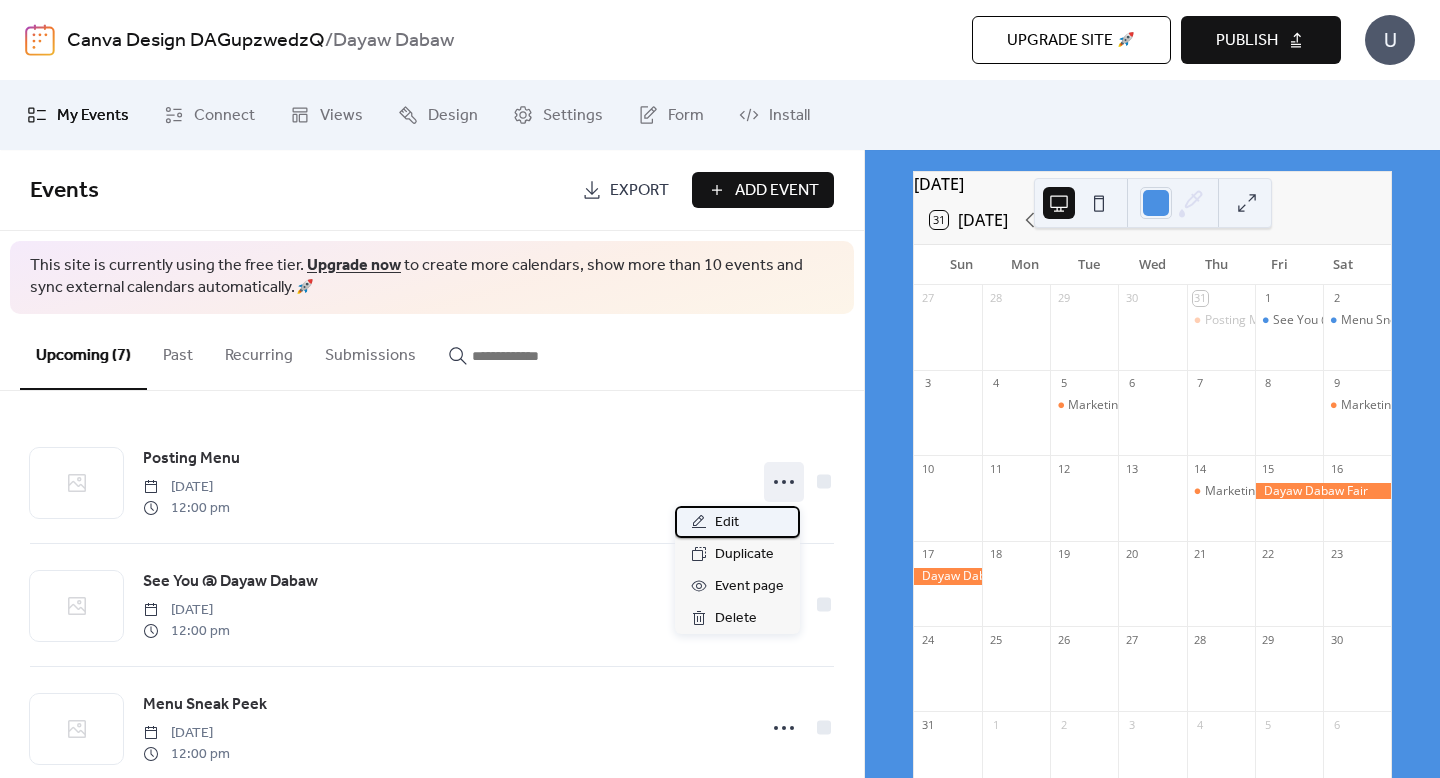click on "Edit" at bounding box center [737, 522] 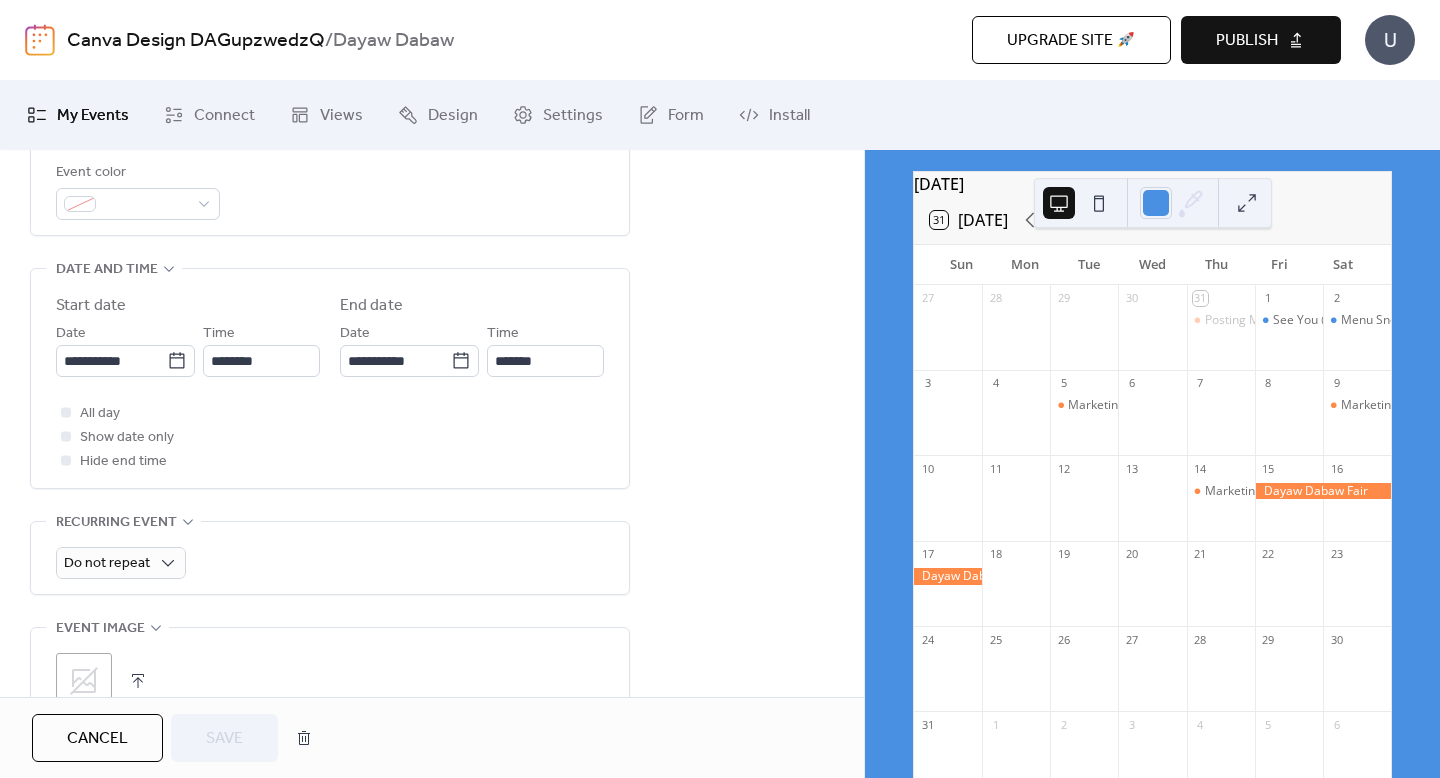 scroll, scrollTop: 574, scrollLeft: 0, axis: vertical 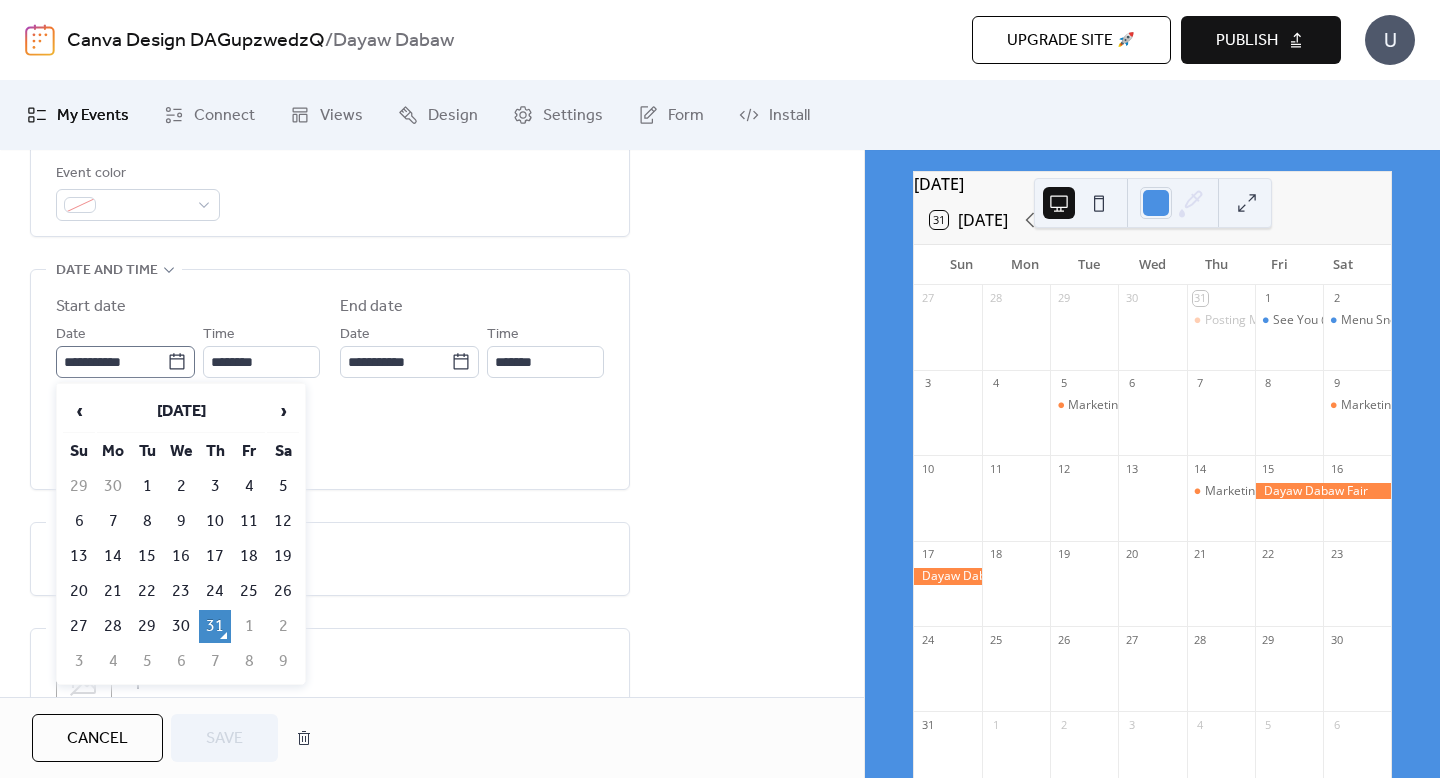 click 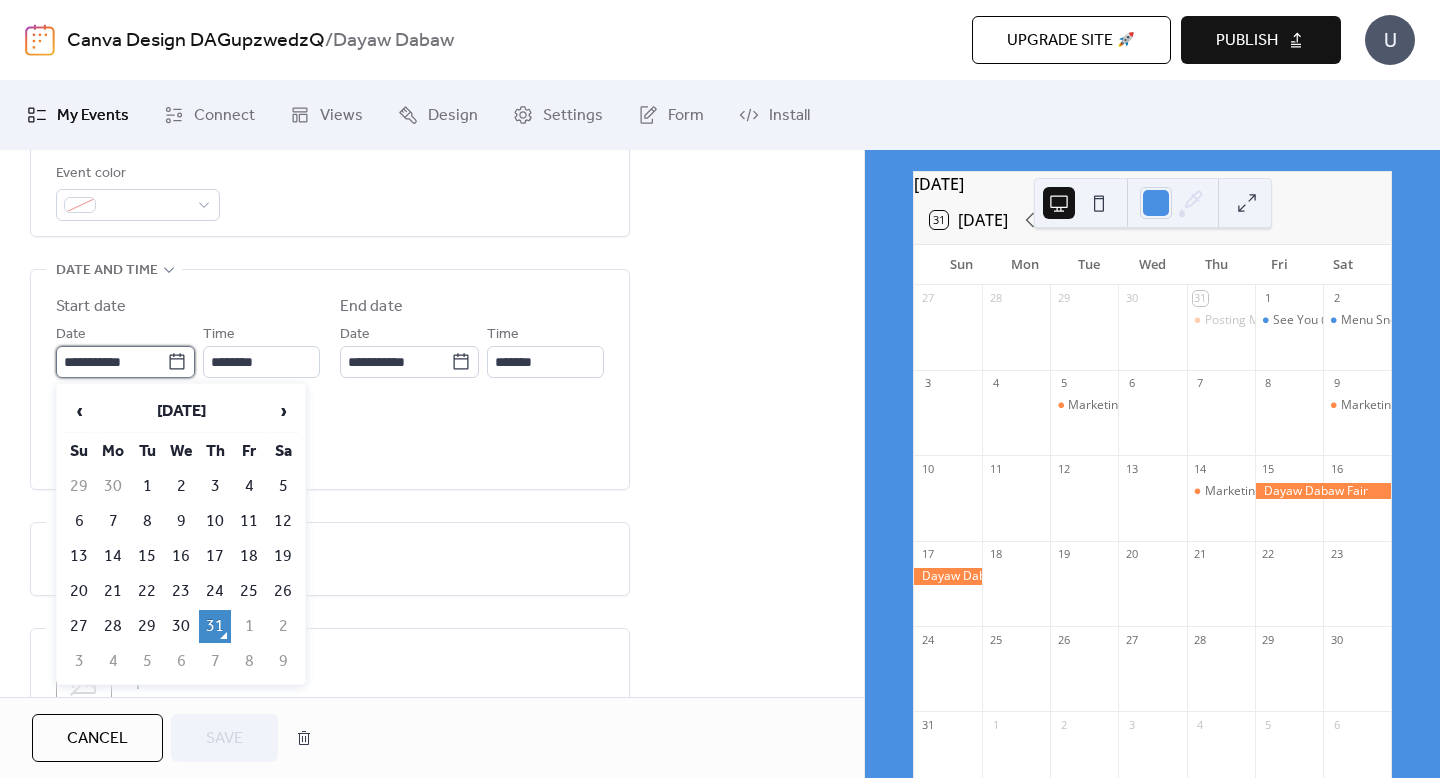 click on "**********" at bounding box center (111, 362) 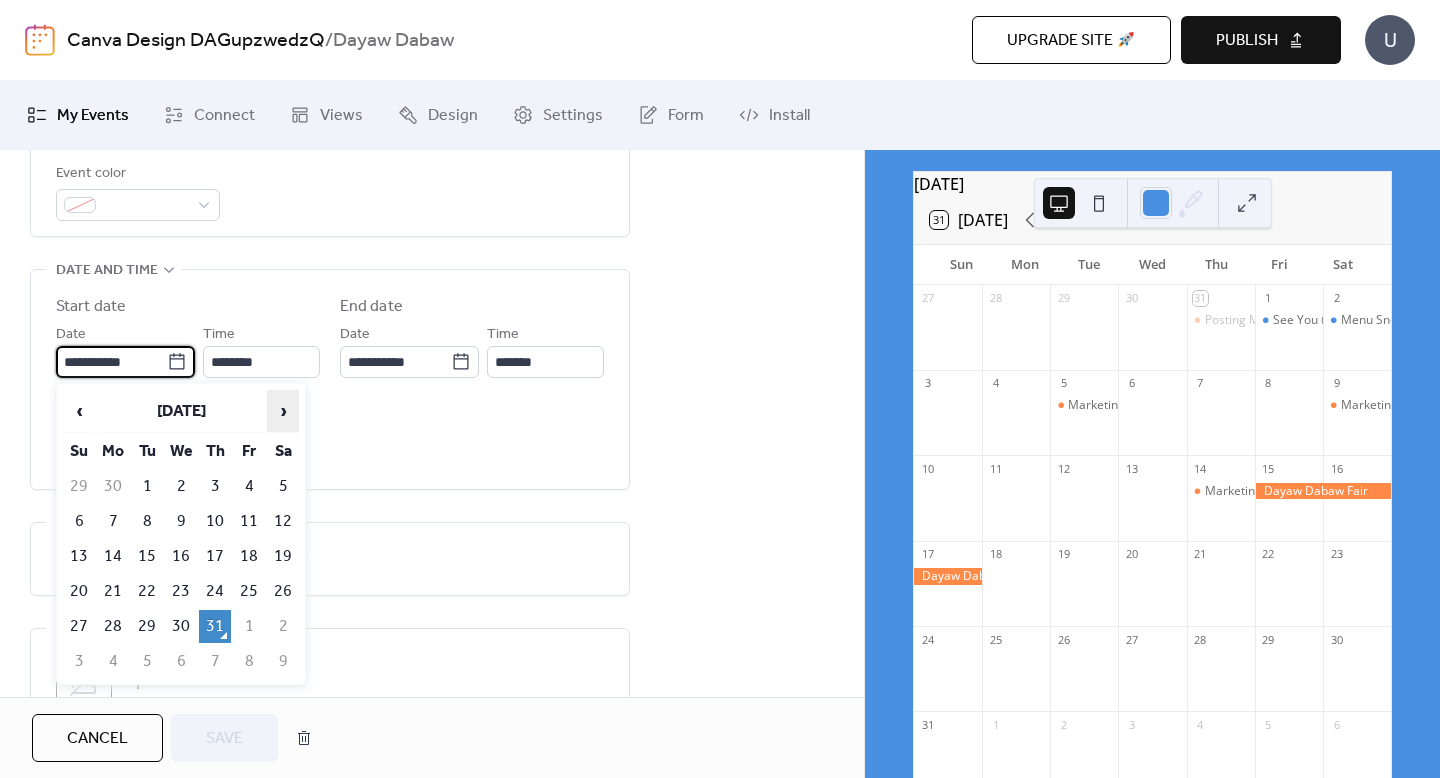 click on "›" at bounding box center (283, 411) 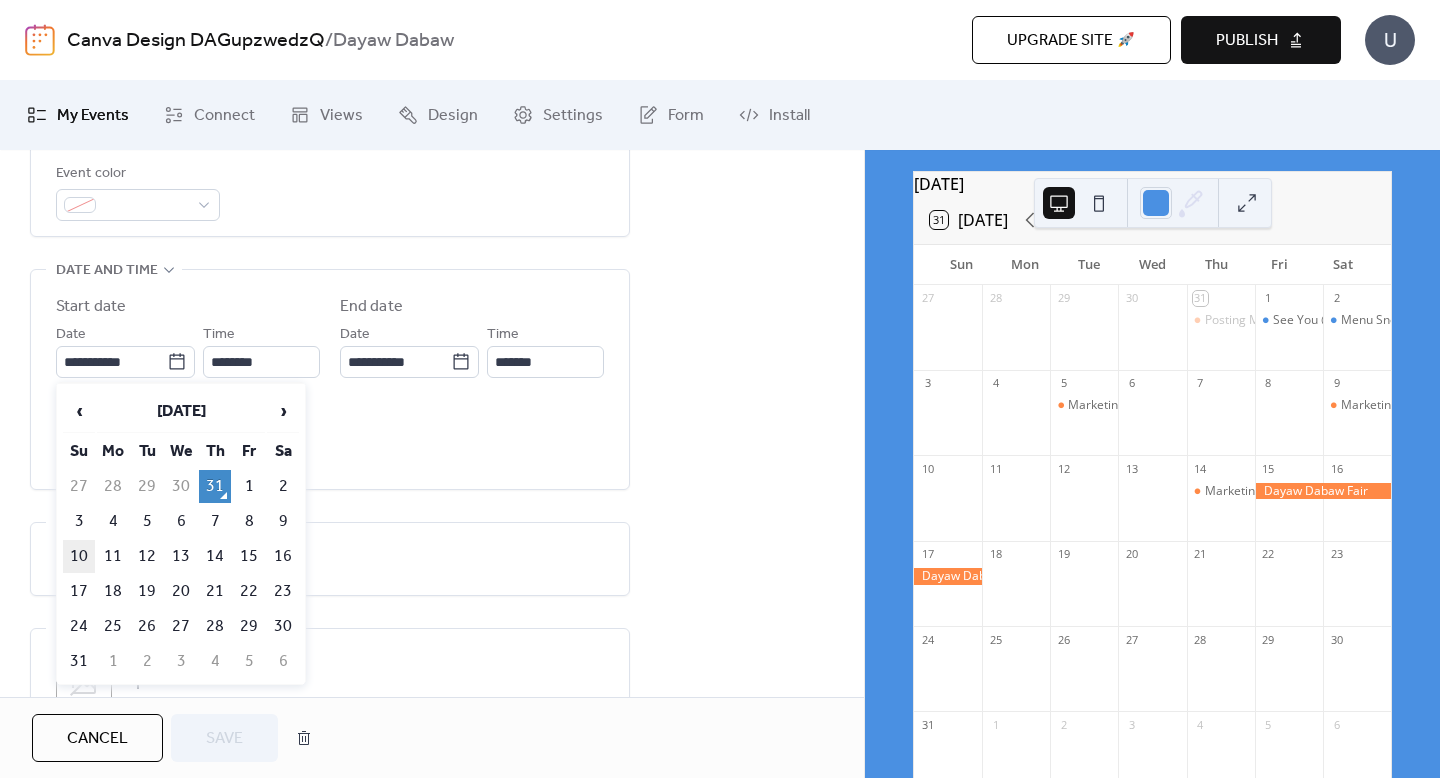 click on "10" at bounding box center [79, 556] 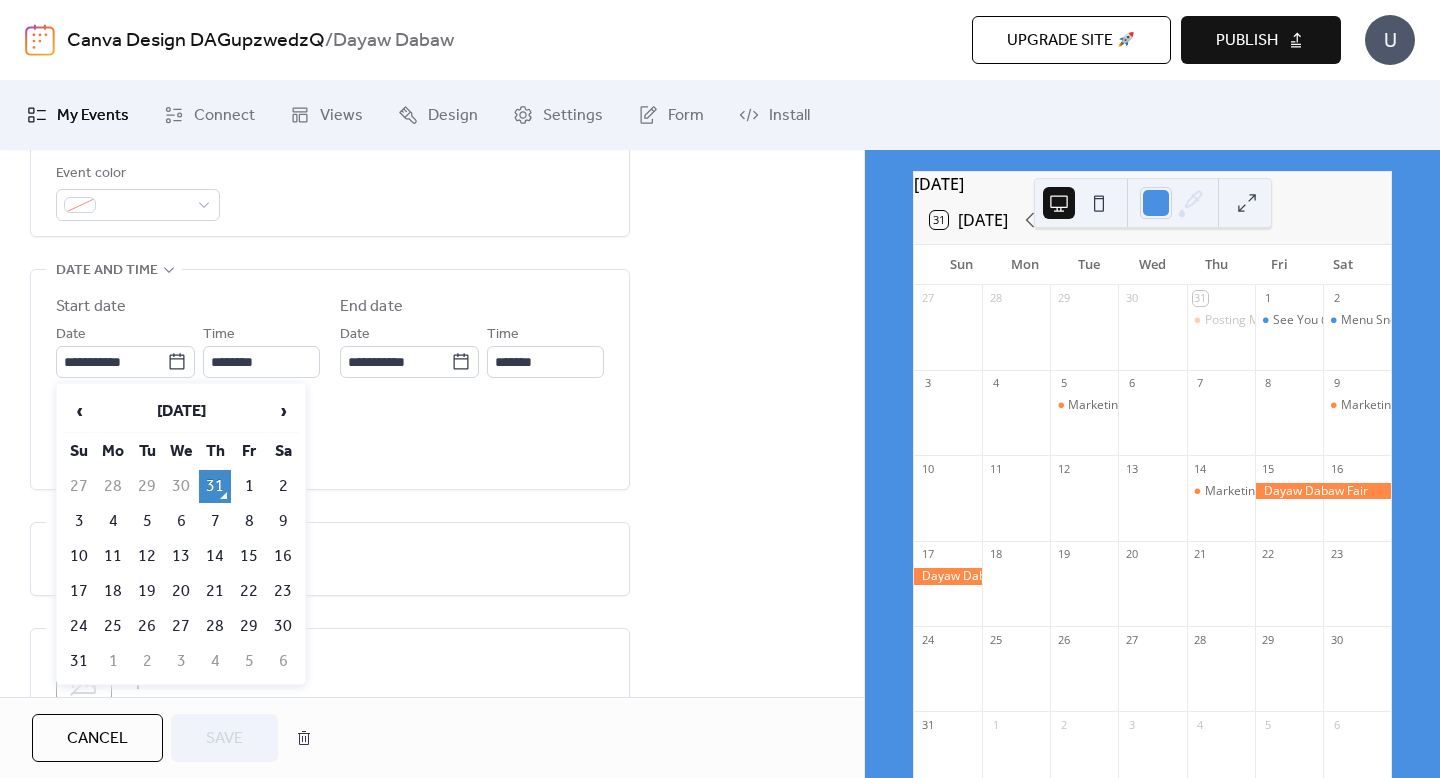 type on "**********" 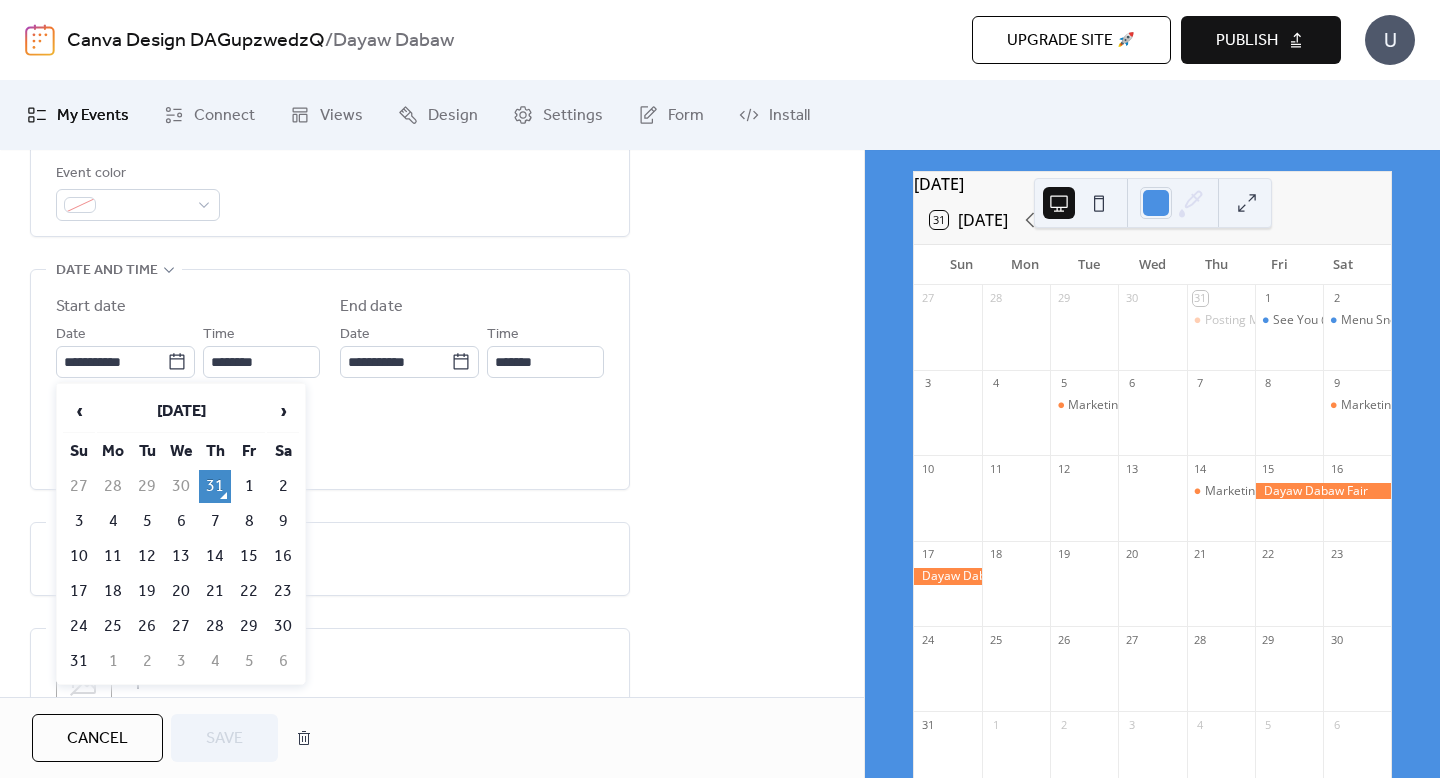 type on "**********" 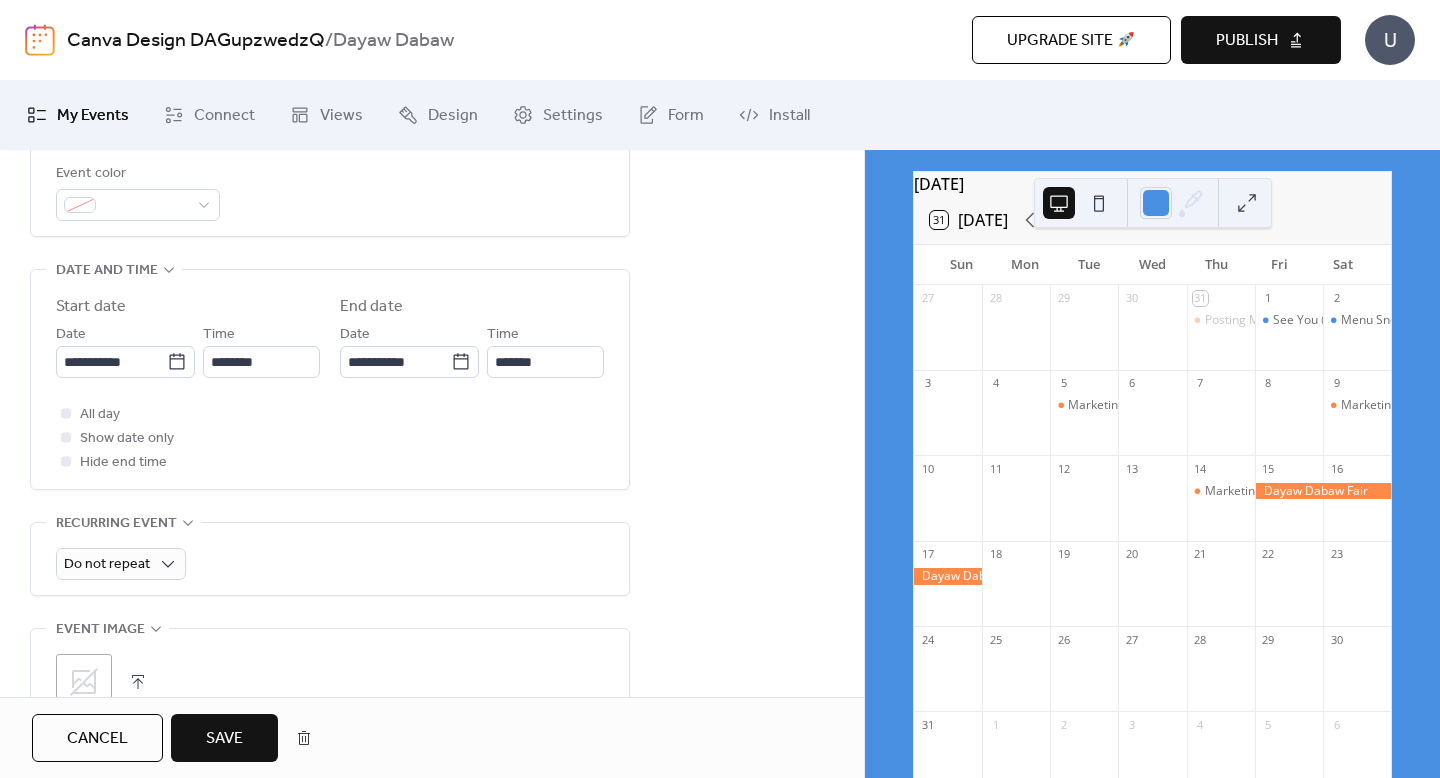click on "Save" at bounding box center (224, 739) 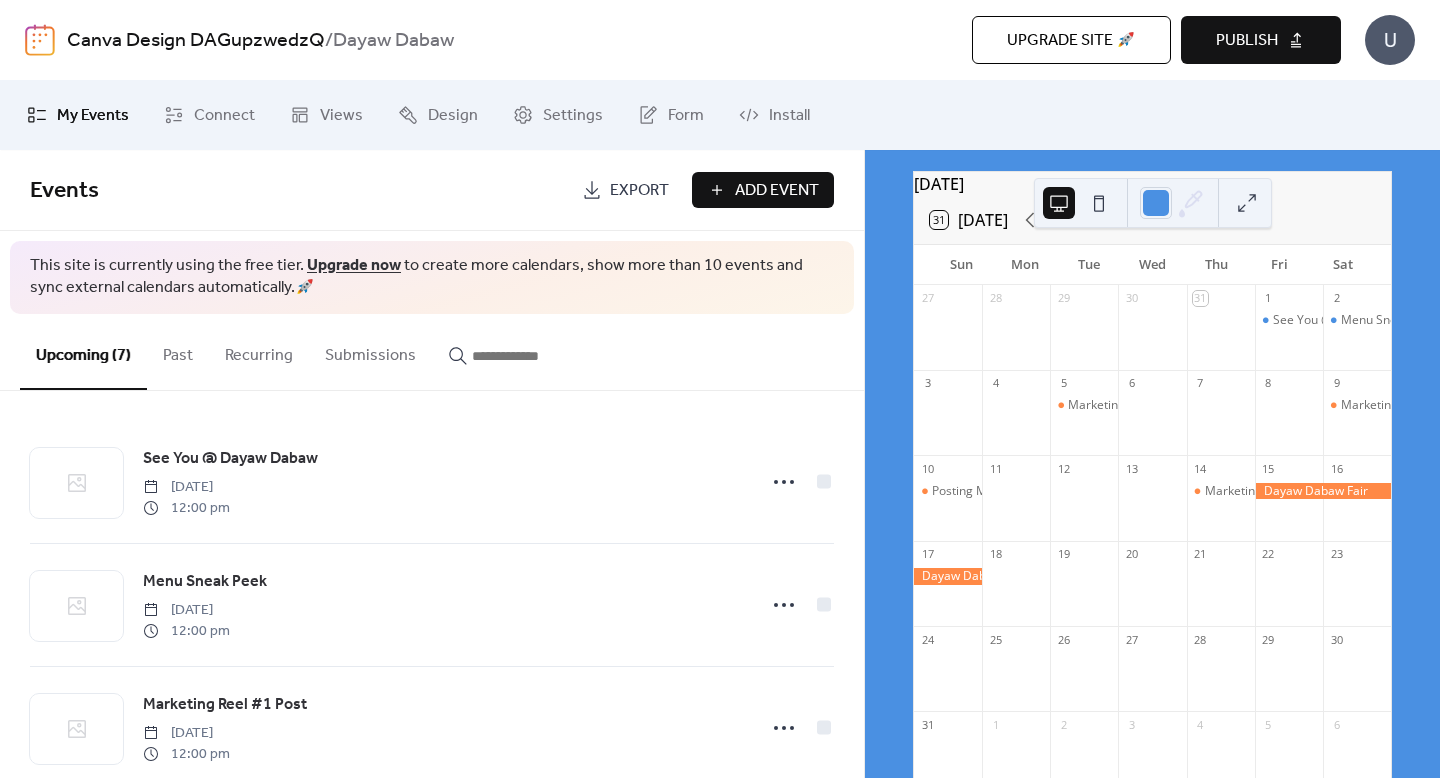 click on "Publish" at bounding box center (1247, 41) 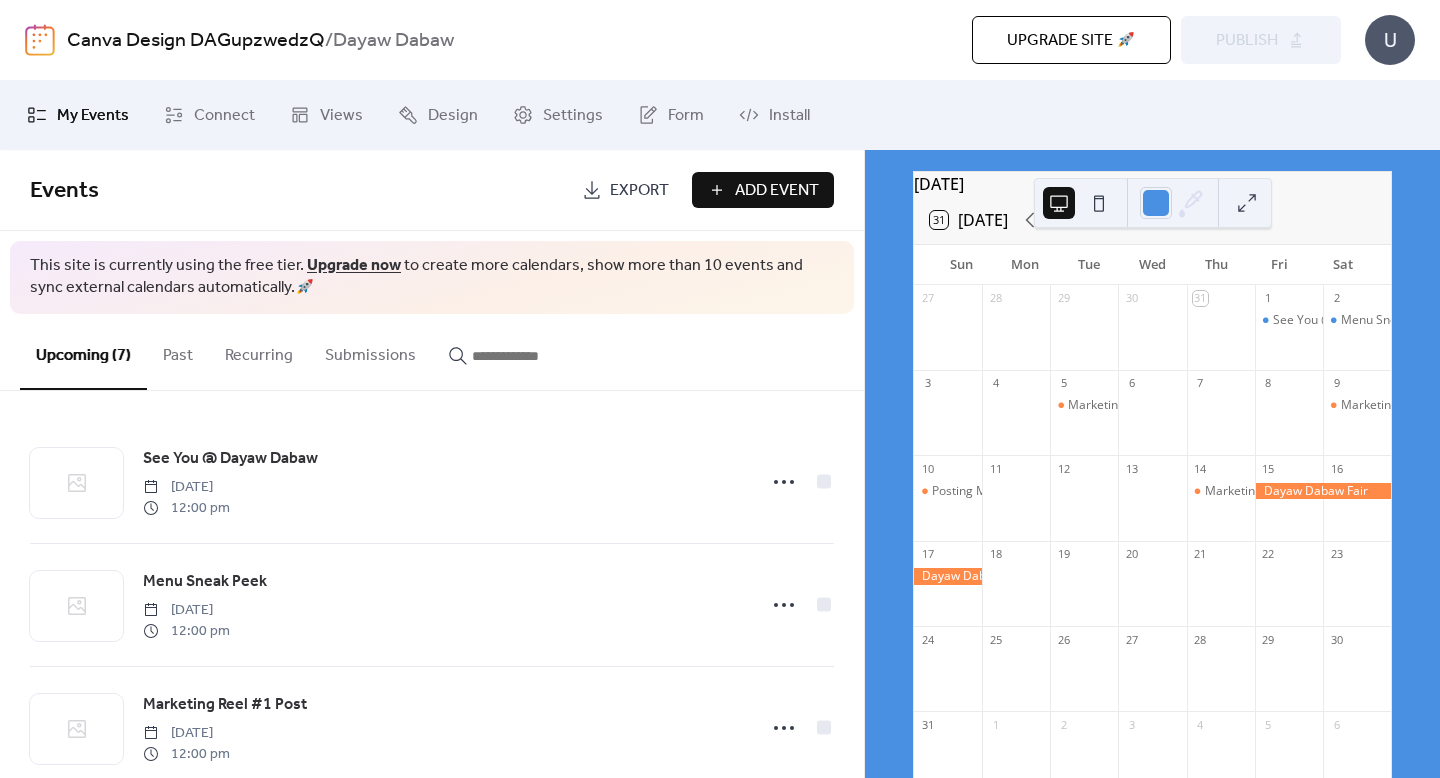 click on "Upgrade site 🚀 Preview Publish" at bounding box center (1030, 40) 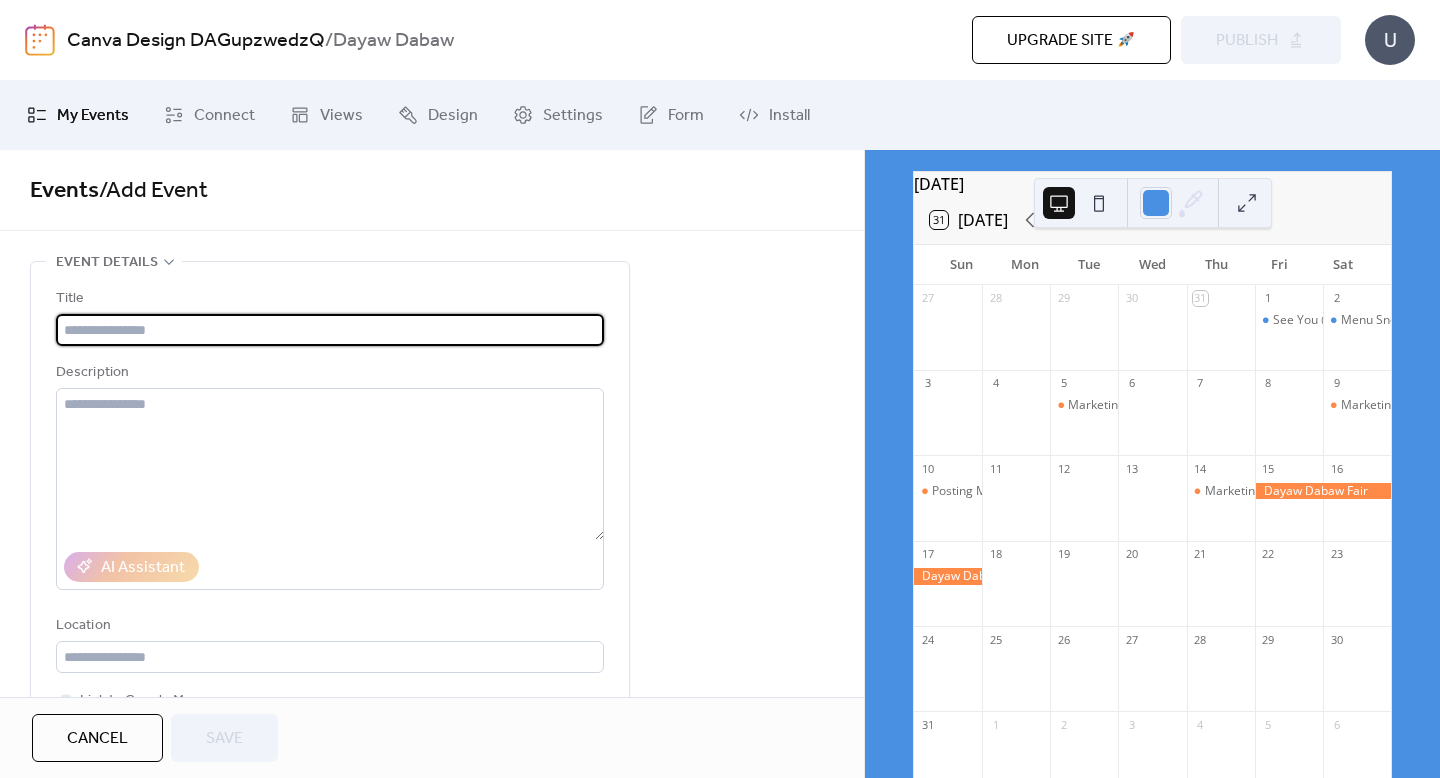 click on "My Events Connect Views Design Settings Form Install" at bounding box center (720, 115) 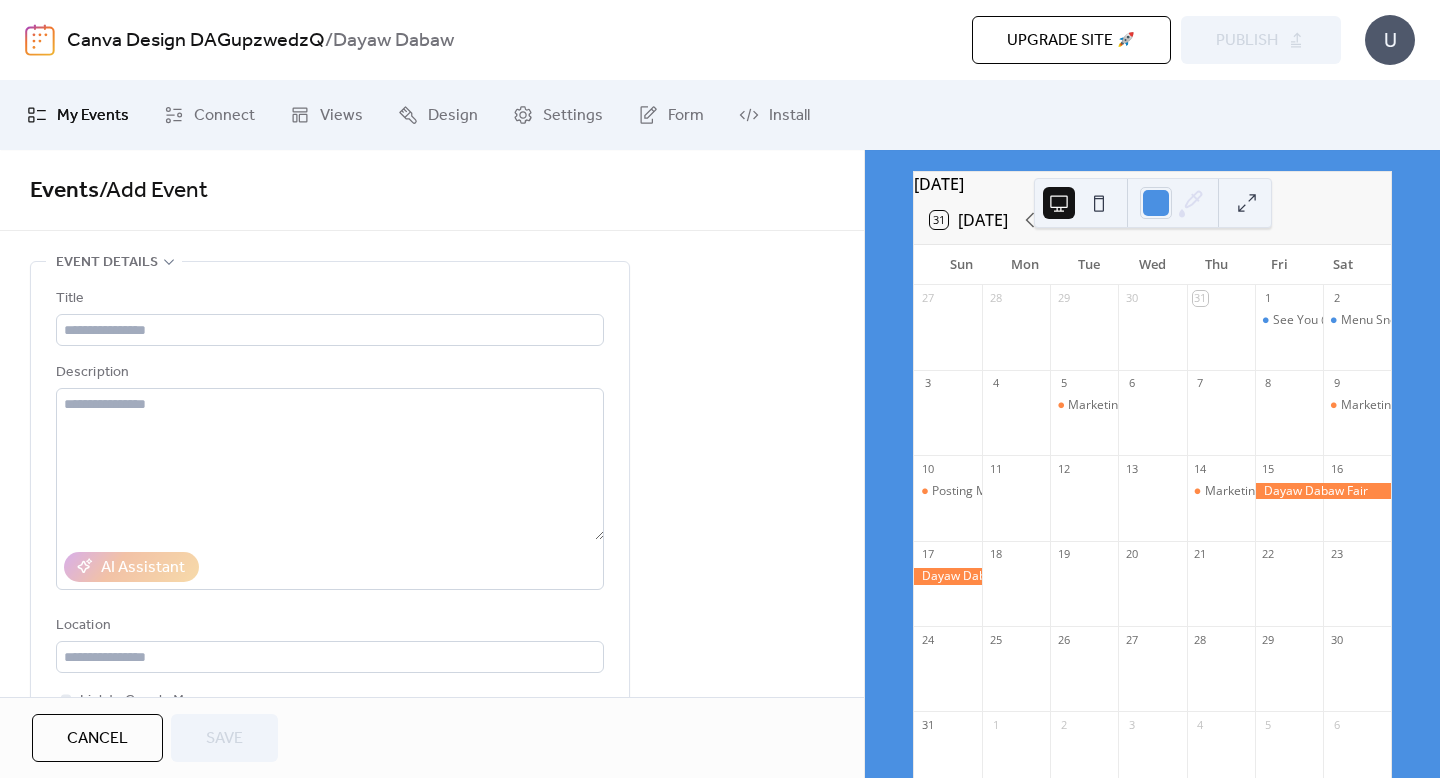 click on "Title Description AI Assistant Location Link to Google Maps Event color" at bounding box center (330, 541) 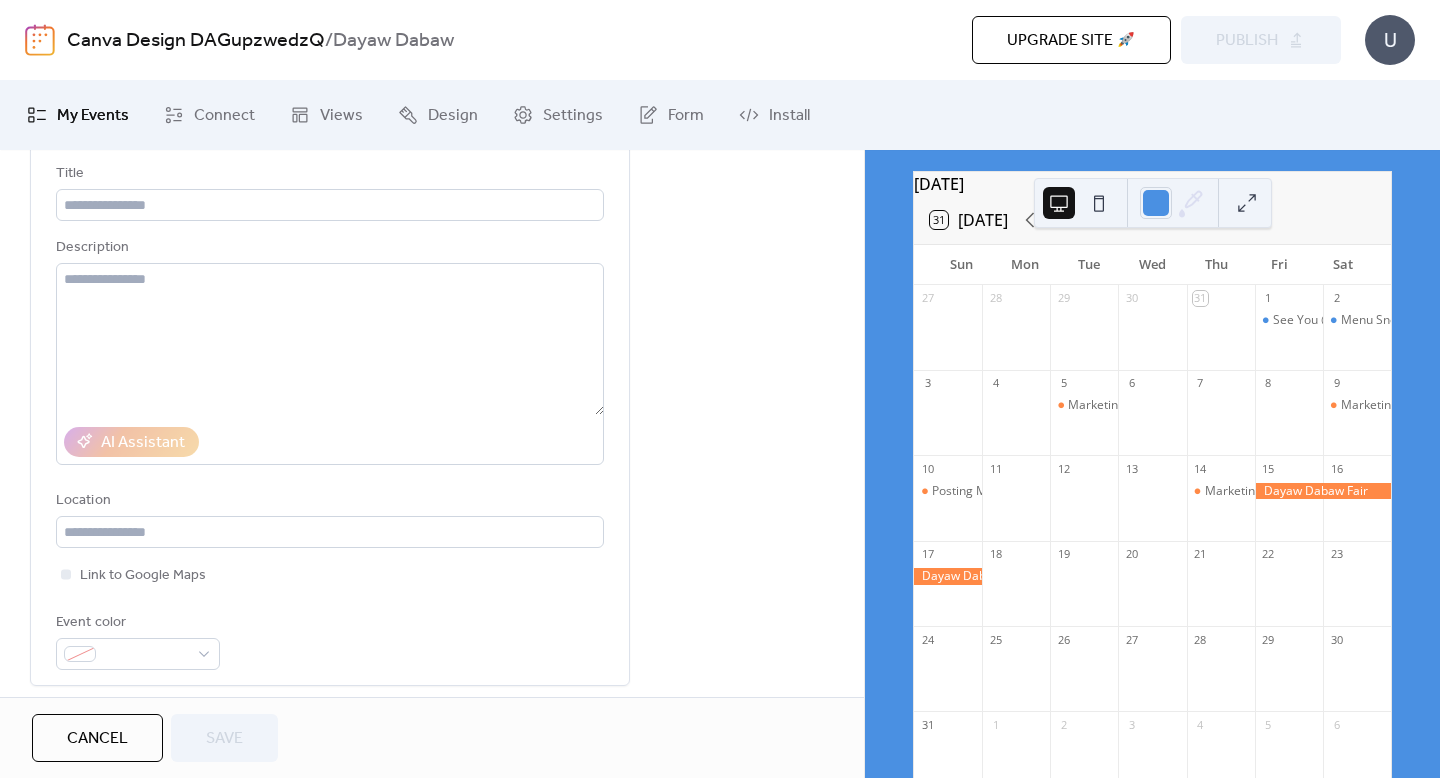 scroll, scrollTop: 241, scrollLeft: 0, axis: vertical 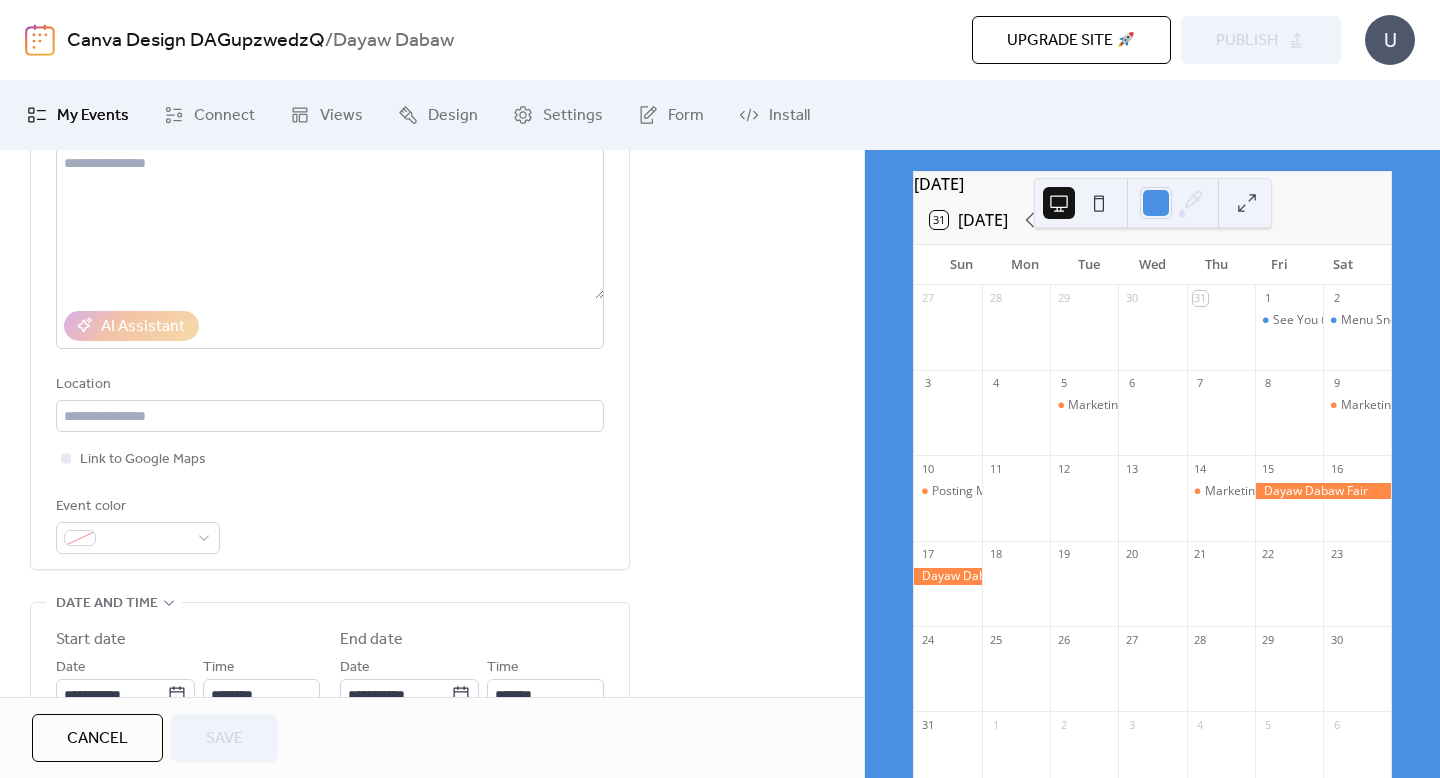 click at bounding box center (1247, 203) 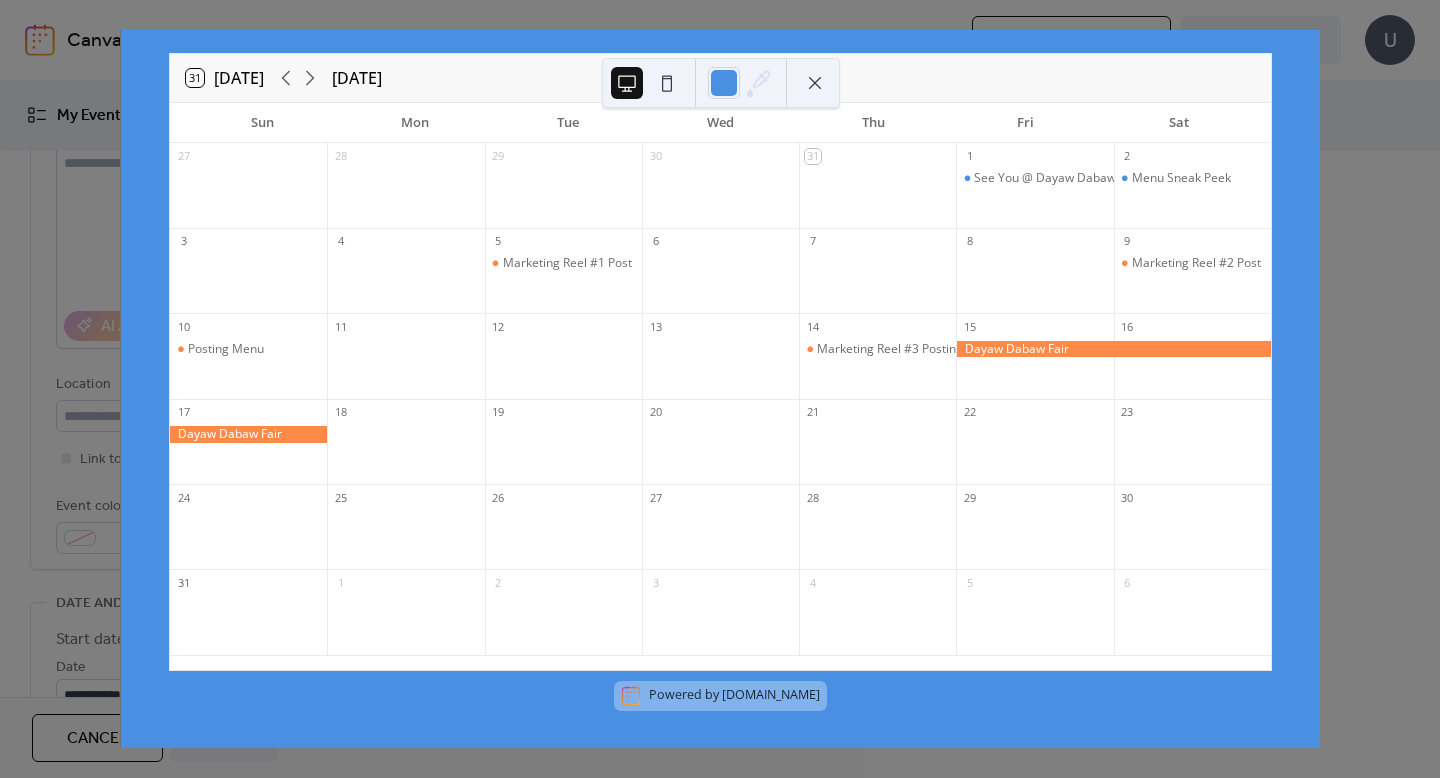 scroll, scrollTop: 82, scrollLeft: 0, axis: vertical 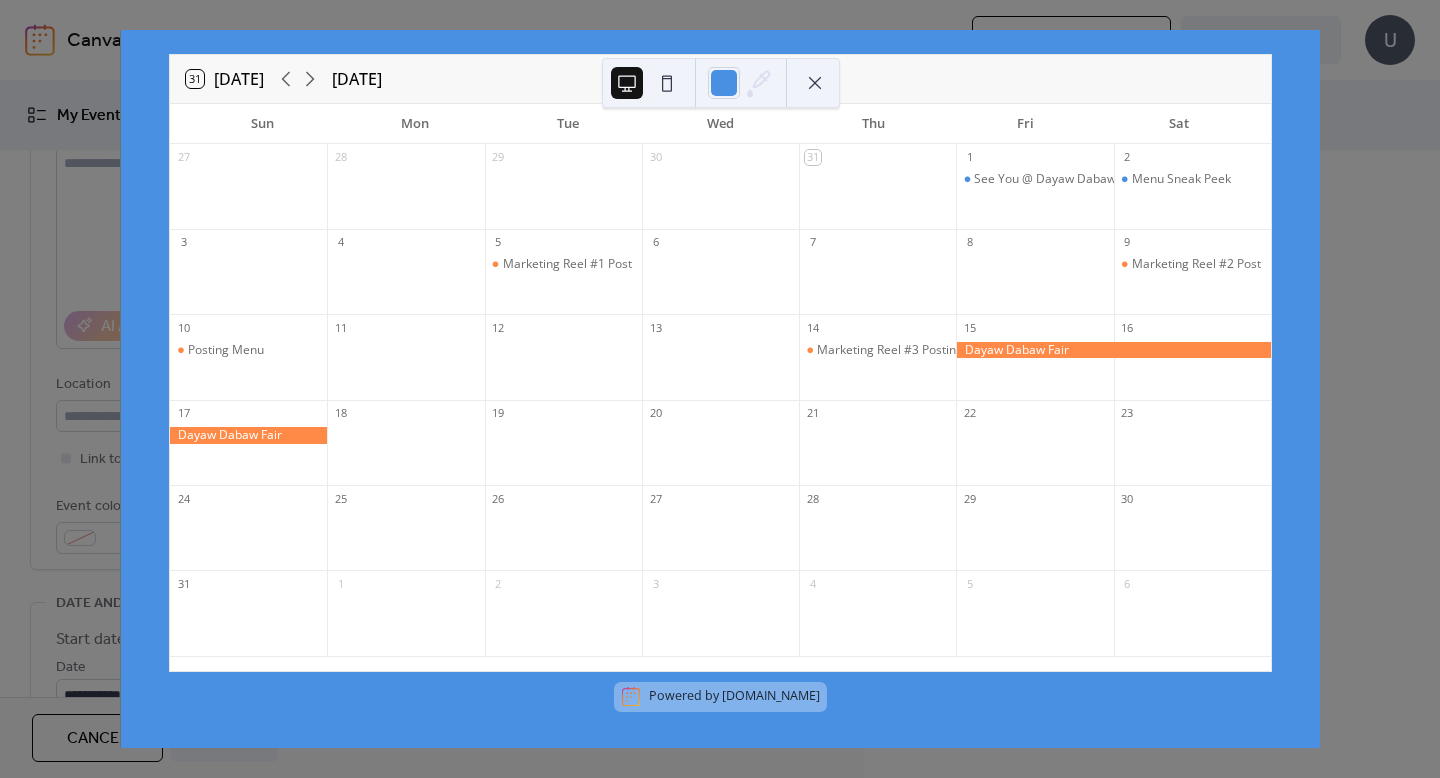 click at bounding box center [815, 83] 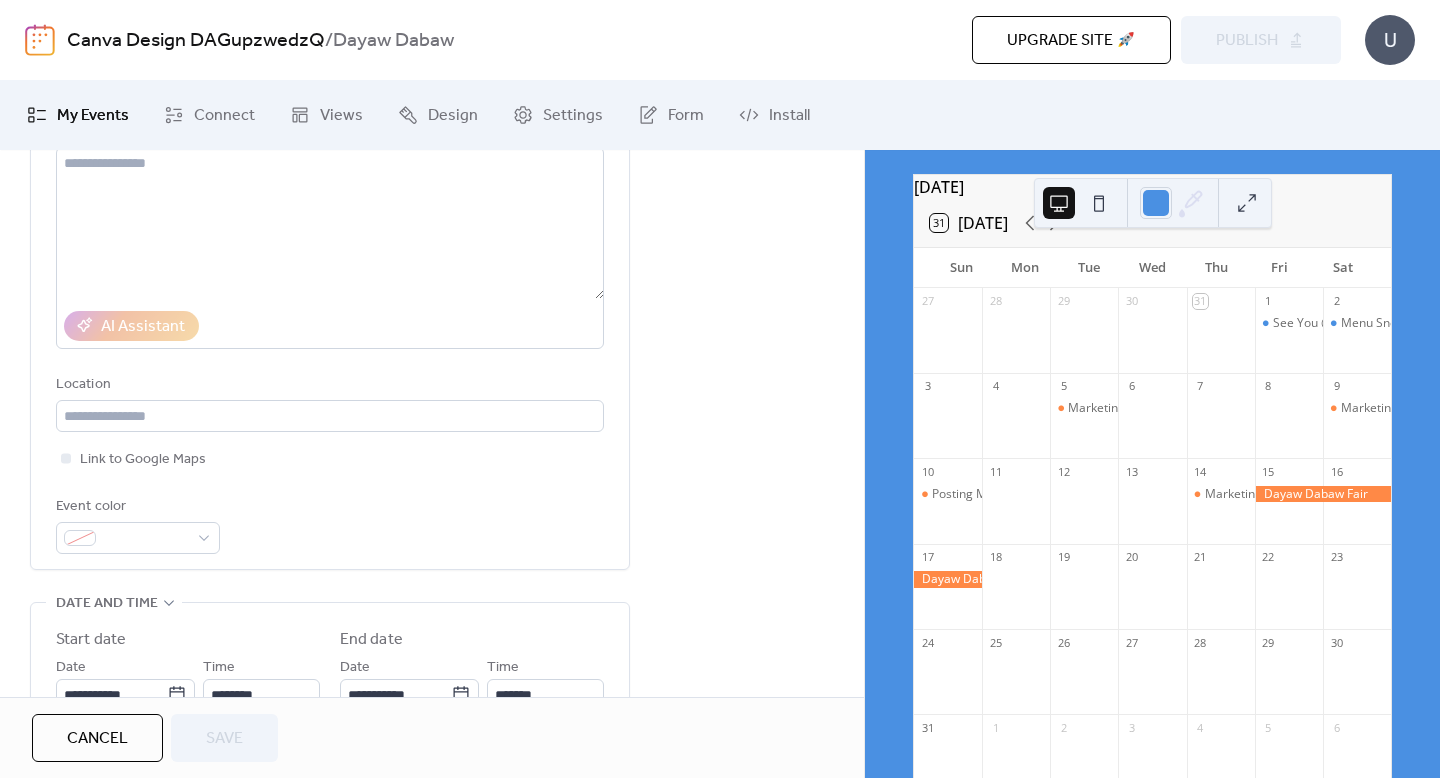 scroll, scrollTop: 849, scrollLeft: 0, axis: vertical 